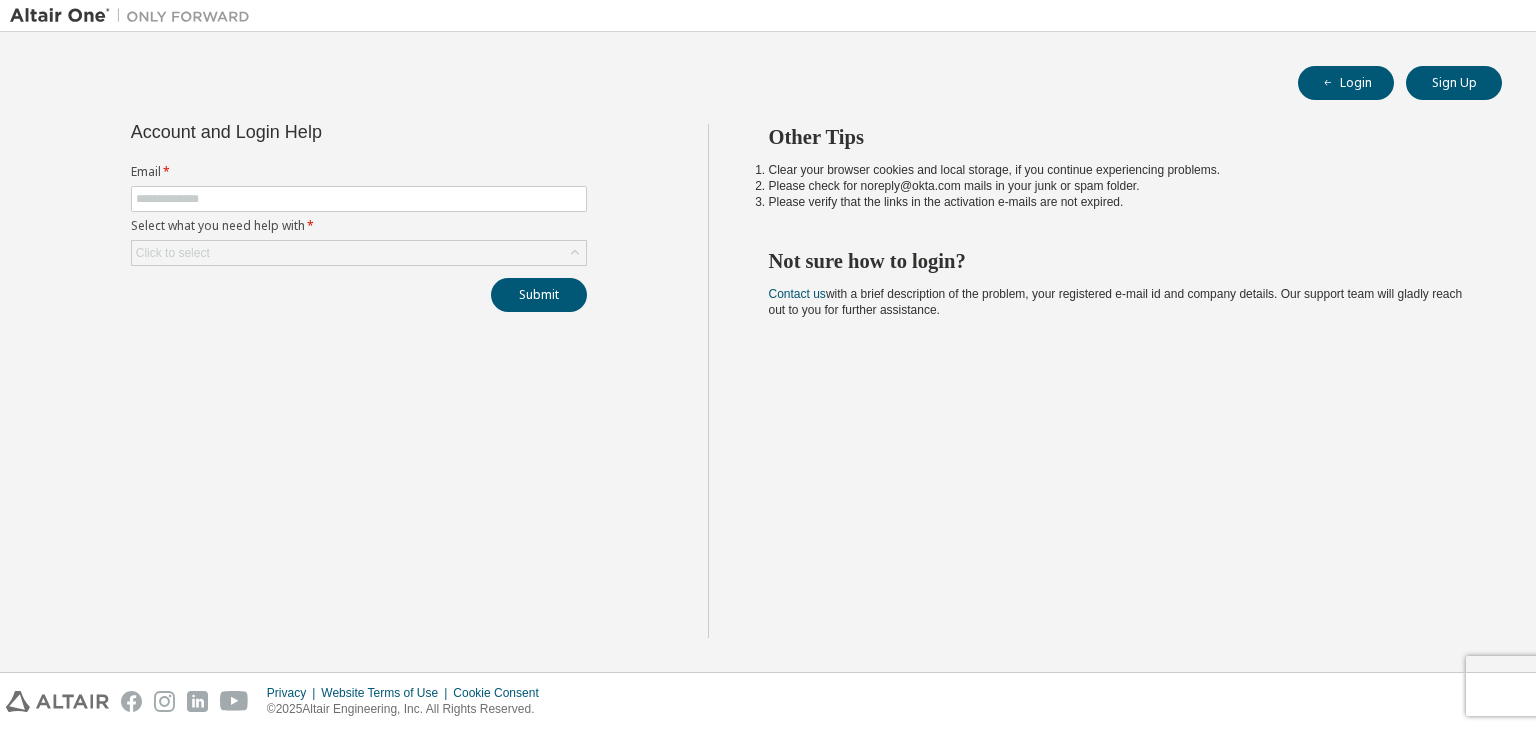 scroll, scrollTop: 0, scrollLeft: 0, axis: both 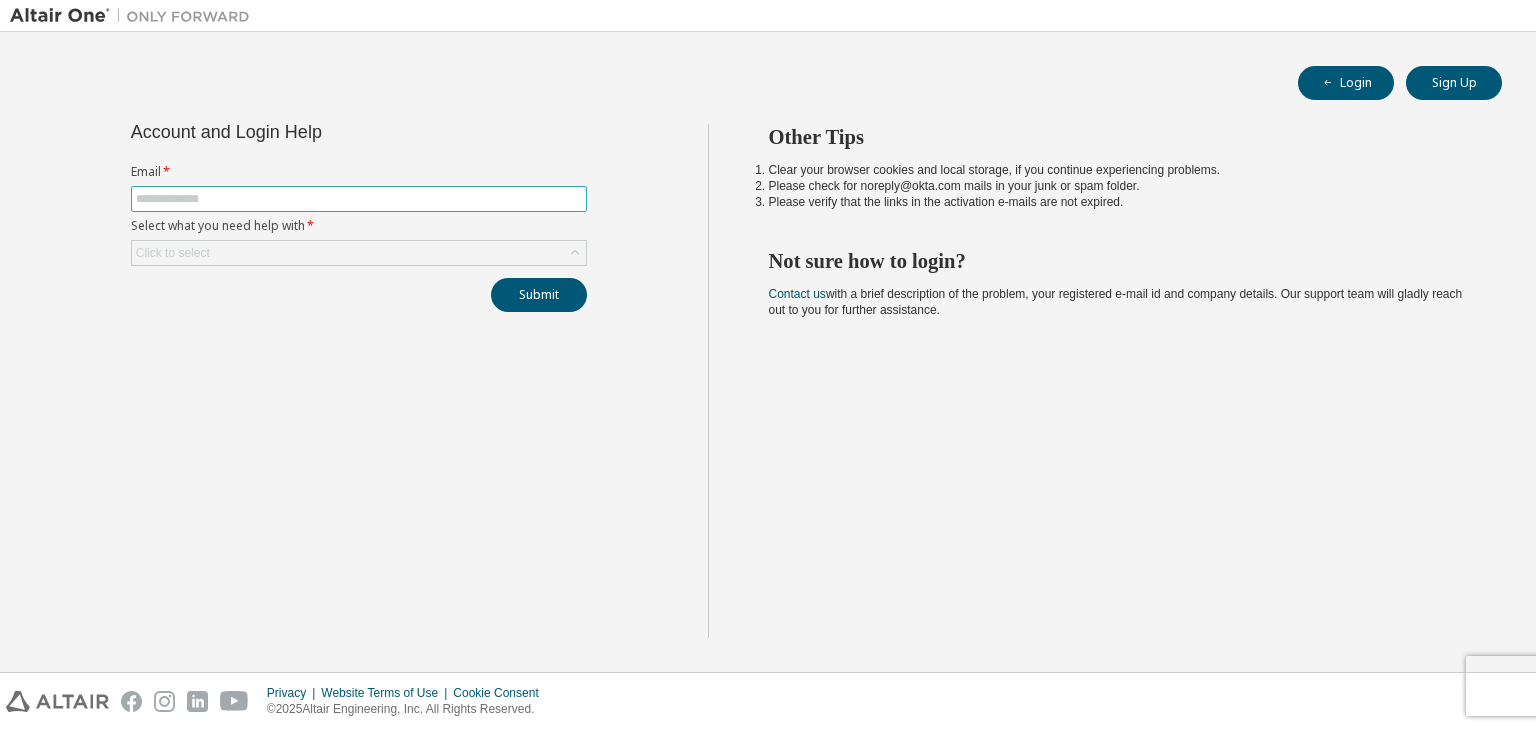 click at bounding box center (359, 199) 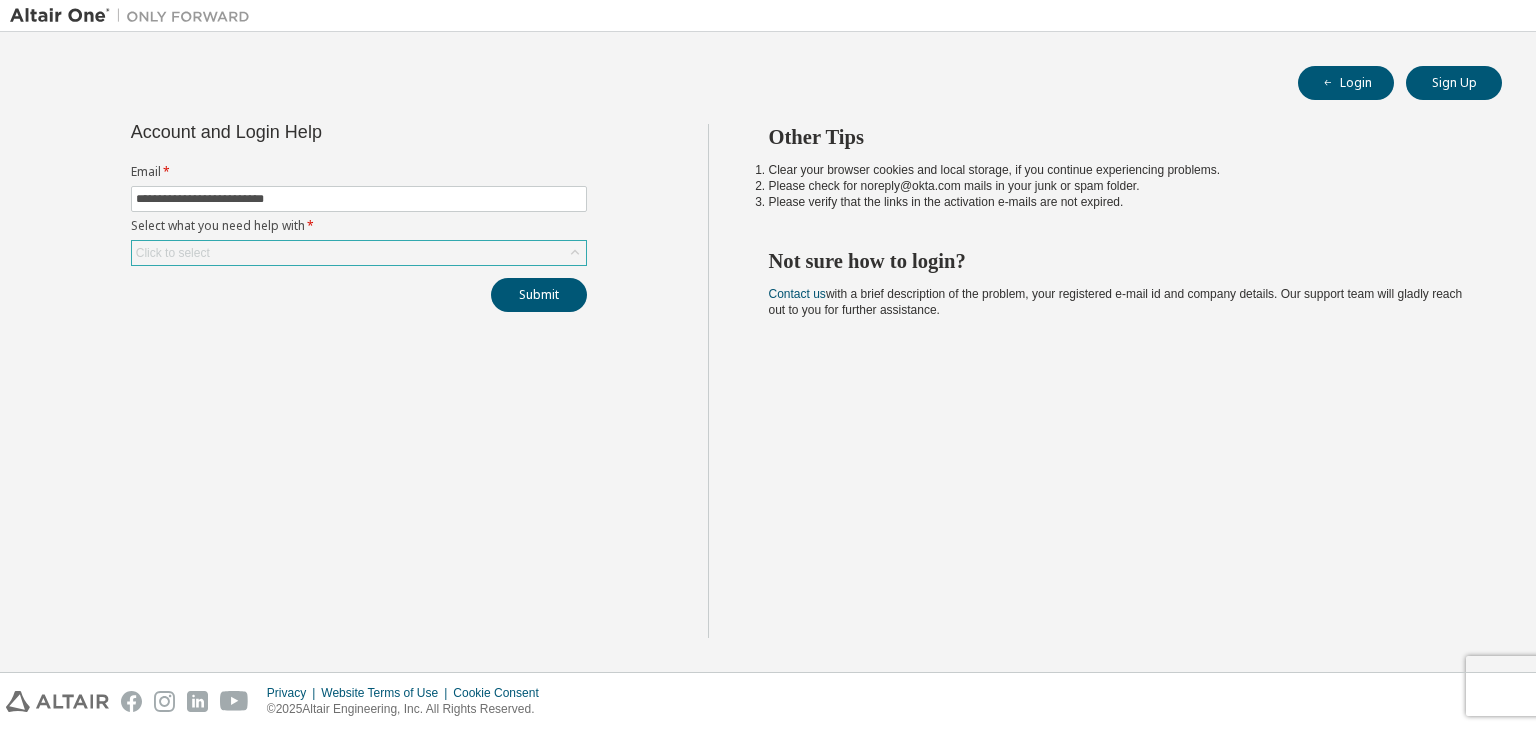click on "Click to select" at bounding box center [359, 253] 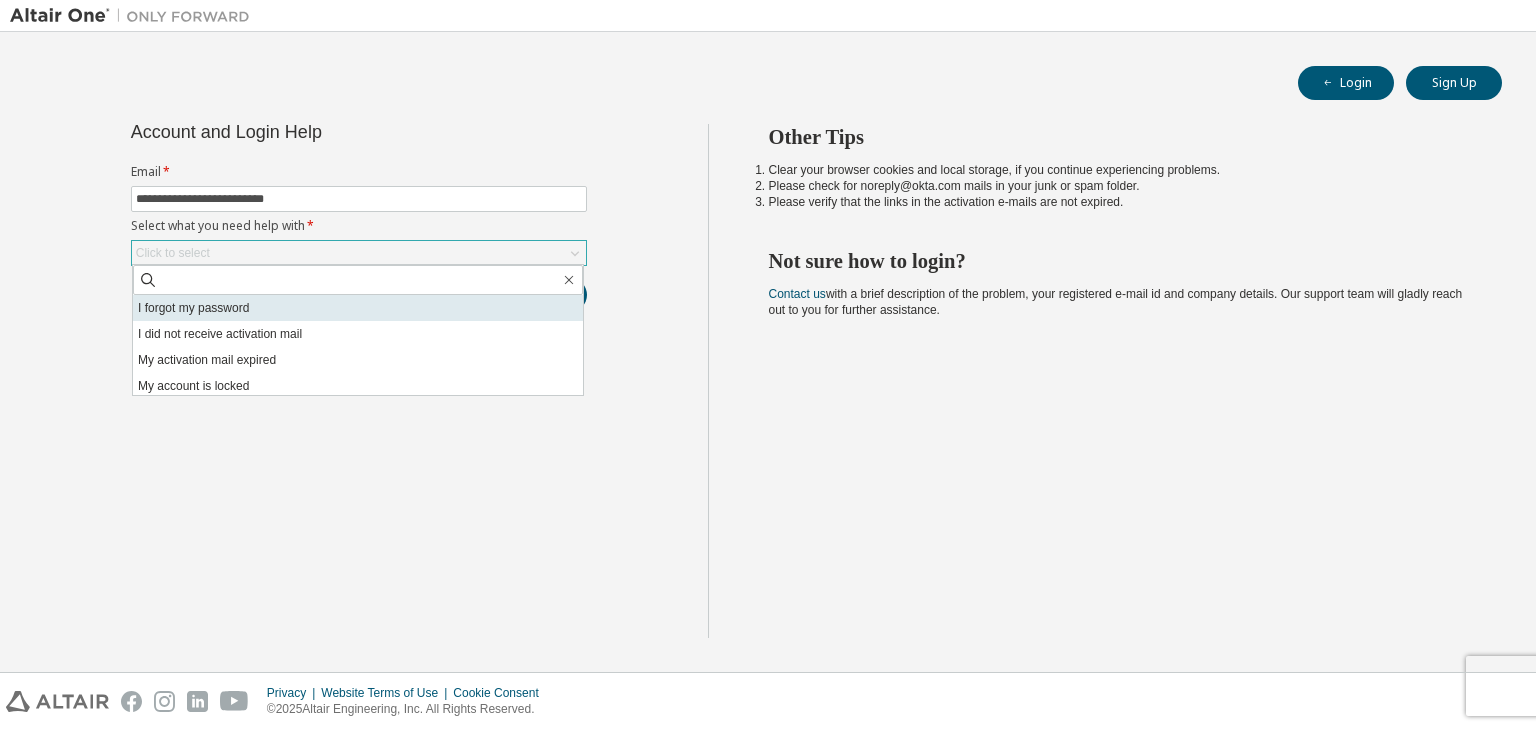 click on "I forgot my password" at bounding box center (358, 308) 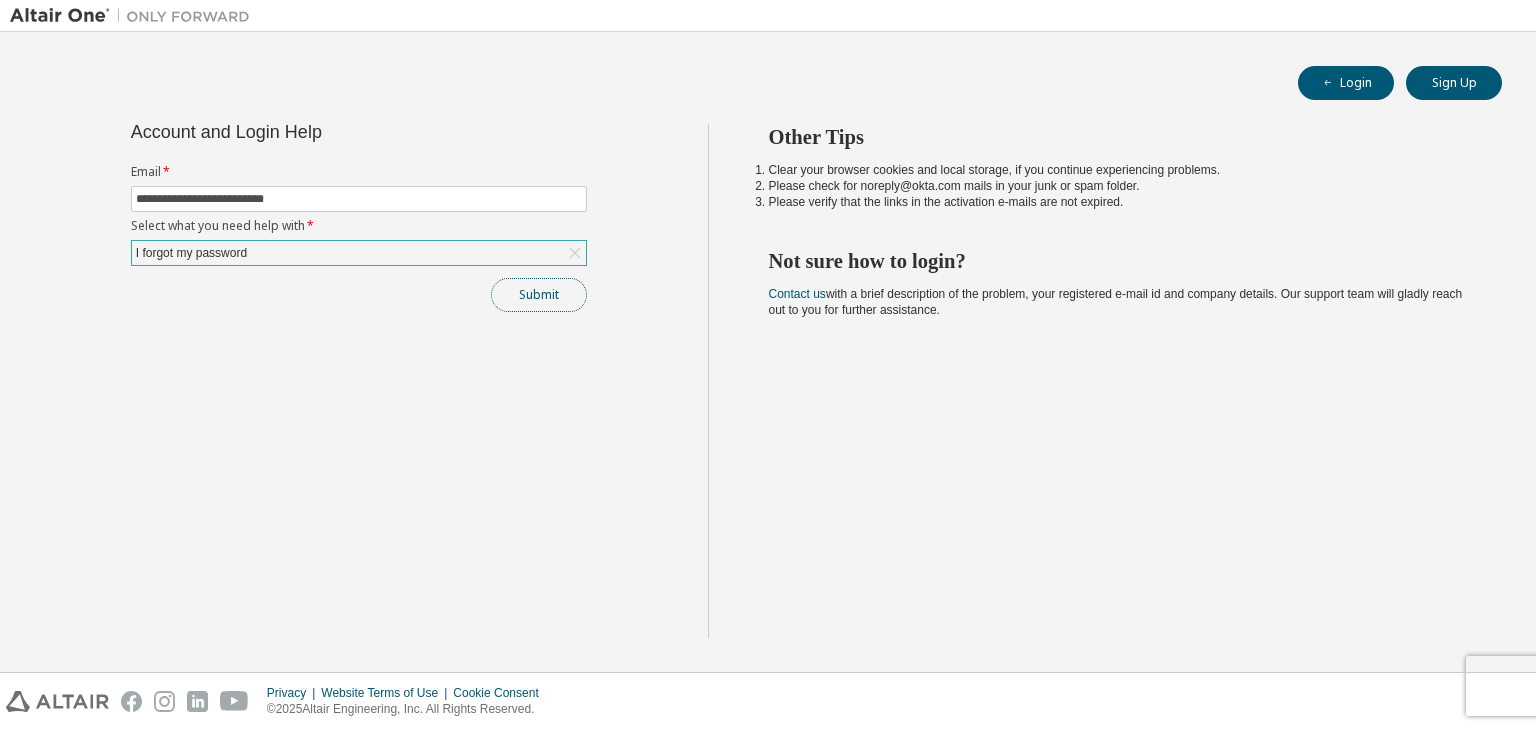 click on "Submit" at bounding box center (539, 295) 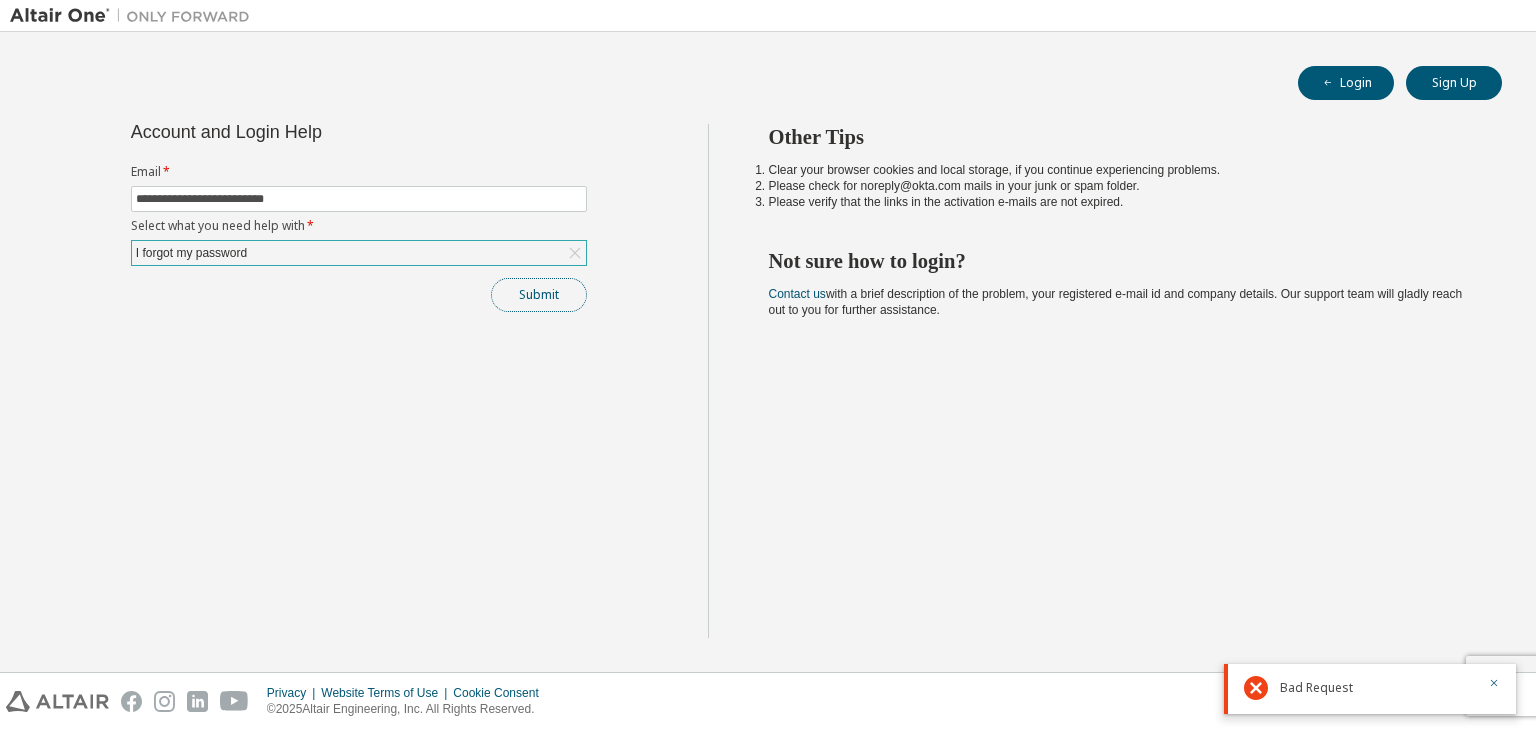 click on "Submit" at bounding box center (539, 295) 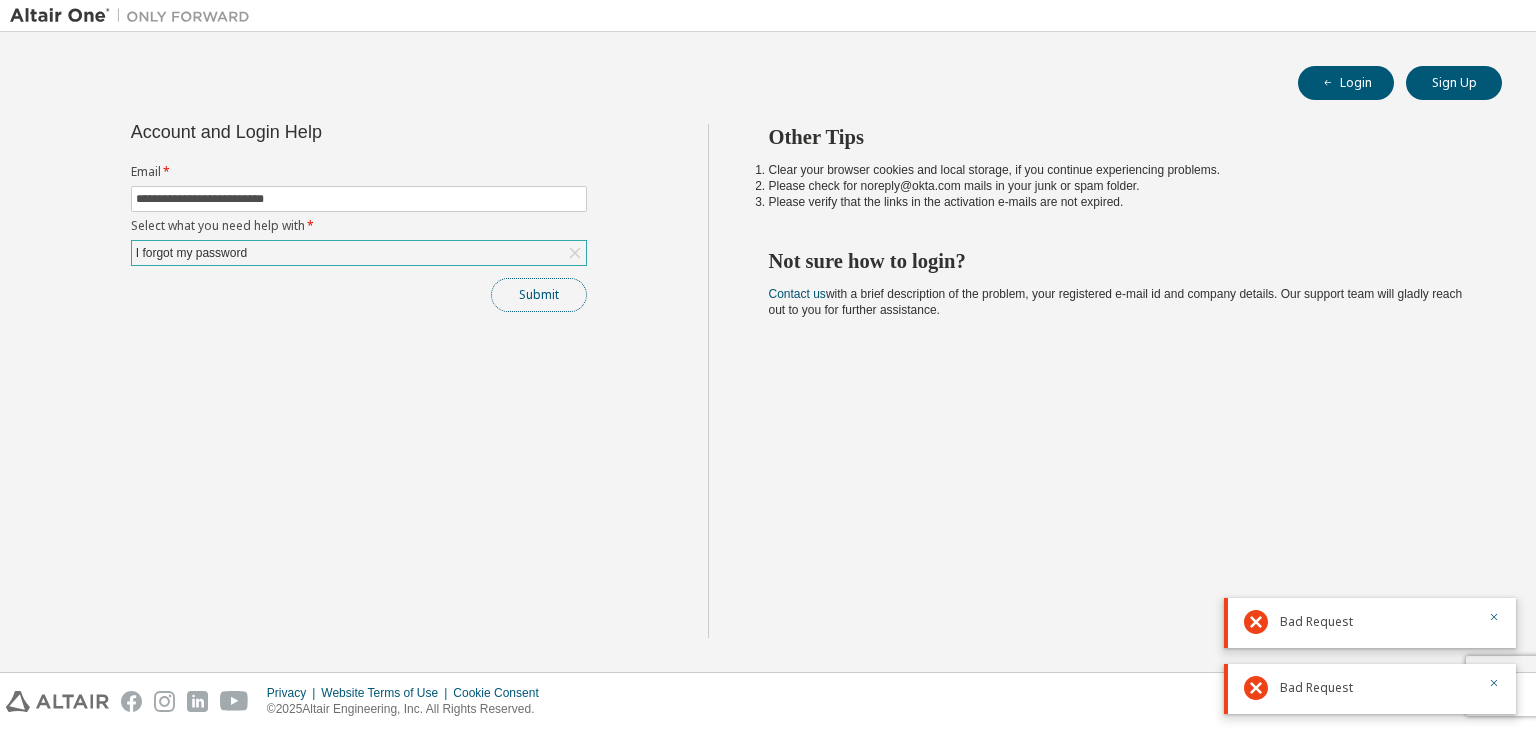 click on "Submit" at bounding box center (539, 295) 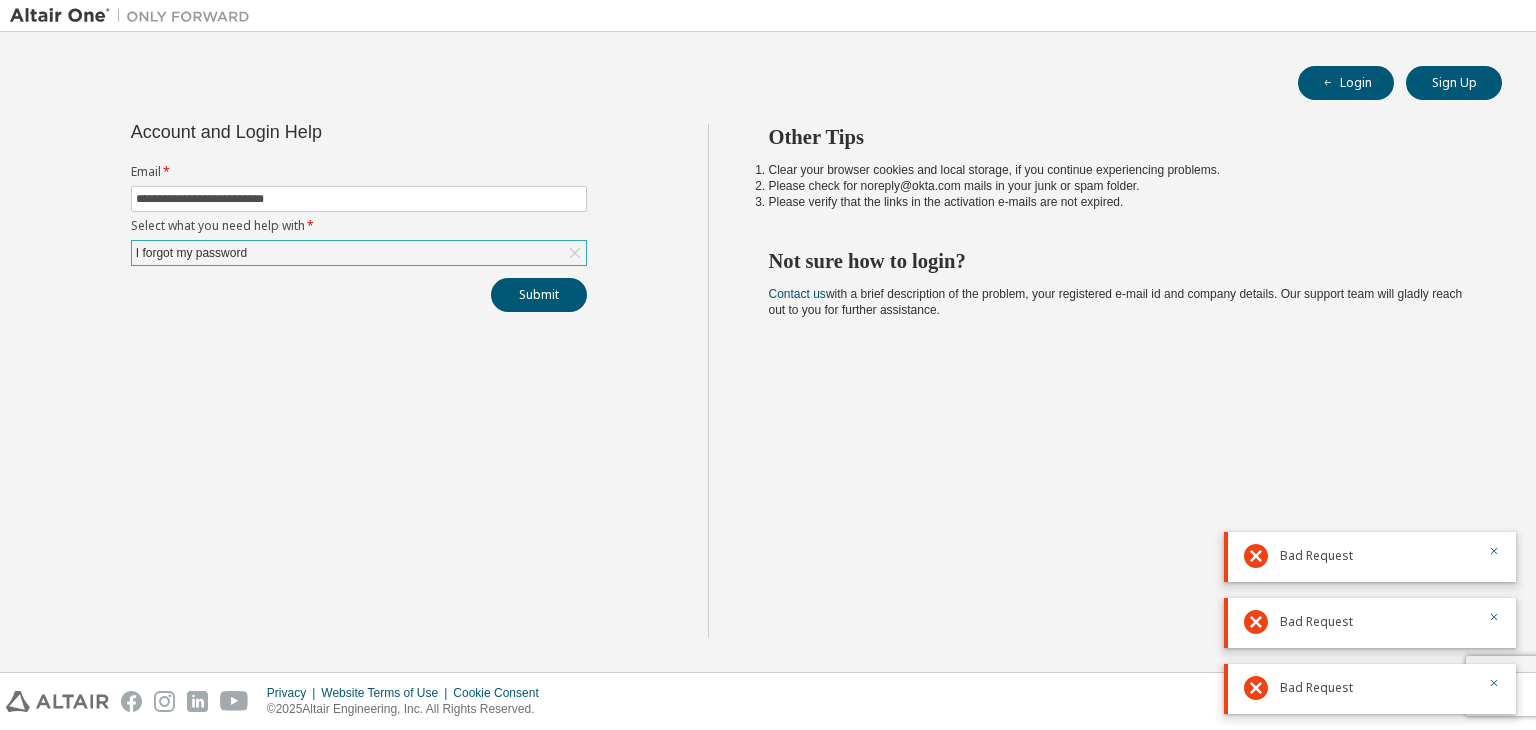 click on "Bad Request" at bounding box center [1316, 688] 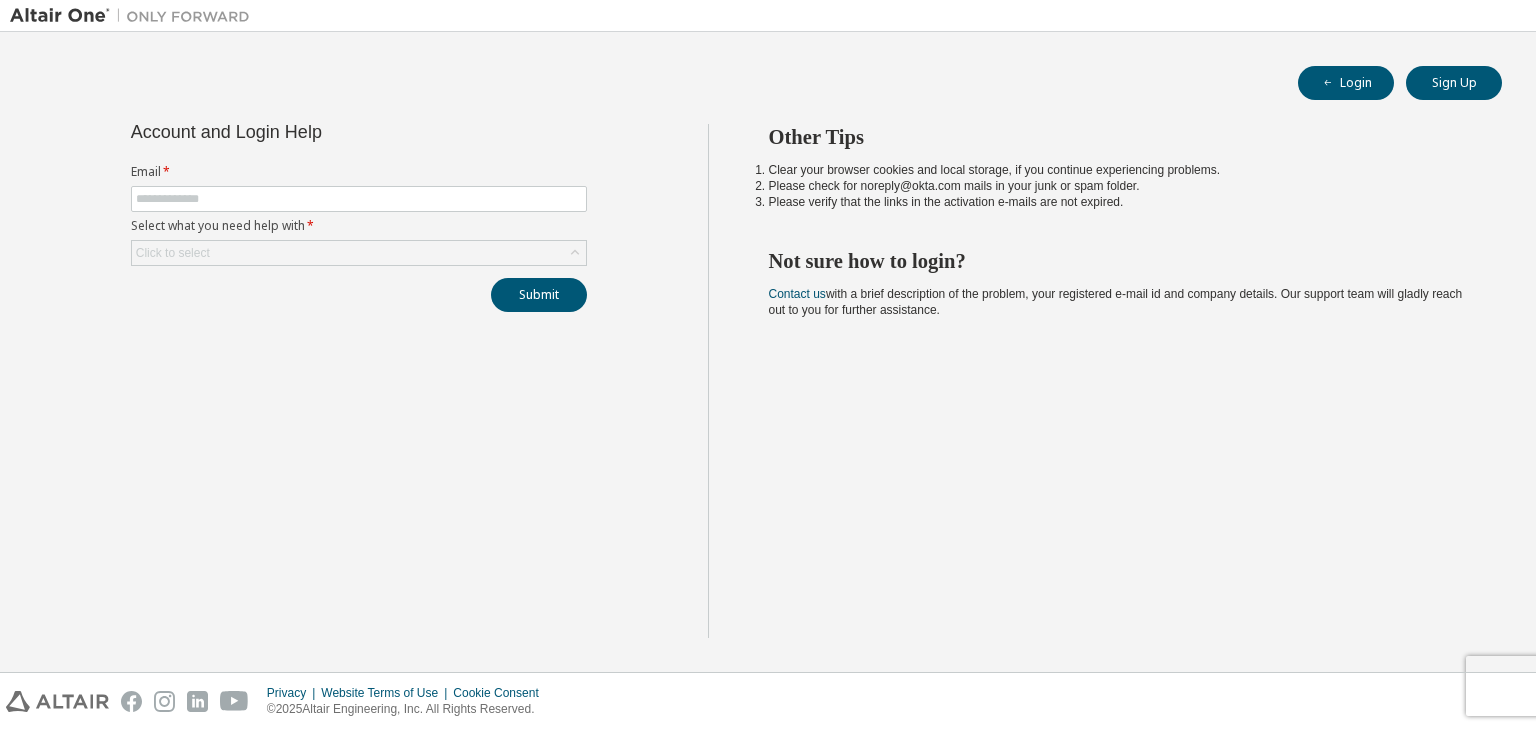 scroll, scrollTop: 0, scrollLeft: 0, axis: both 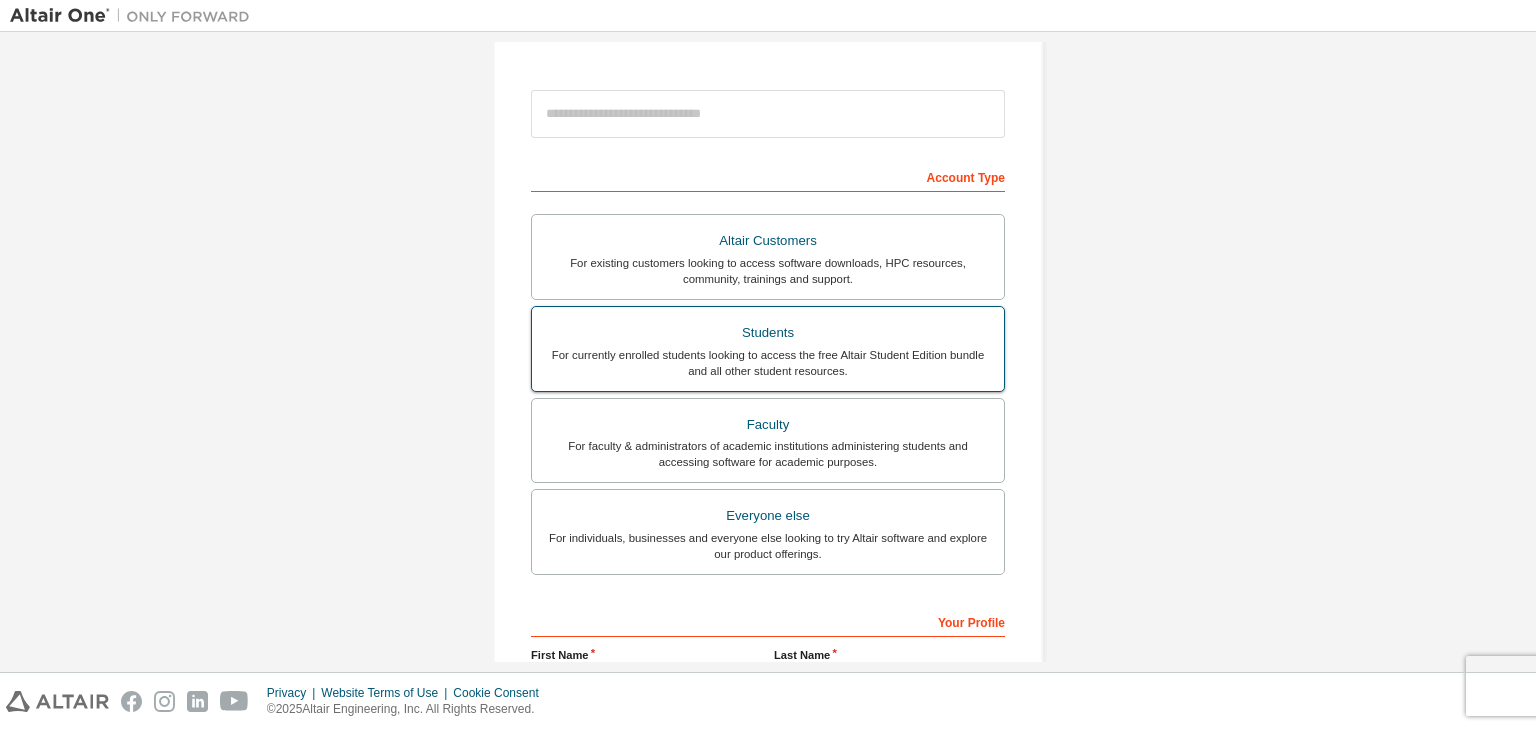 click on "For currently enrolled students looking to access the free Altair Student Edition bundle and all other student resources." at bounding box center [768, 363] 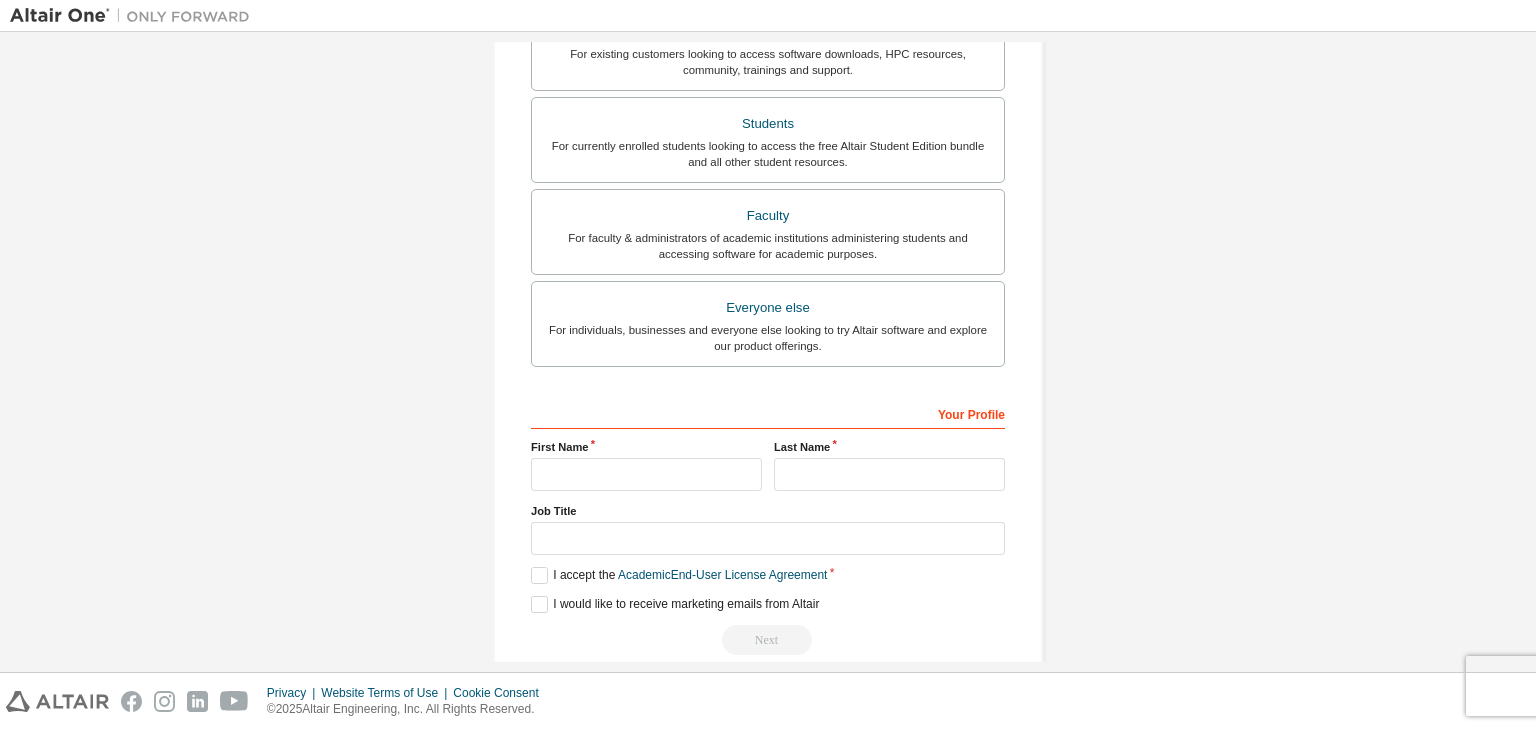 scroll, scrollTop: 487, scrollLeft: 0, axis: vertical 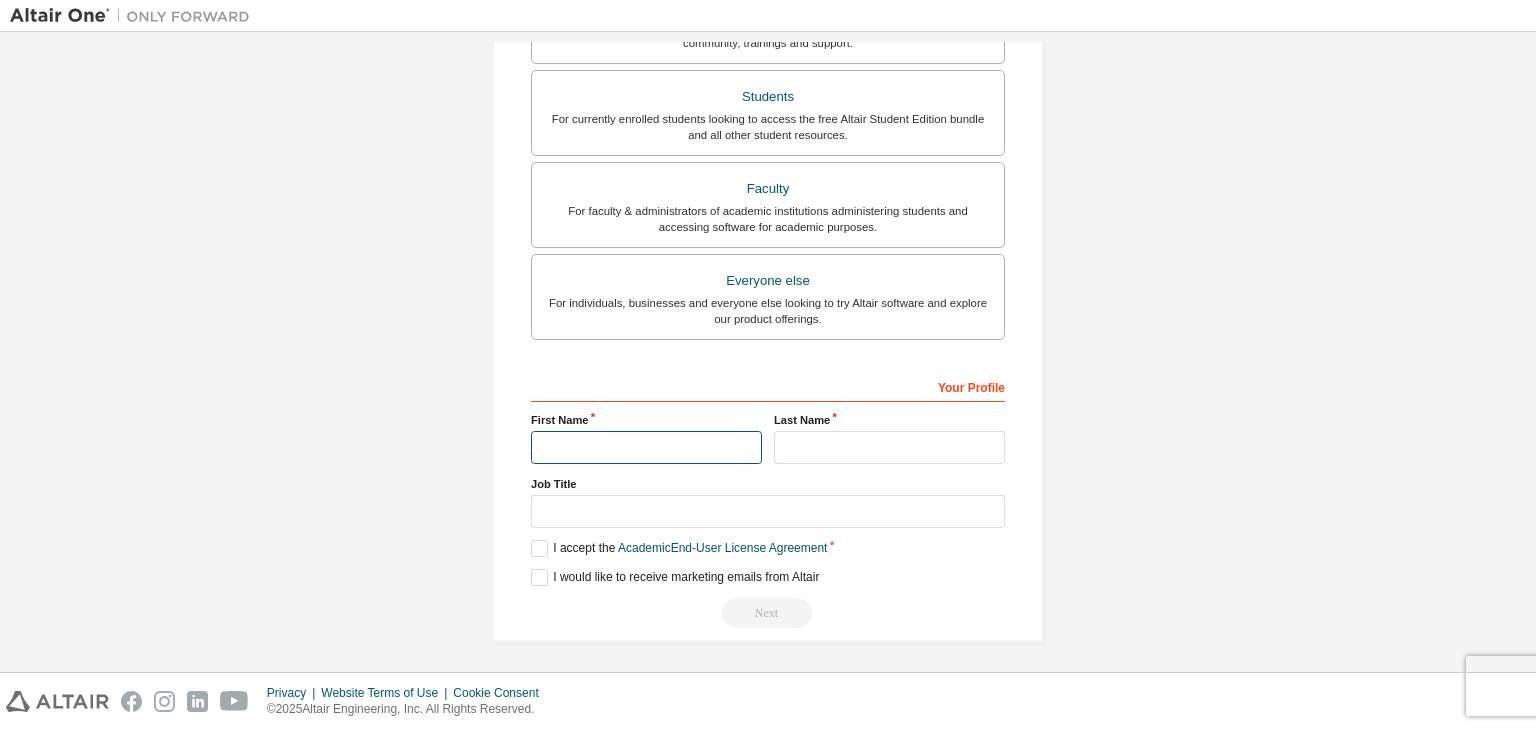 click at bounding box center (646, 447) 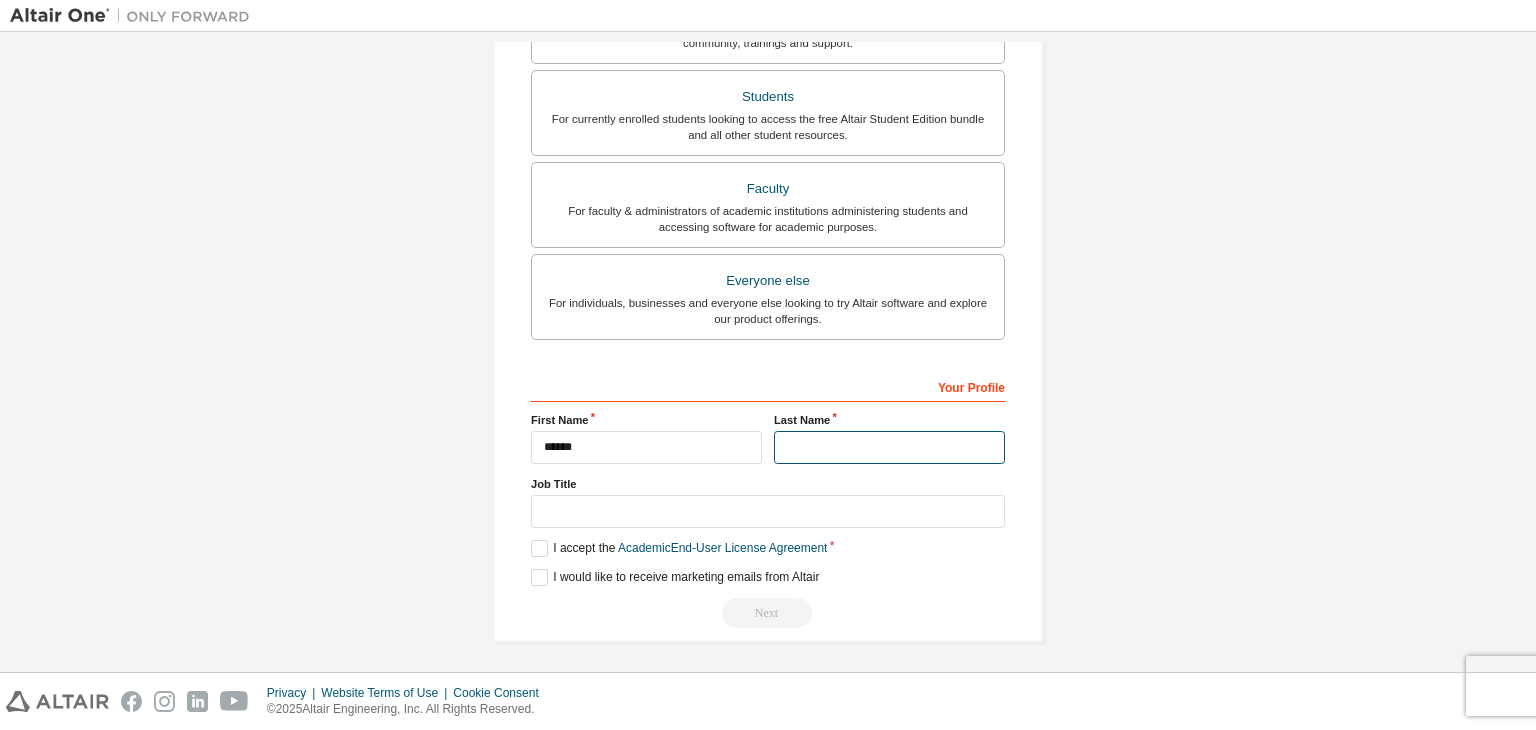 click at bounding box center [889, 447] 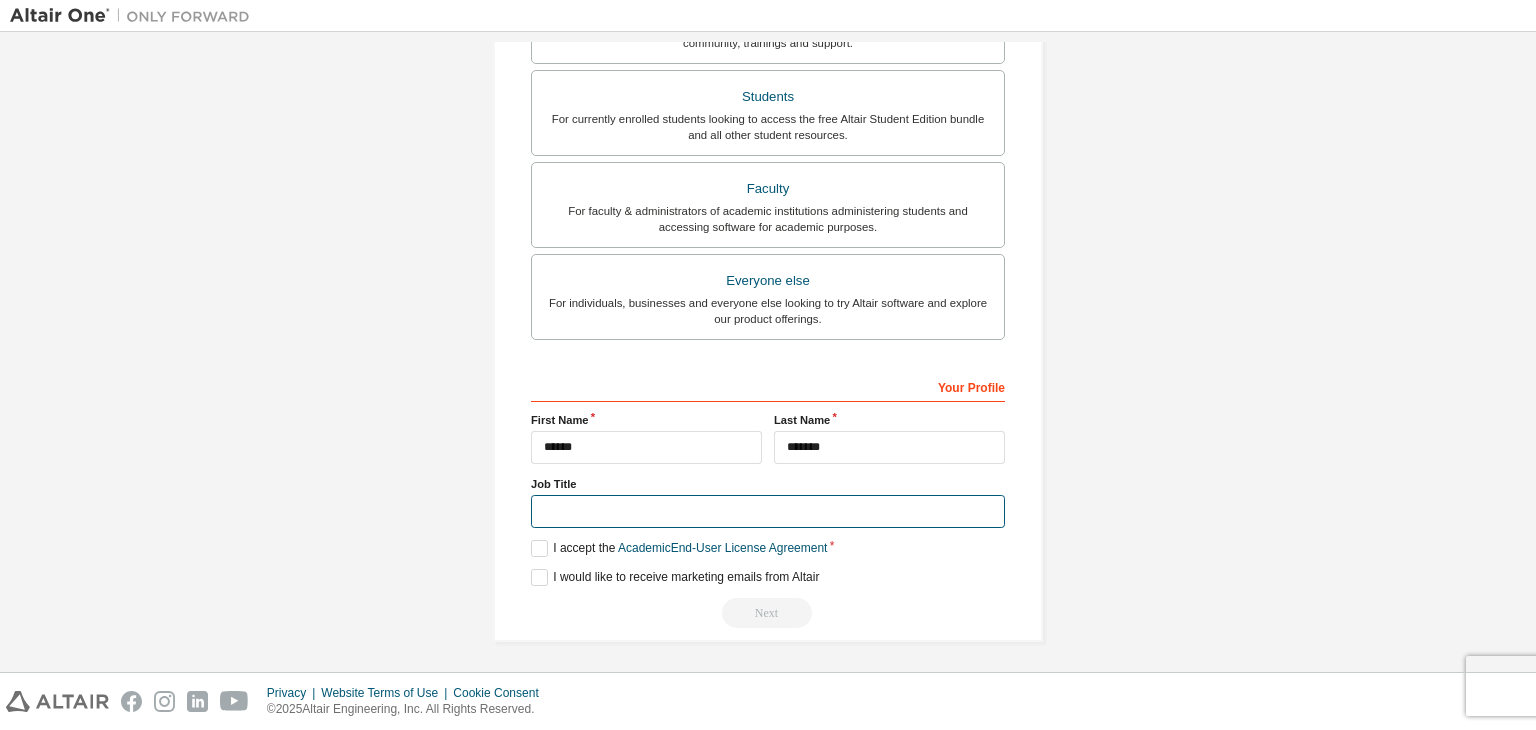 click at bounding box center (768, 511) 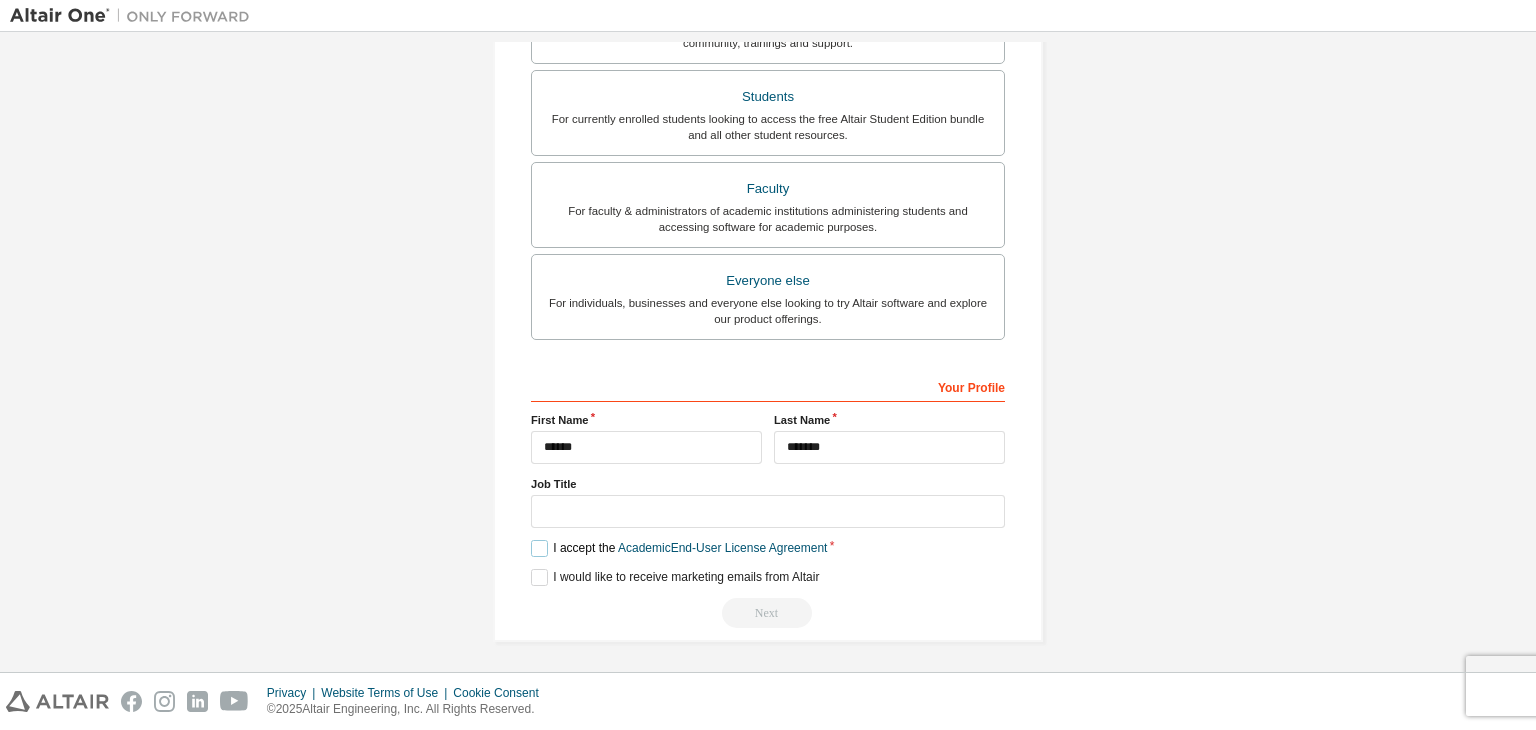 click on "I accept the   Academic   End-User License Agreement" at bounding box center (679, 548) 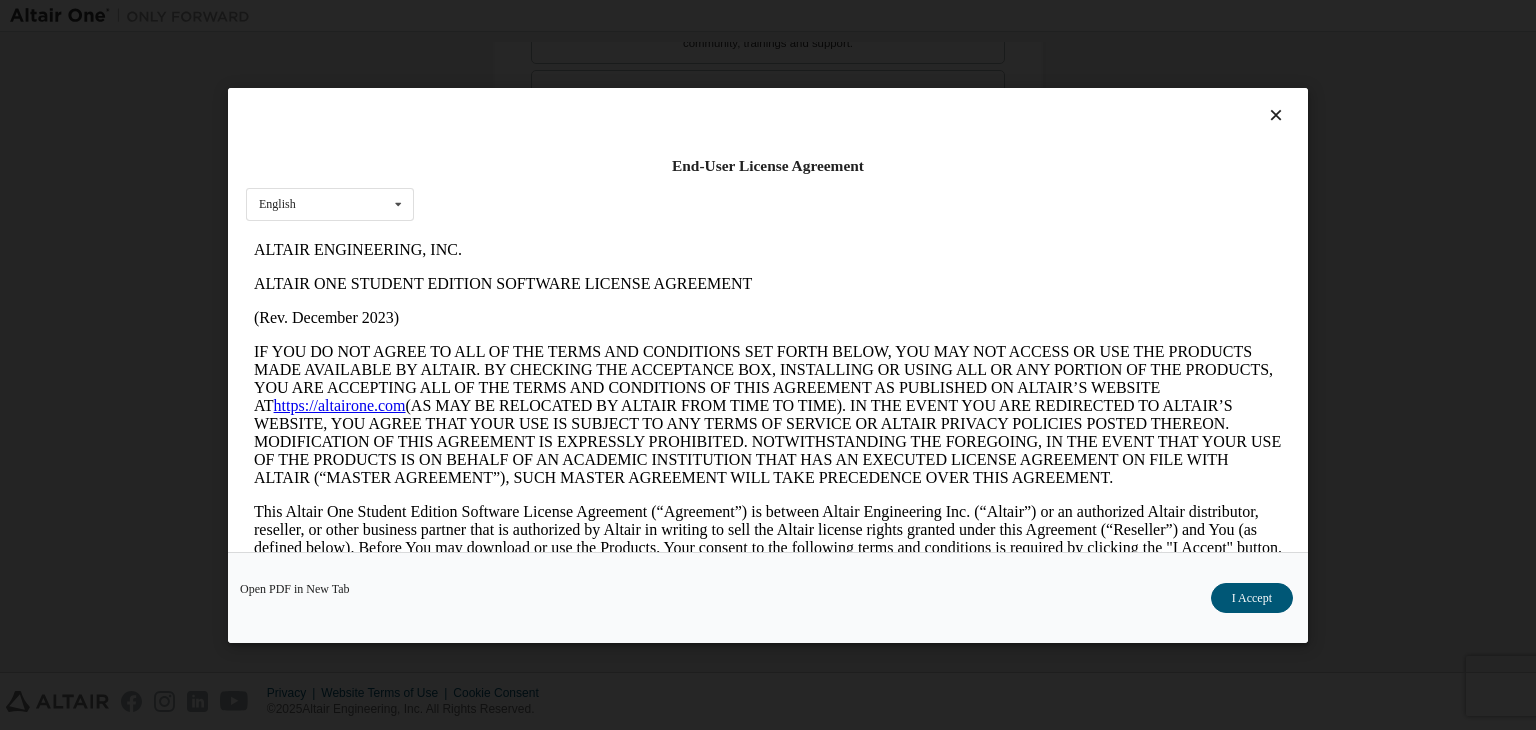 scroll, scrollTop: 0, scrollLeft: 0, axis: both 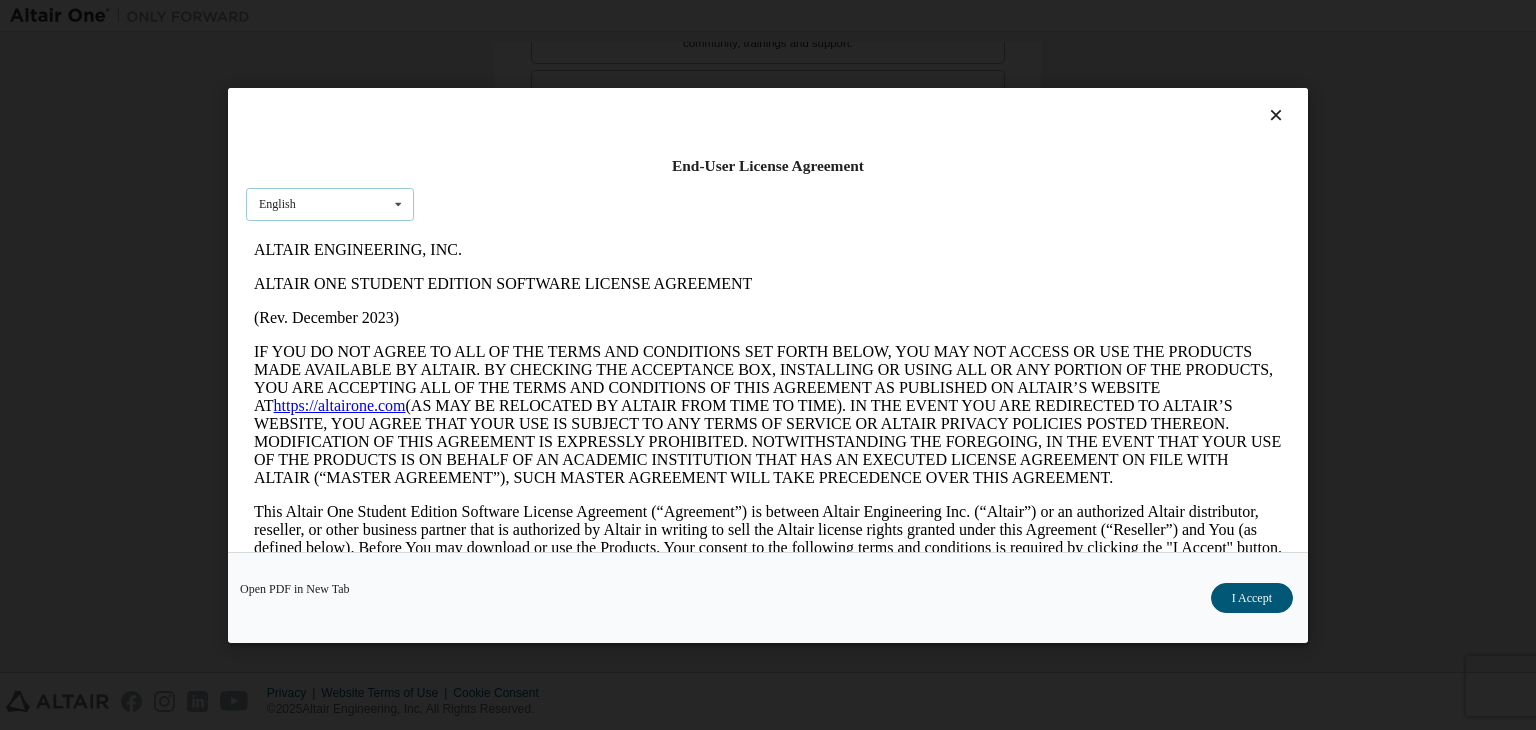 click at bounding box center [398, 203] 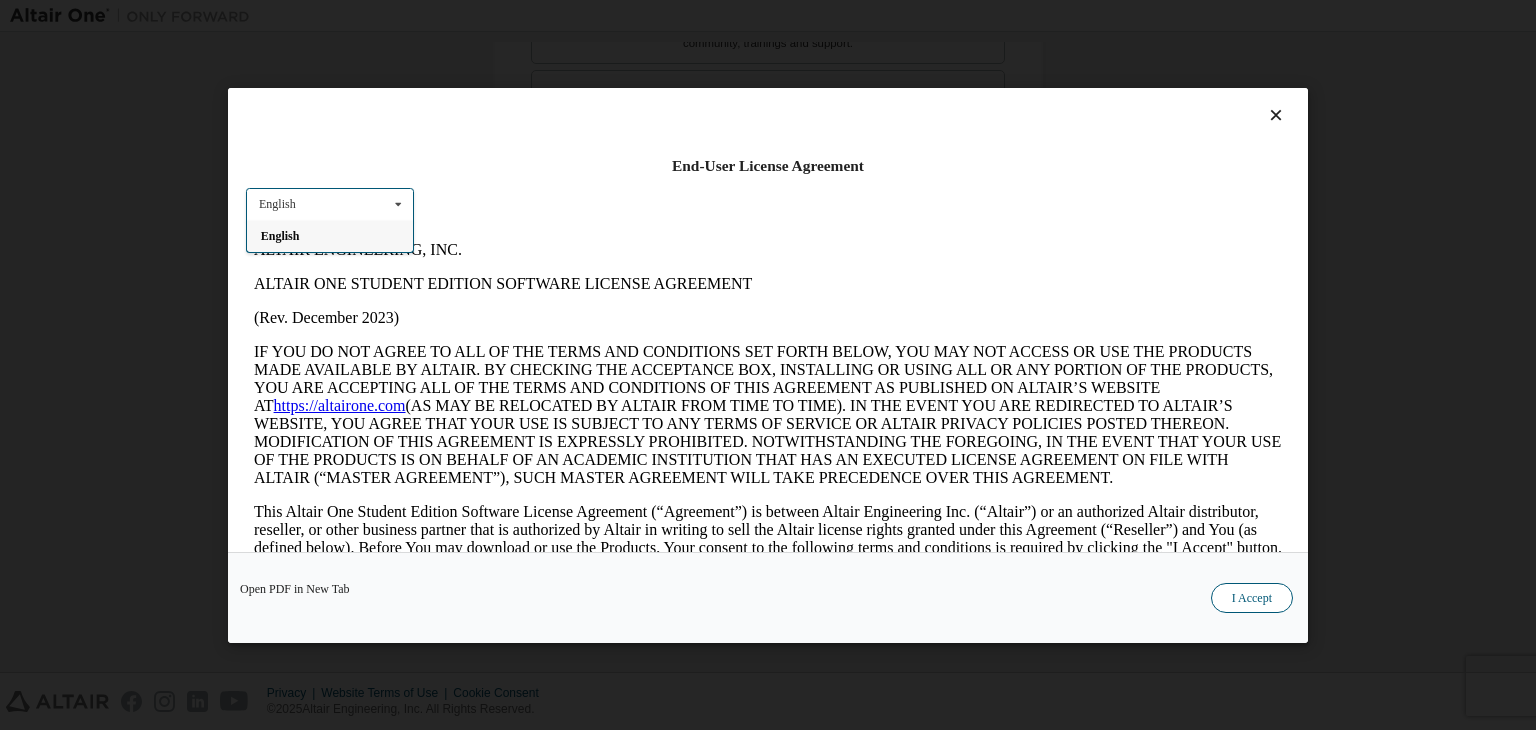 click on "I Accept" at bounding box center (1252, 598) 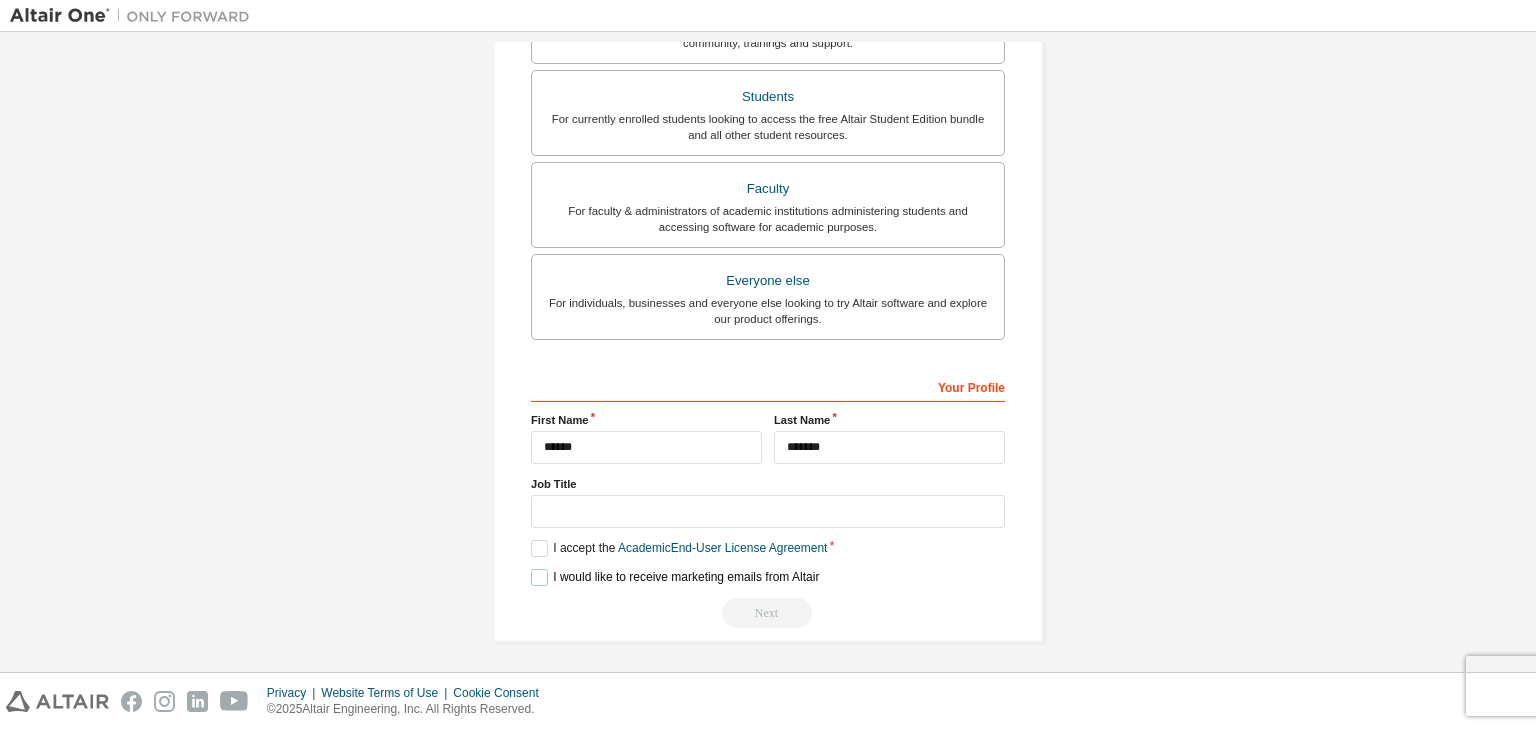 click on "I would like to receive marketing emails from Altair" at bounding box center [675, 577] 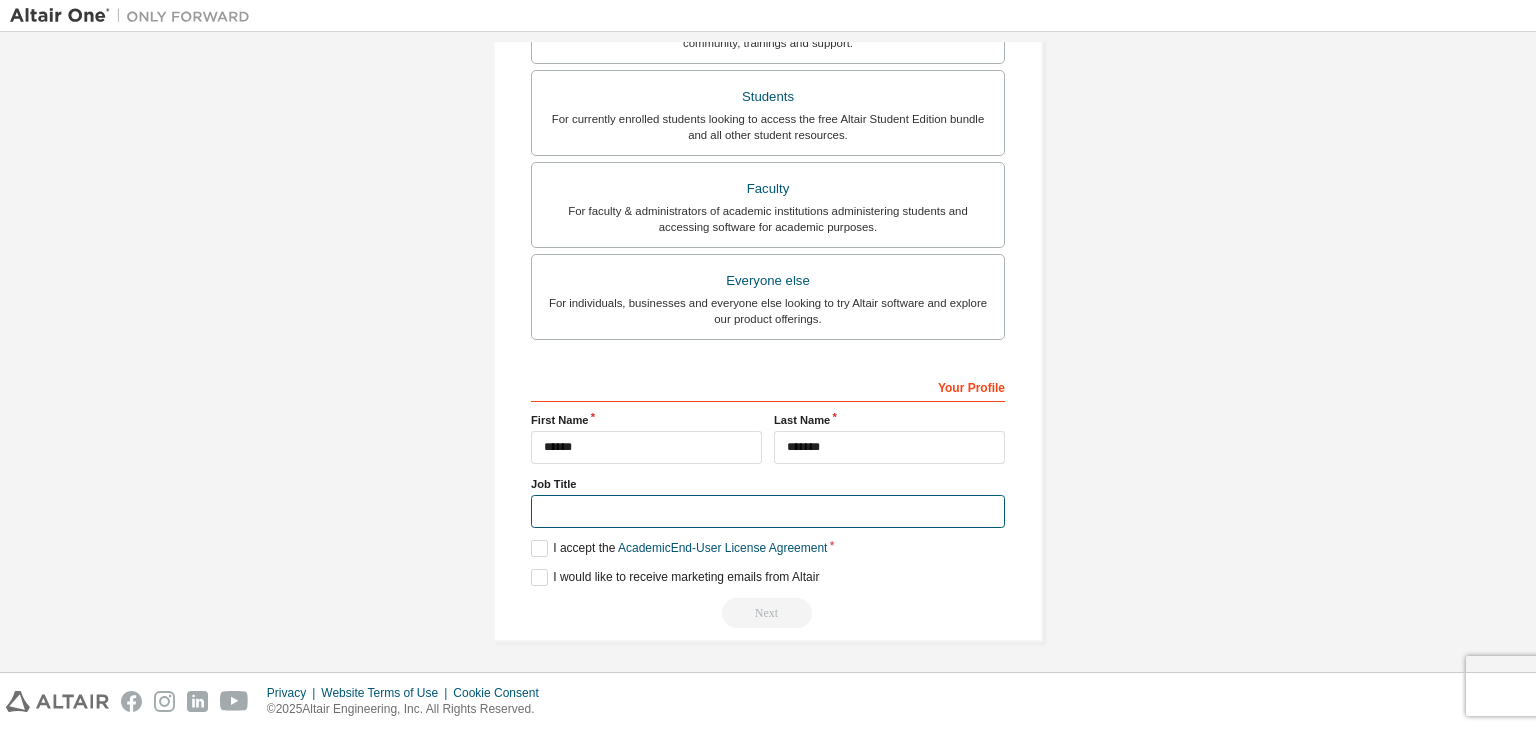 click at bounding box center (768, 511) 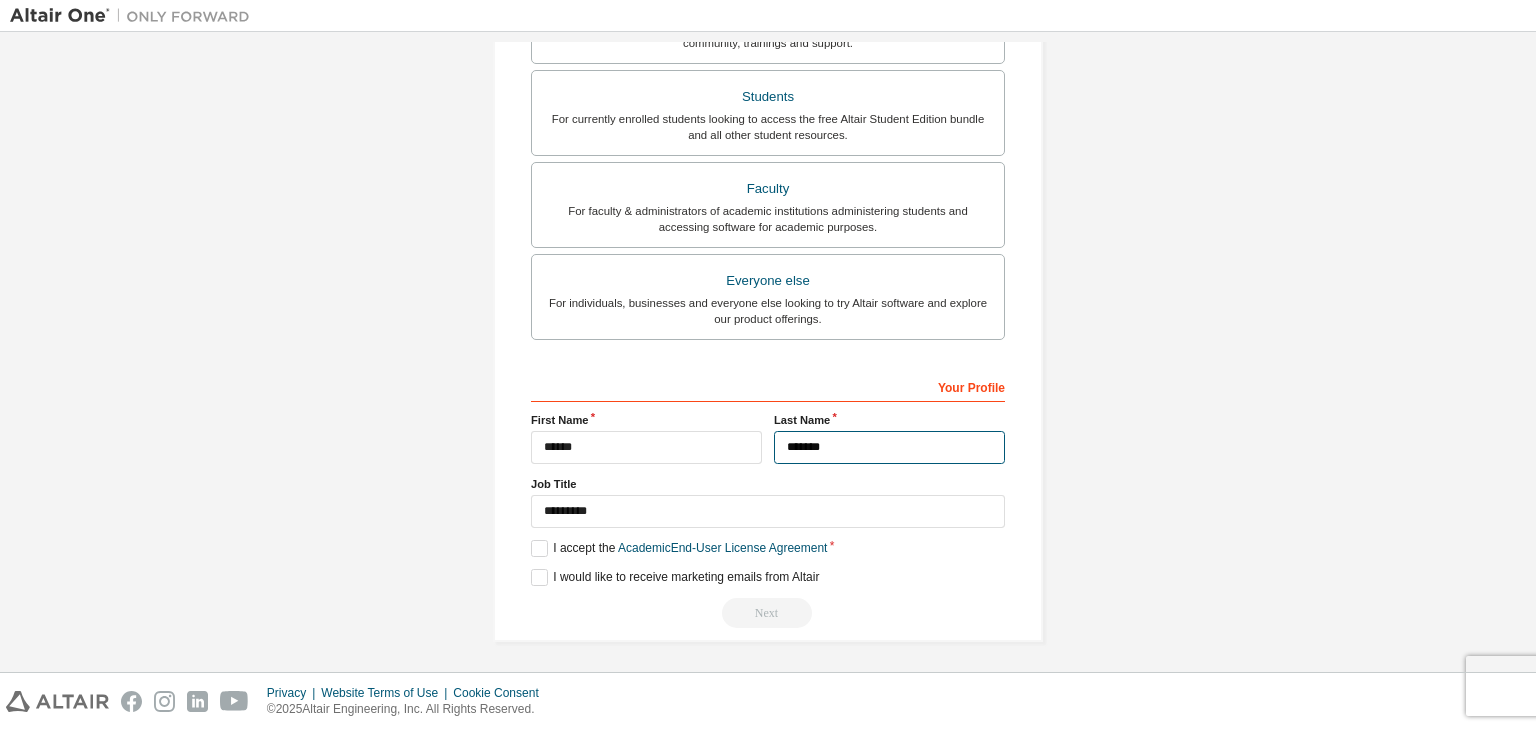 click on "*******" at bounding box center [889, 447] 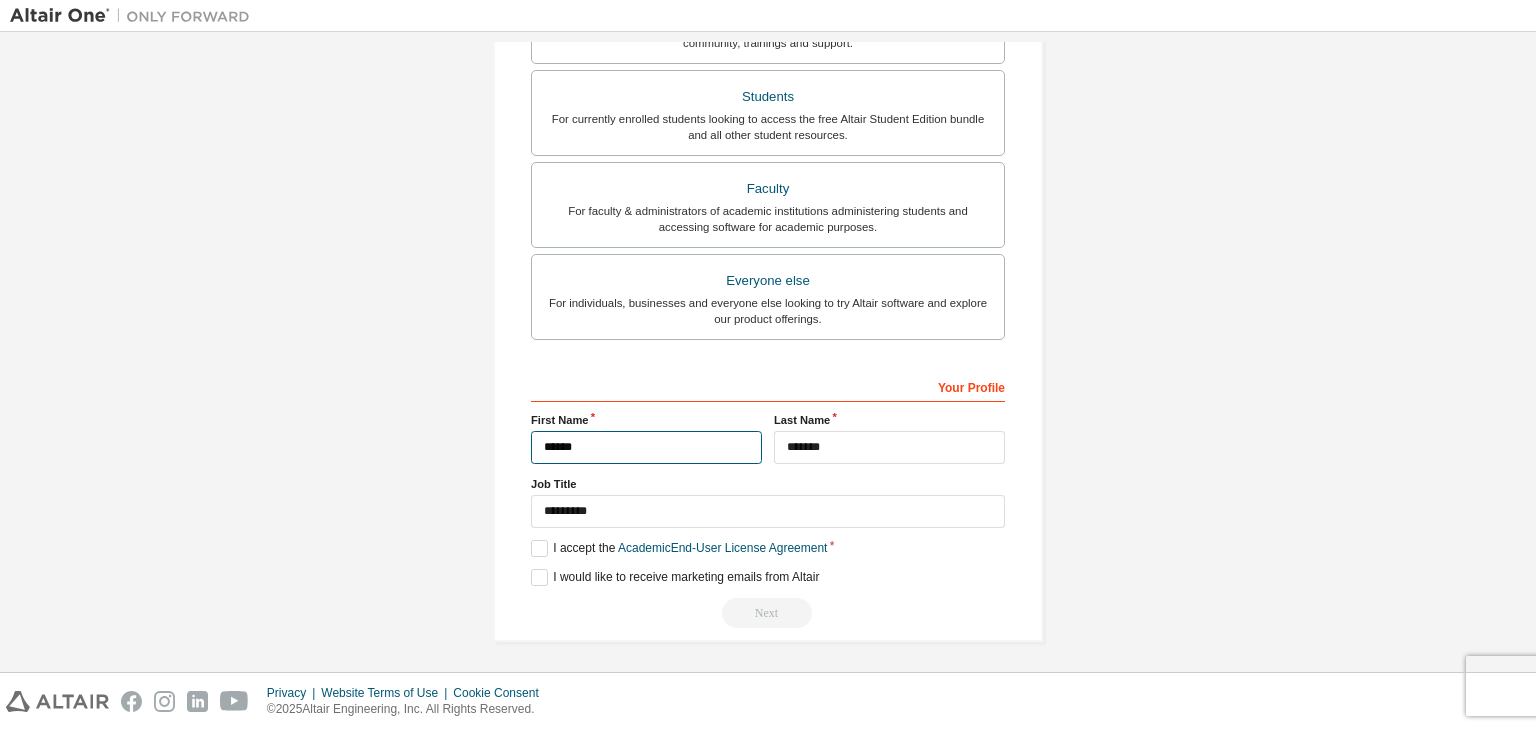 click on "******" at bounding box center [646, 447] 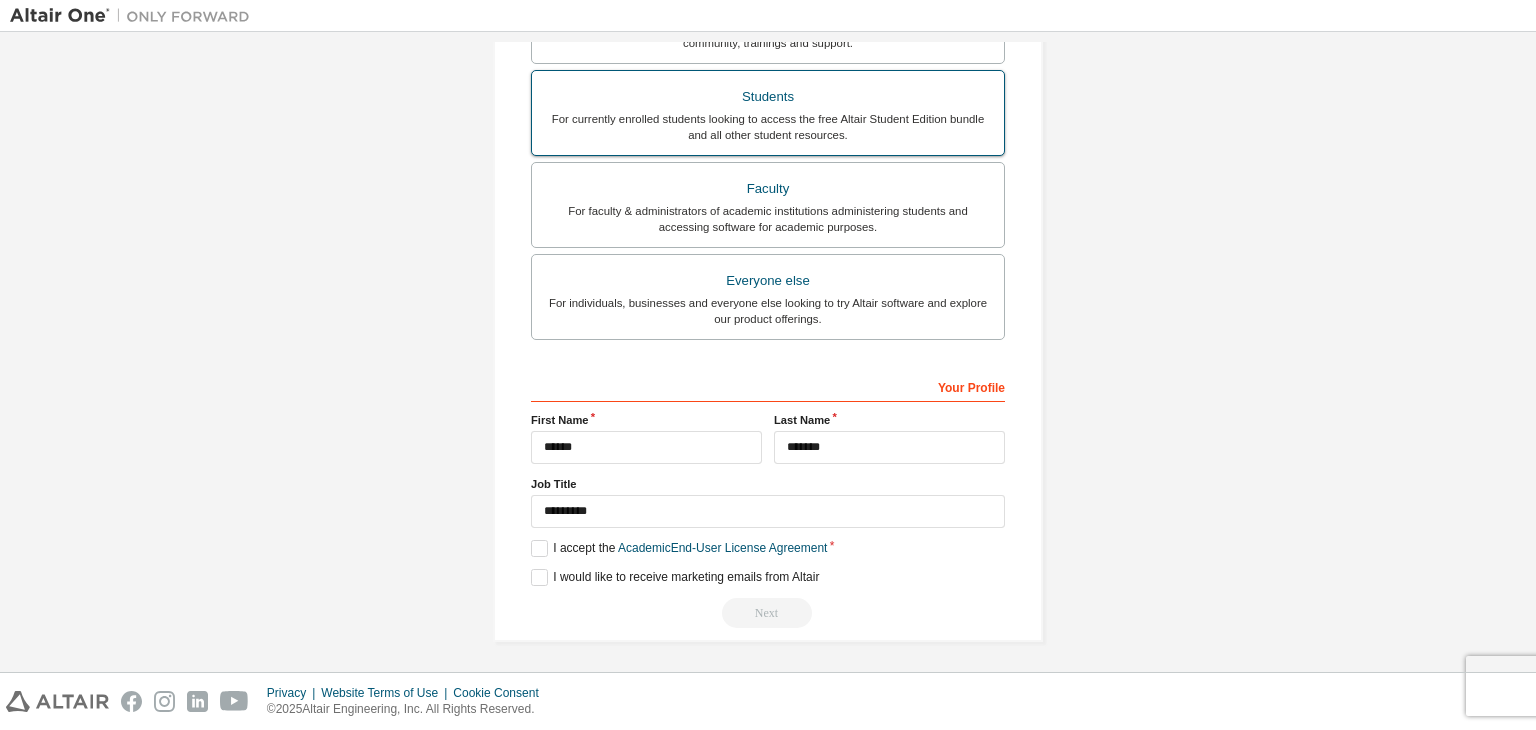 click on "For currently enrolled students looking to access the free Altair Student Edition bundle and all other student resources." at bounding box center [768, 127] 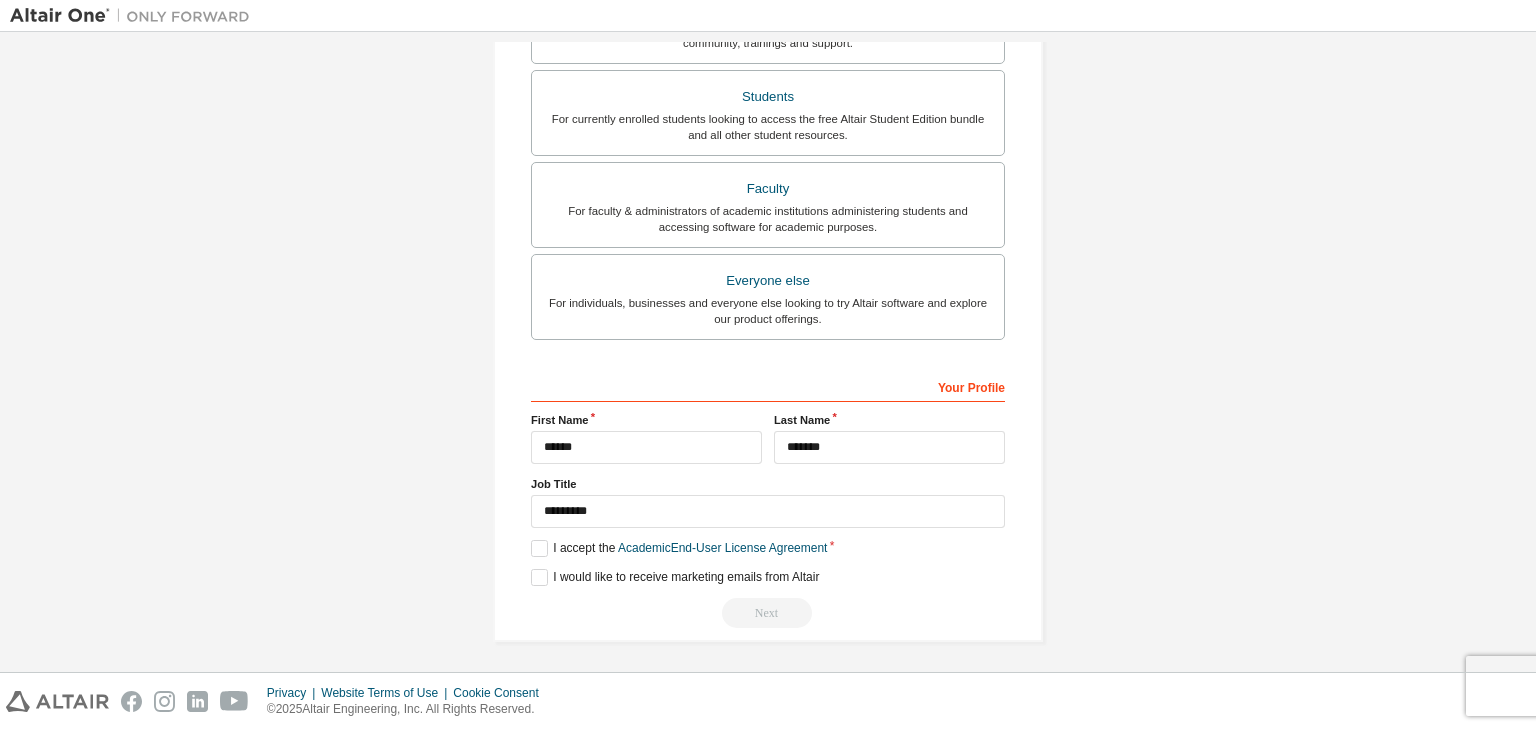 drag, startPoint x: 576, startPoint y: 417, endPoint x: 612, endPoint y: 376, distance: 54.56189 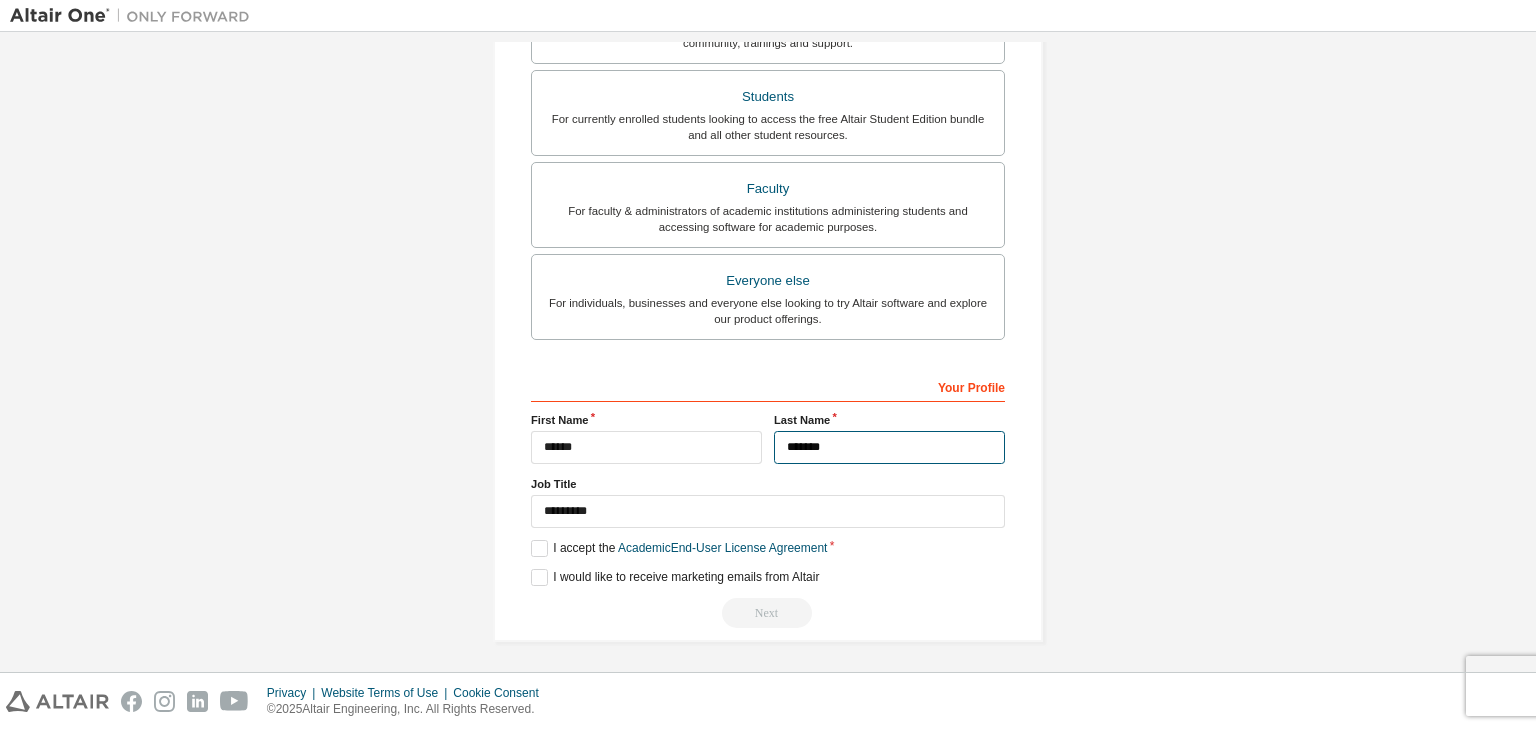 click on "*******" at bounding box center (889, 447) 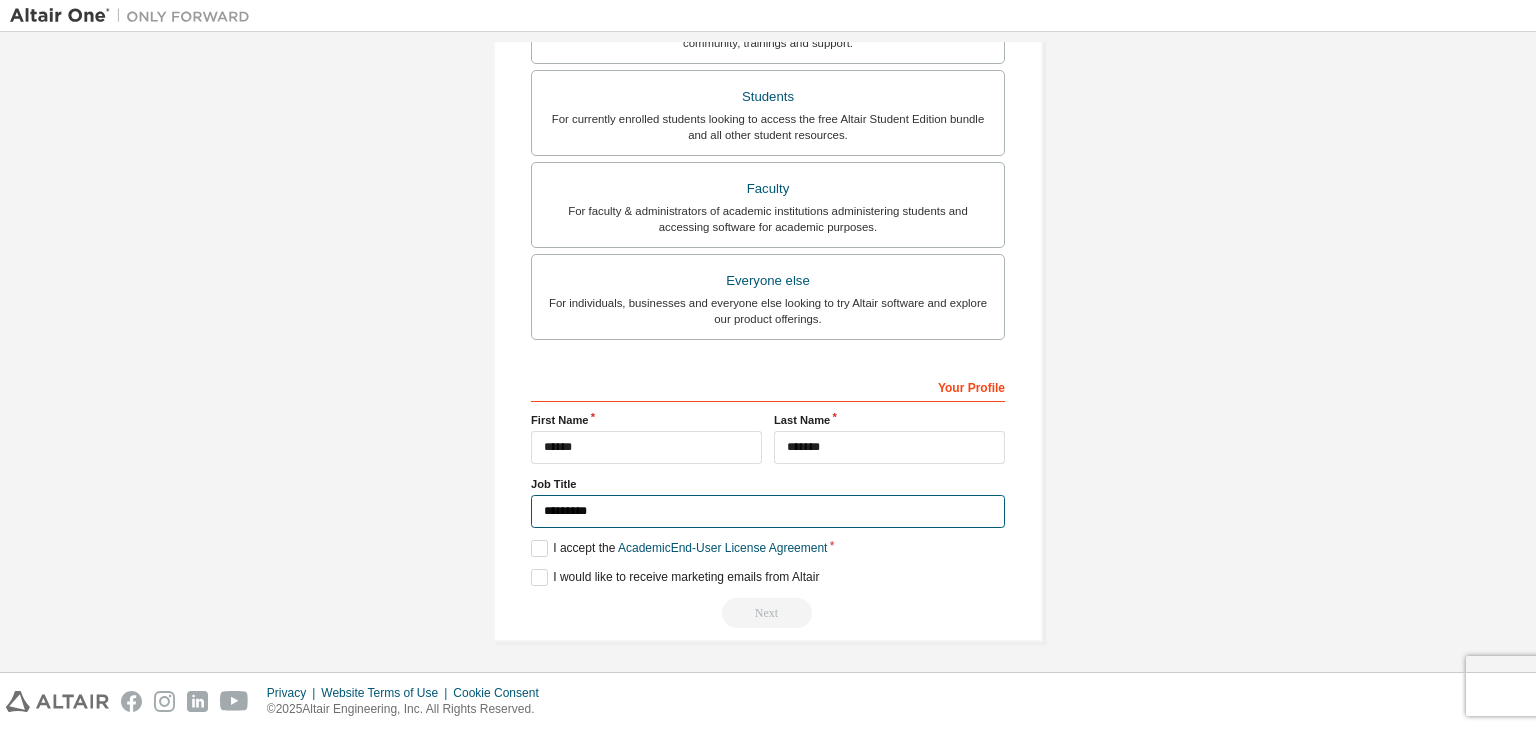 click on "*********" at bounding box center [768, 511] 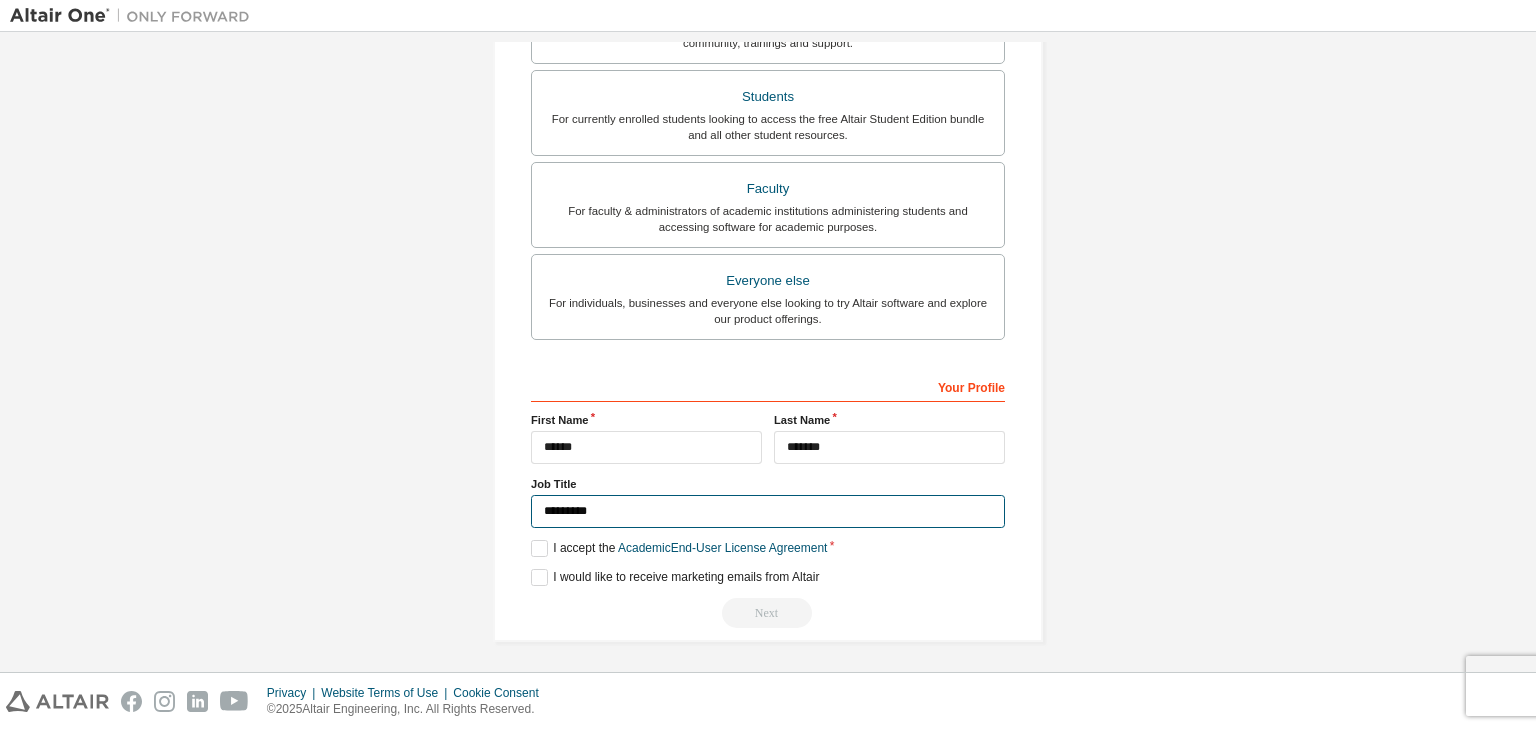 drag, startPoint x: 690, startPoint y: 506, endPoint x: 399, endPoint y: 506, distance: 291 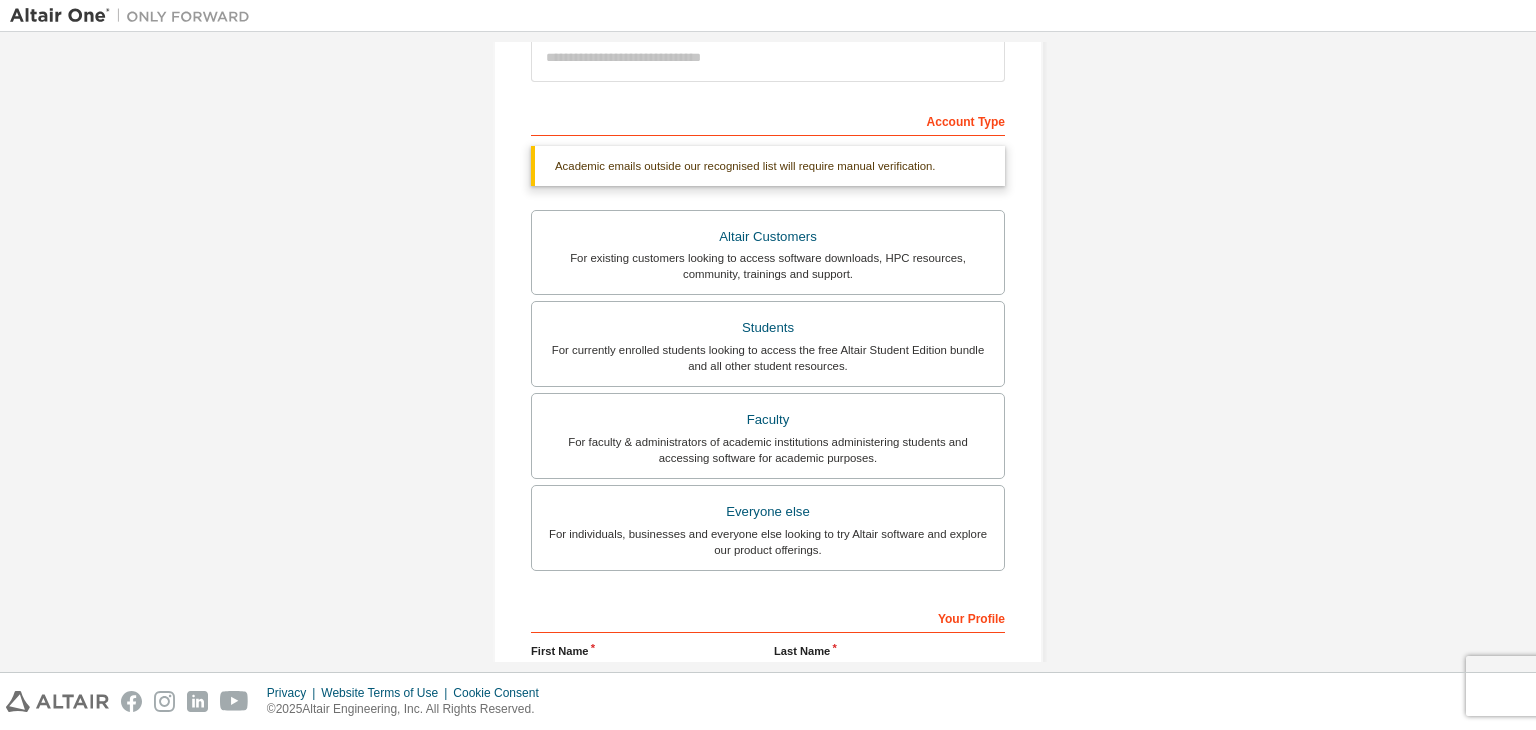 scroll, scrollTop: 87, scrollLeft: 0, axis: vertical 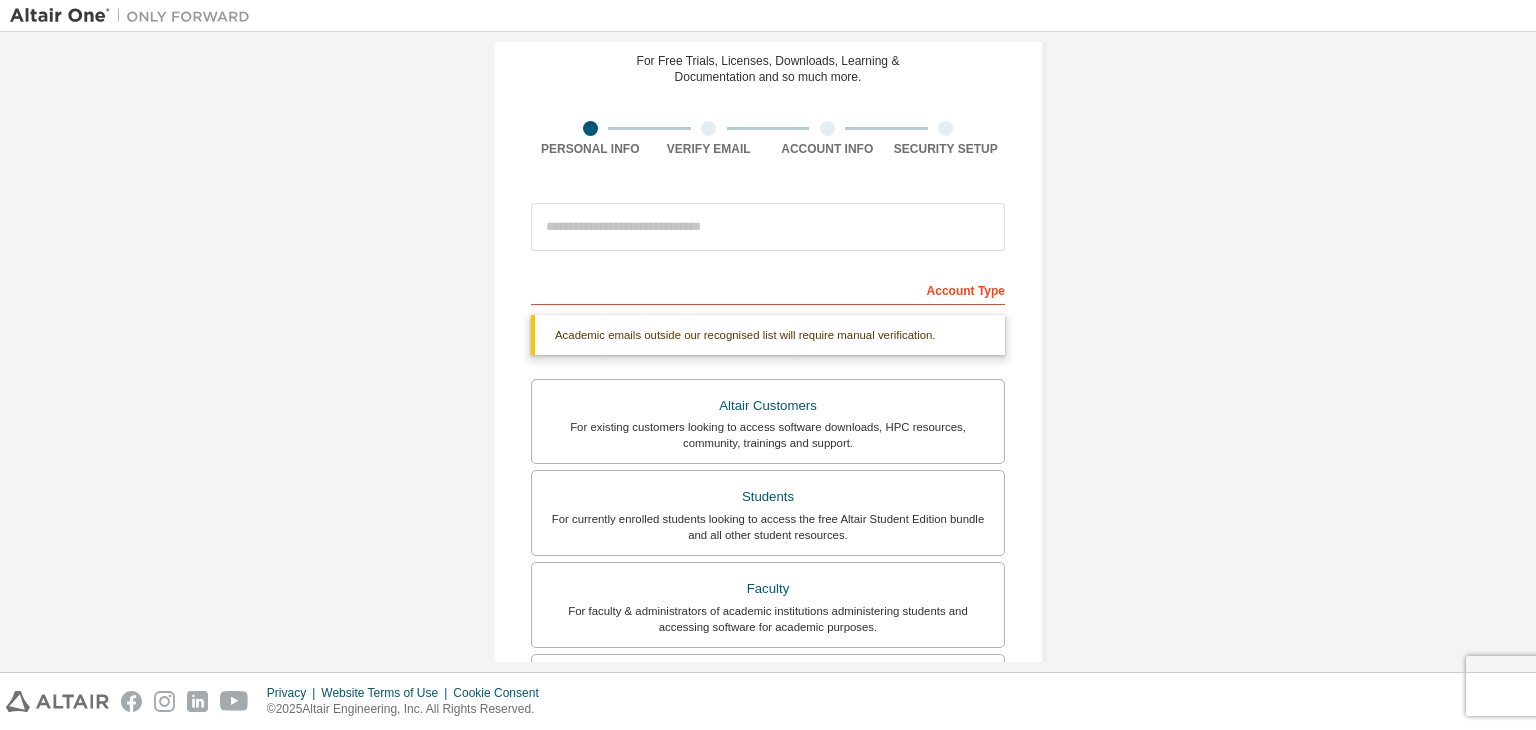 type on "*******" 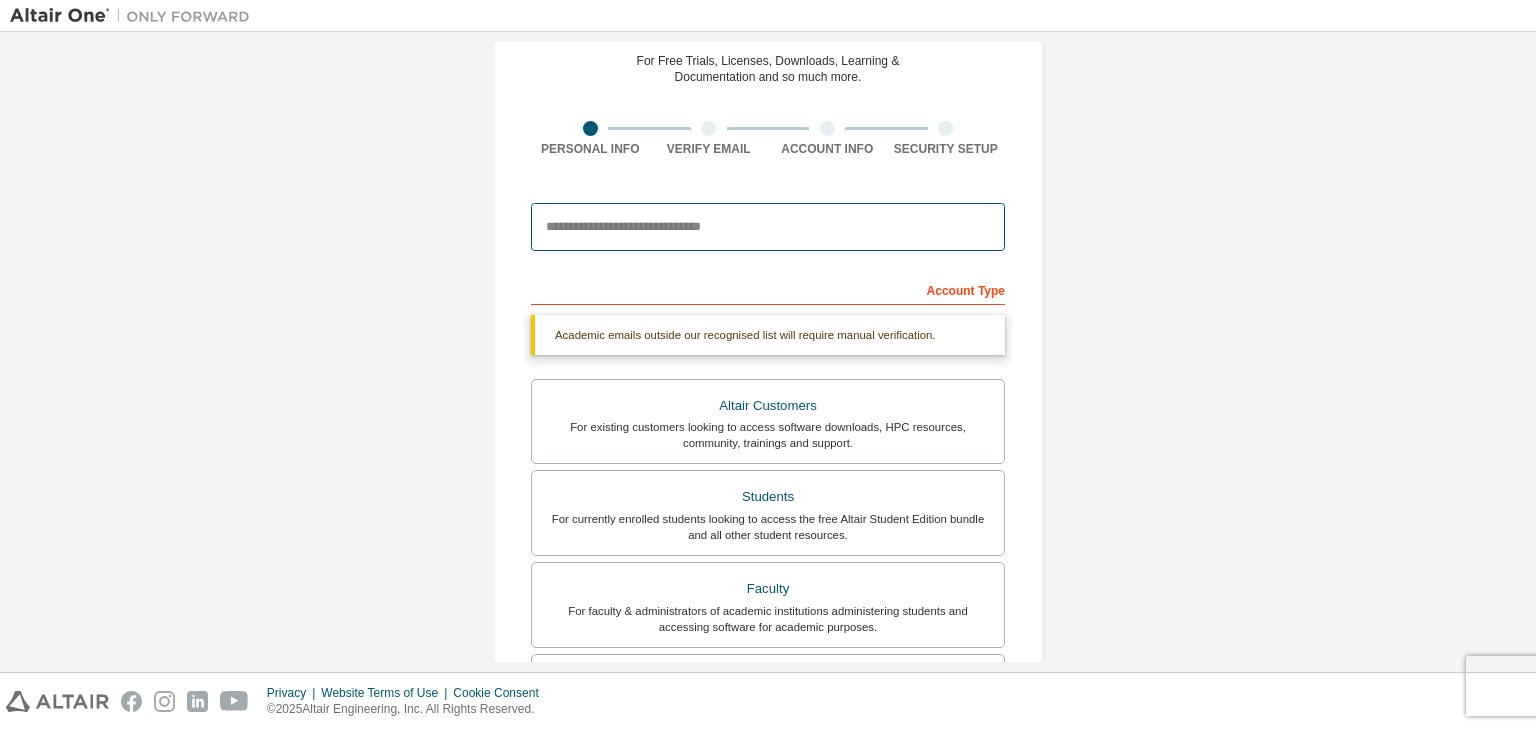 click at bounding box center [768, 227] 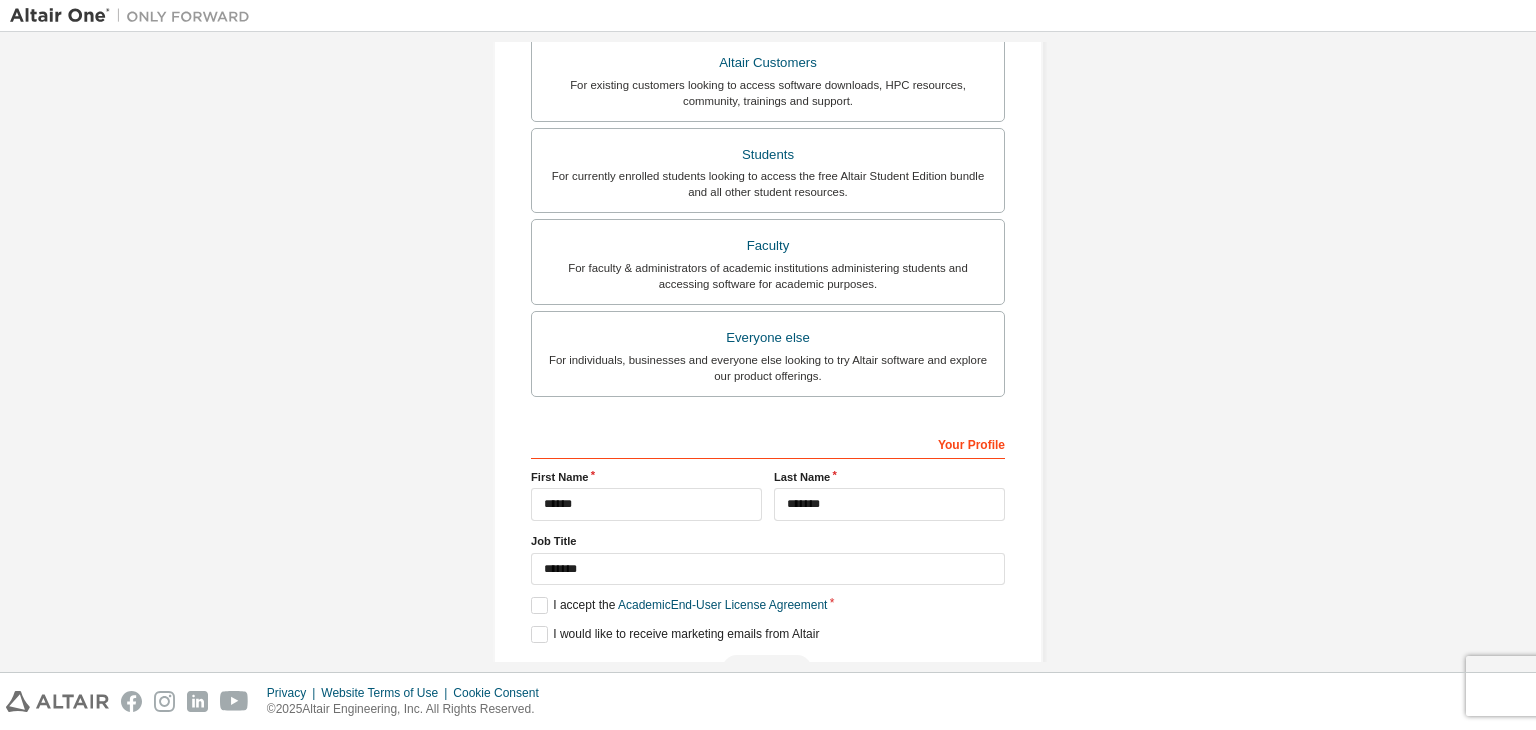scroll, scrollTop: 504, scrollLeft: 0, axis: vertical 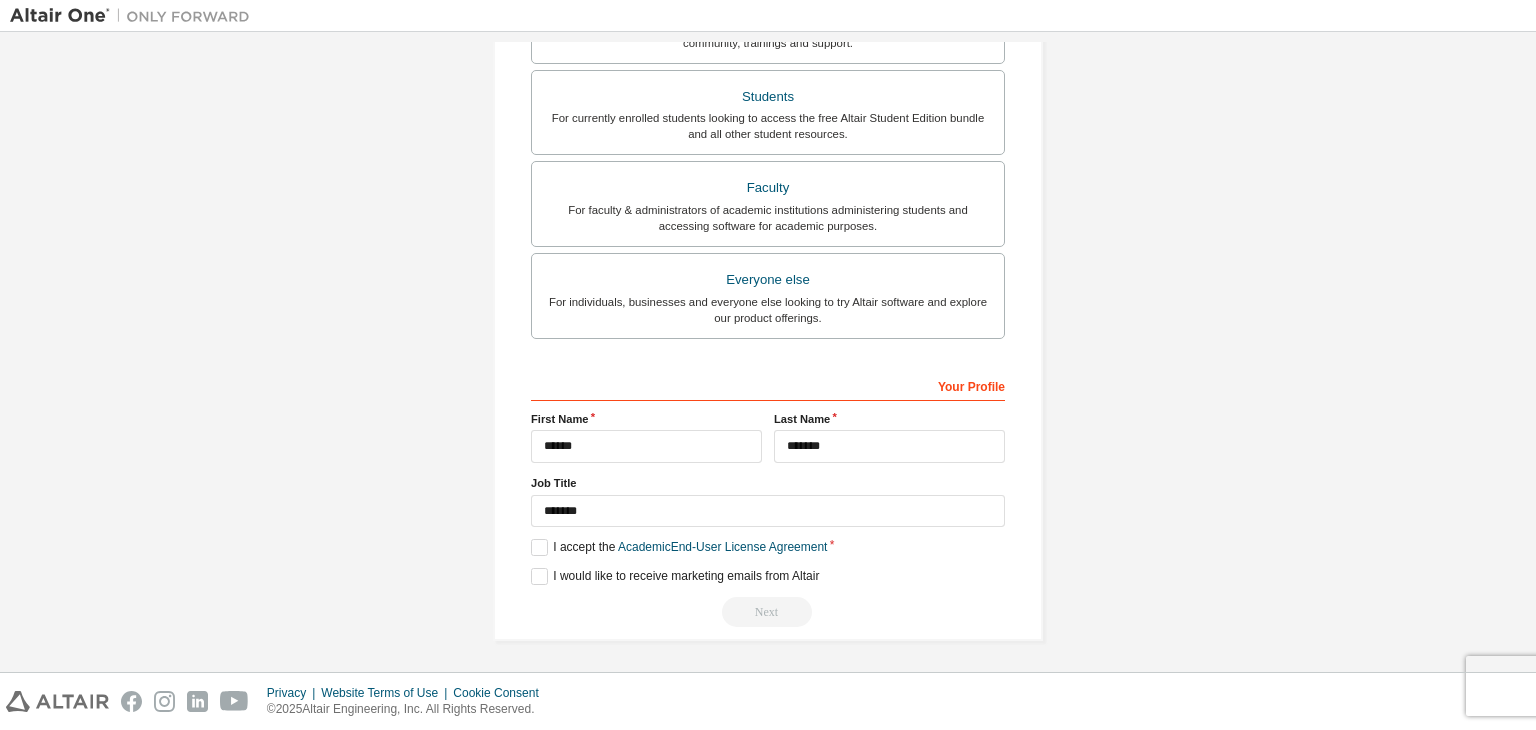 click on "**********" at bounding box center (768, 498) 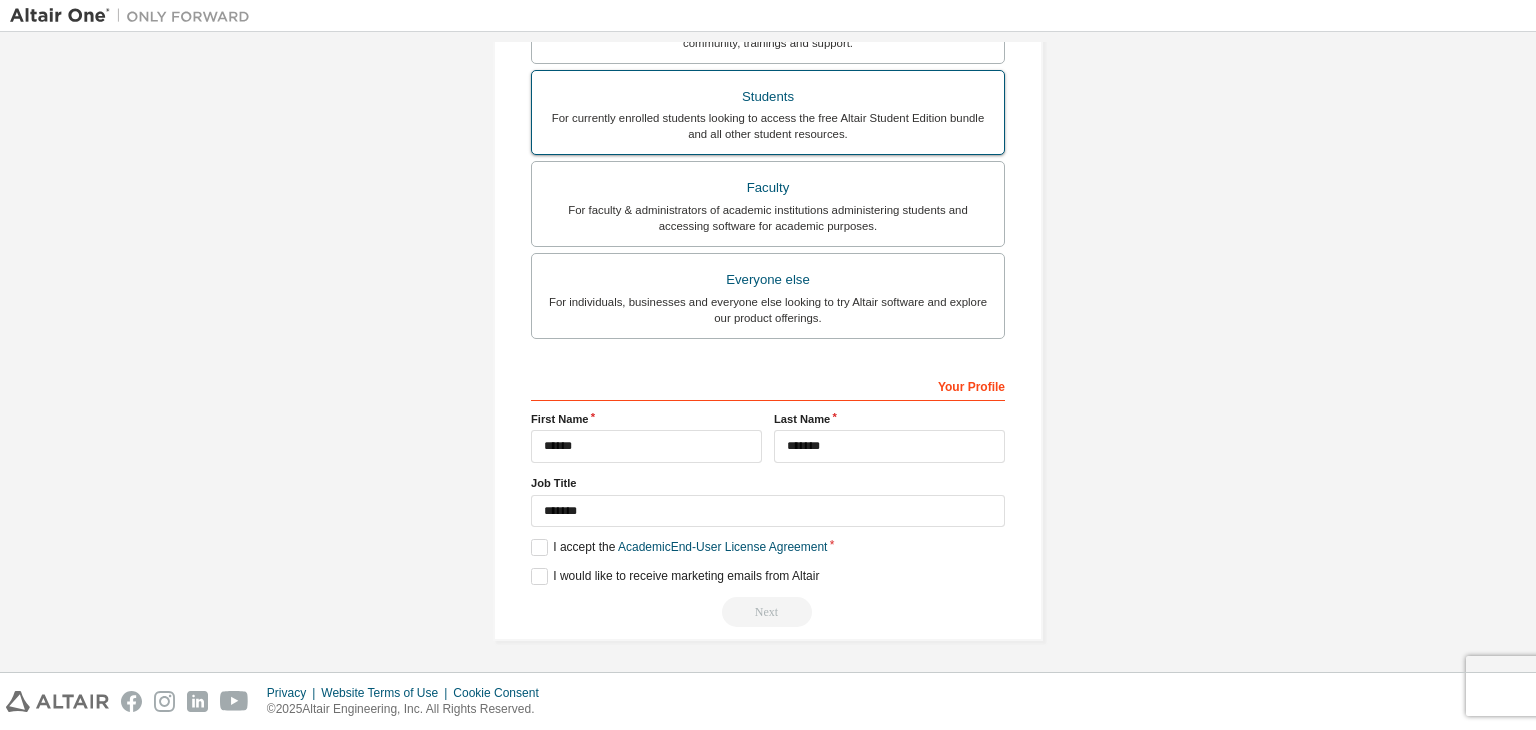 scroll, scrollTop: 204, scrollLeft: 0, axis: vertical 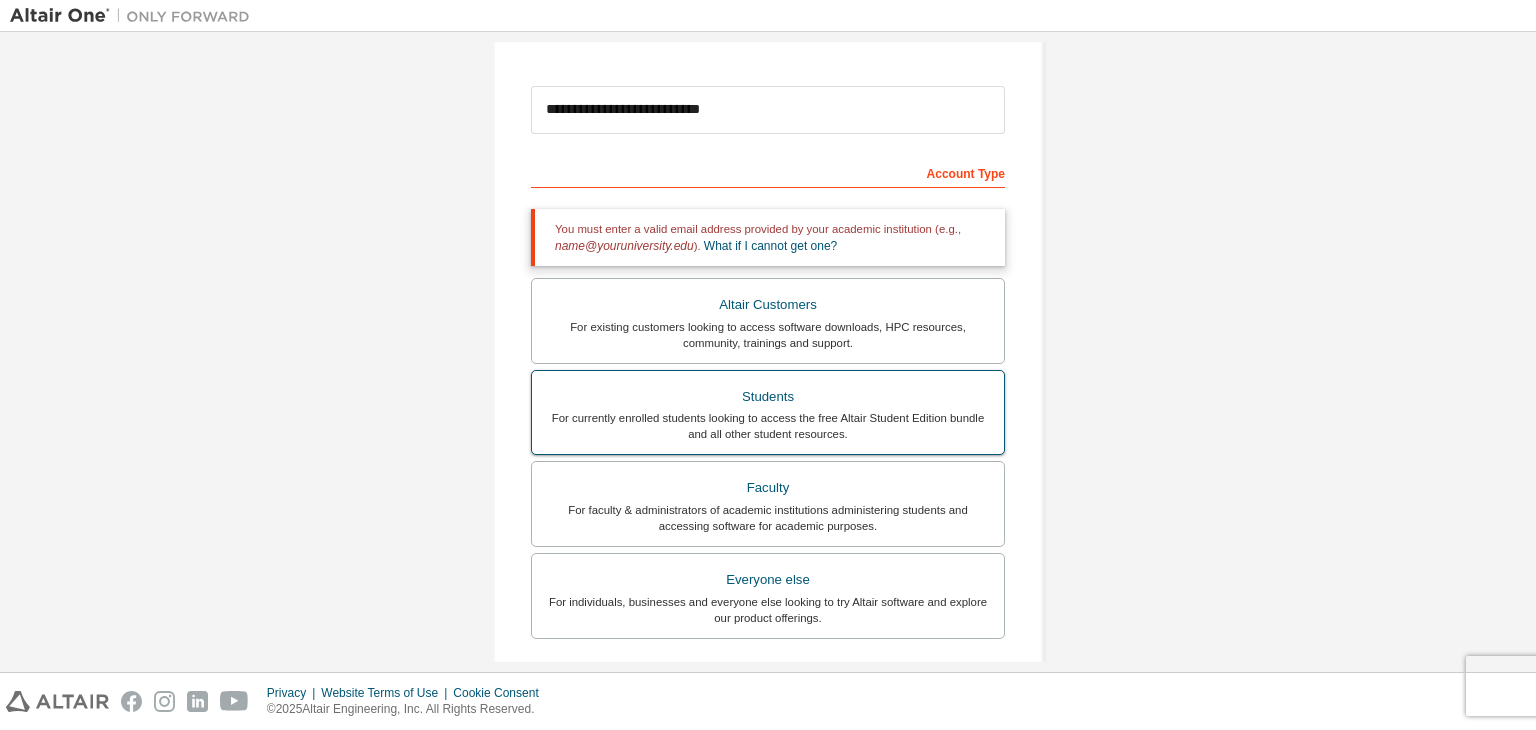 click on "Students" at bounding box center [768, 397] 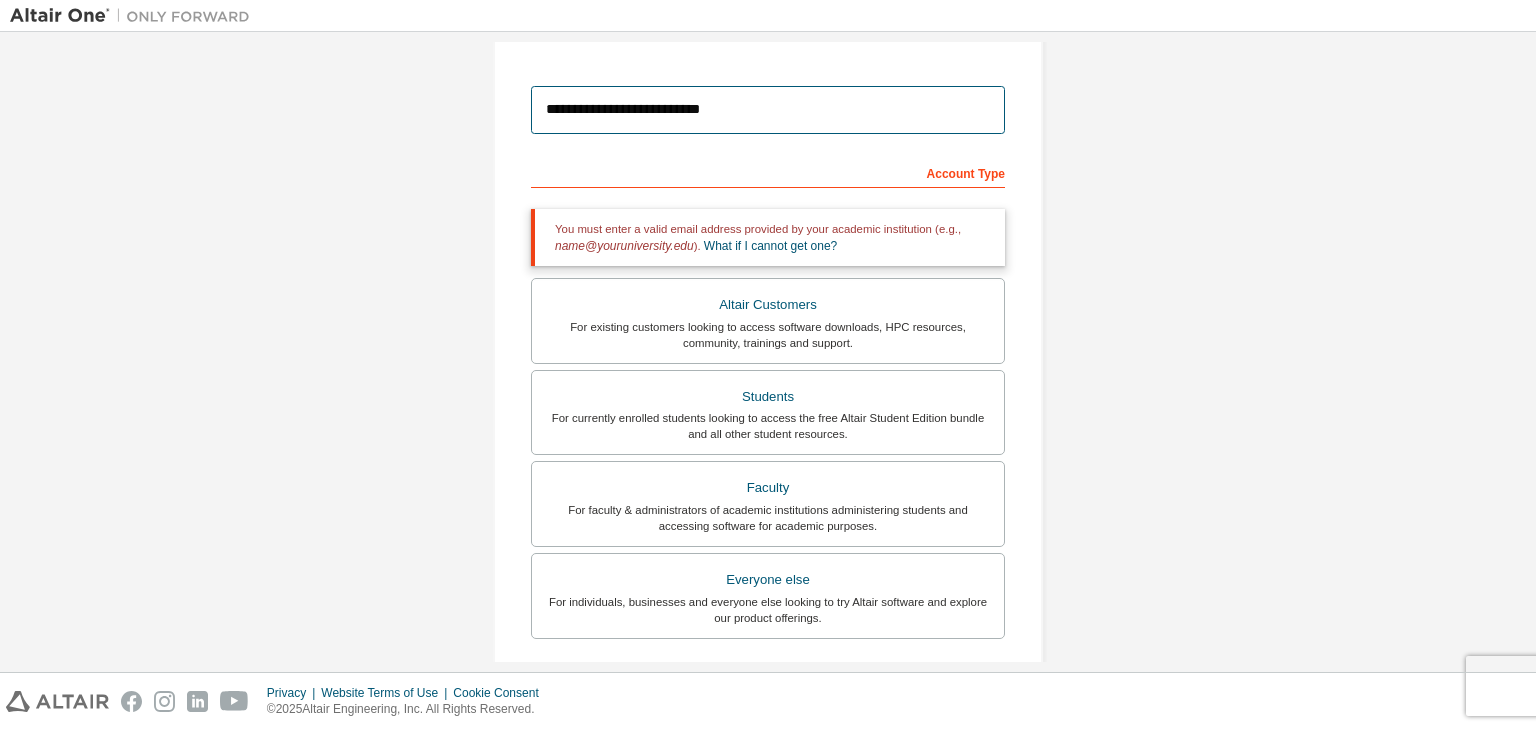 click on "**********" at bounding box center (768, 110) 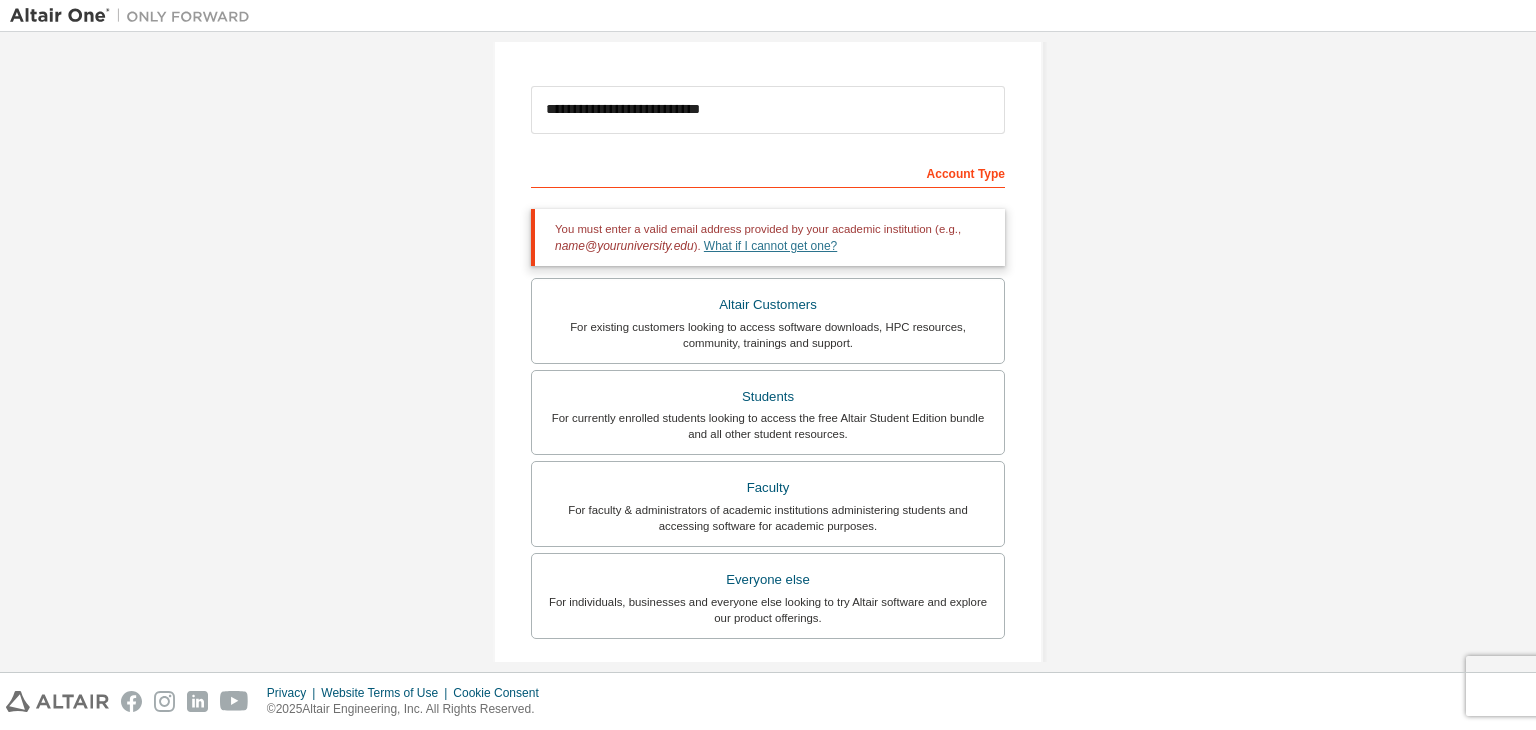 click on "What if I cannot get one?" at bounding box center (770, 246) 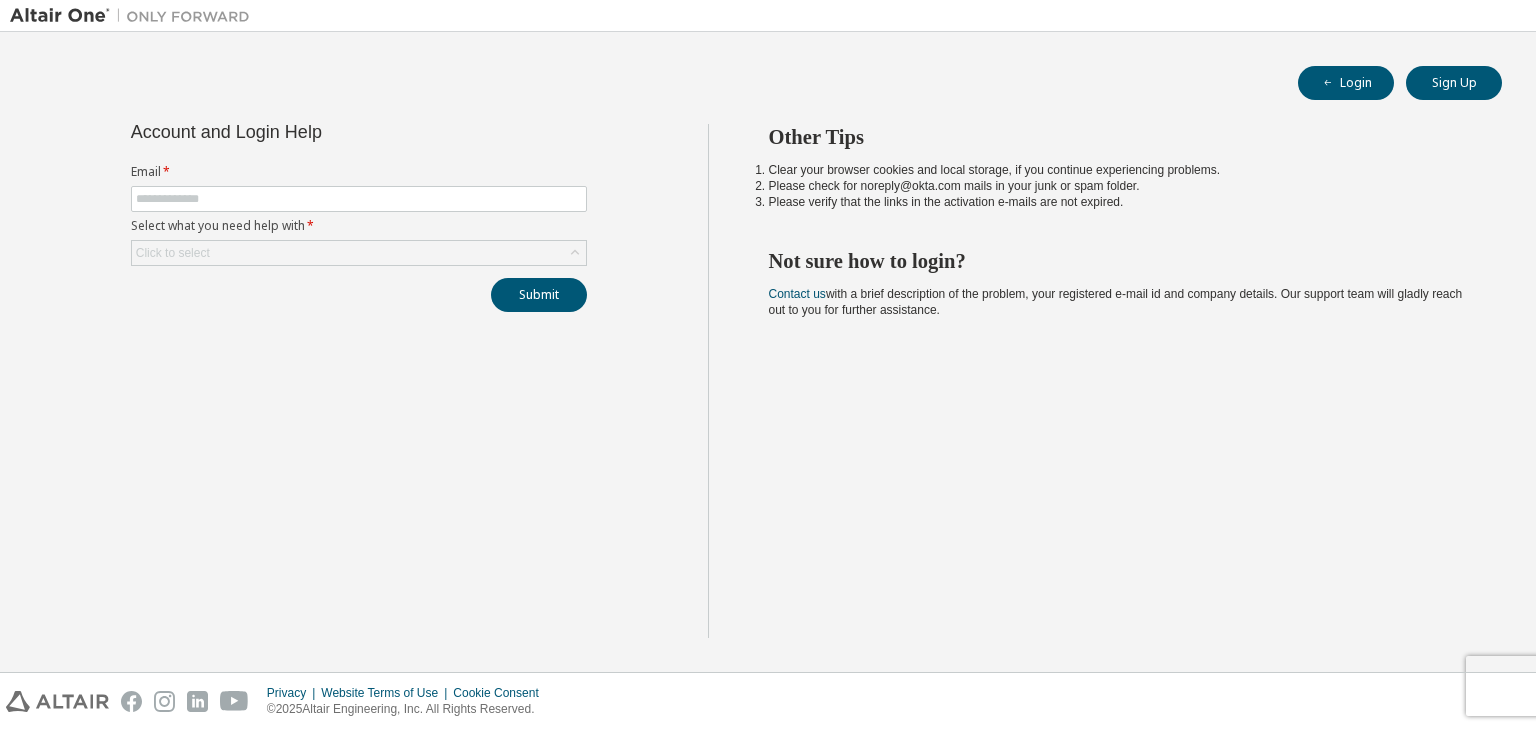 scroll, scrollTop: 0, scrollLeft: 0, axis: both 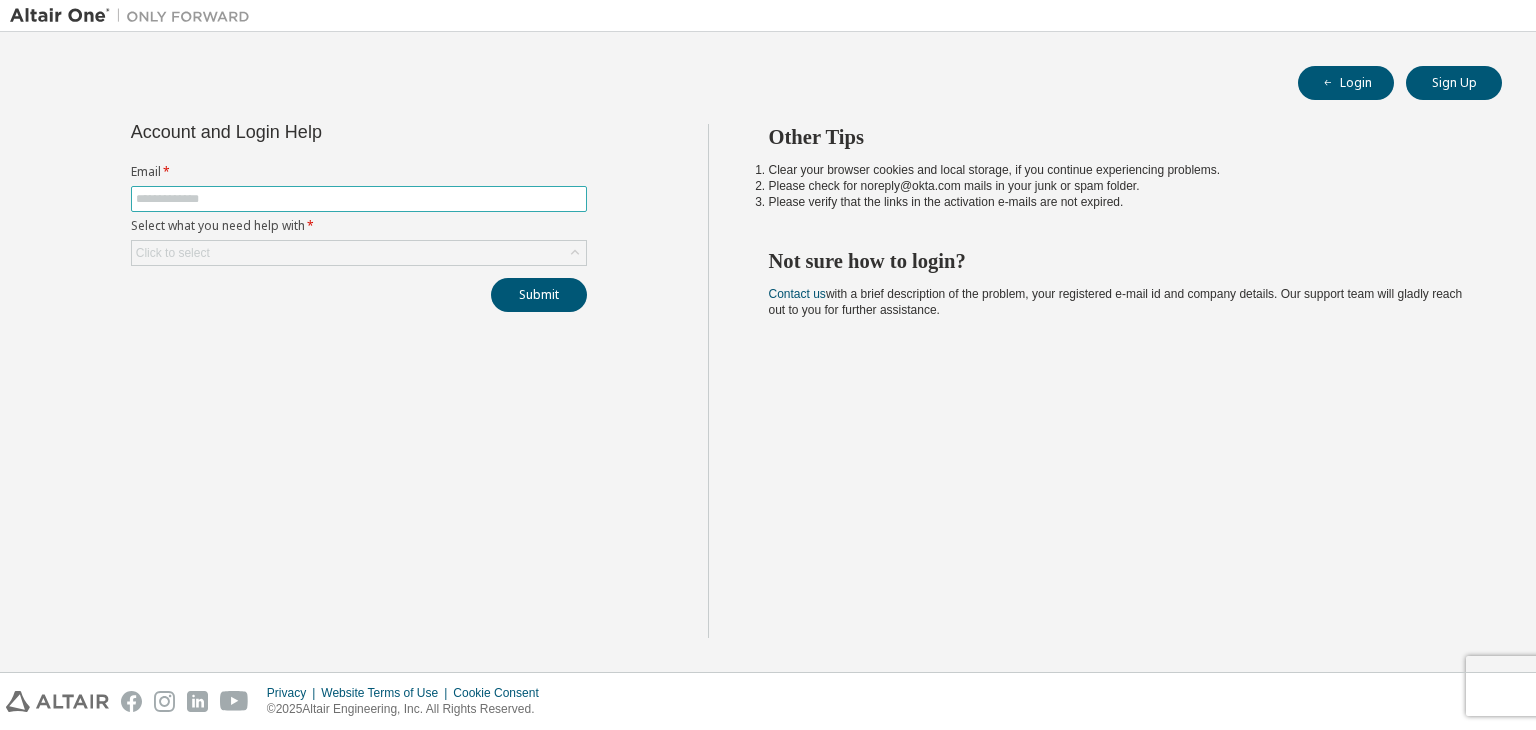 click at bounding box center [359, 199] 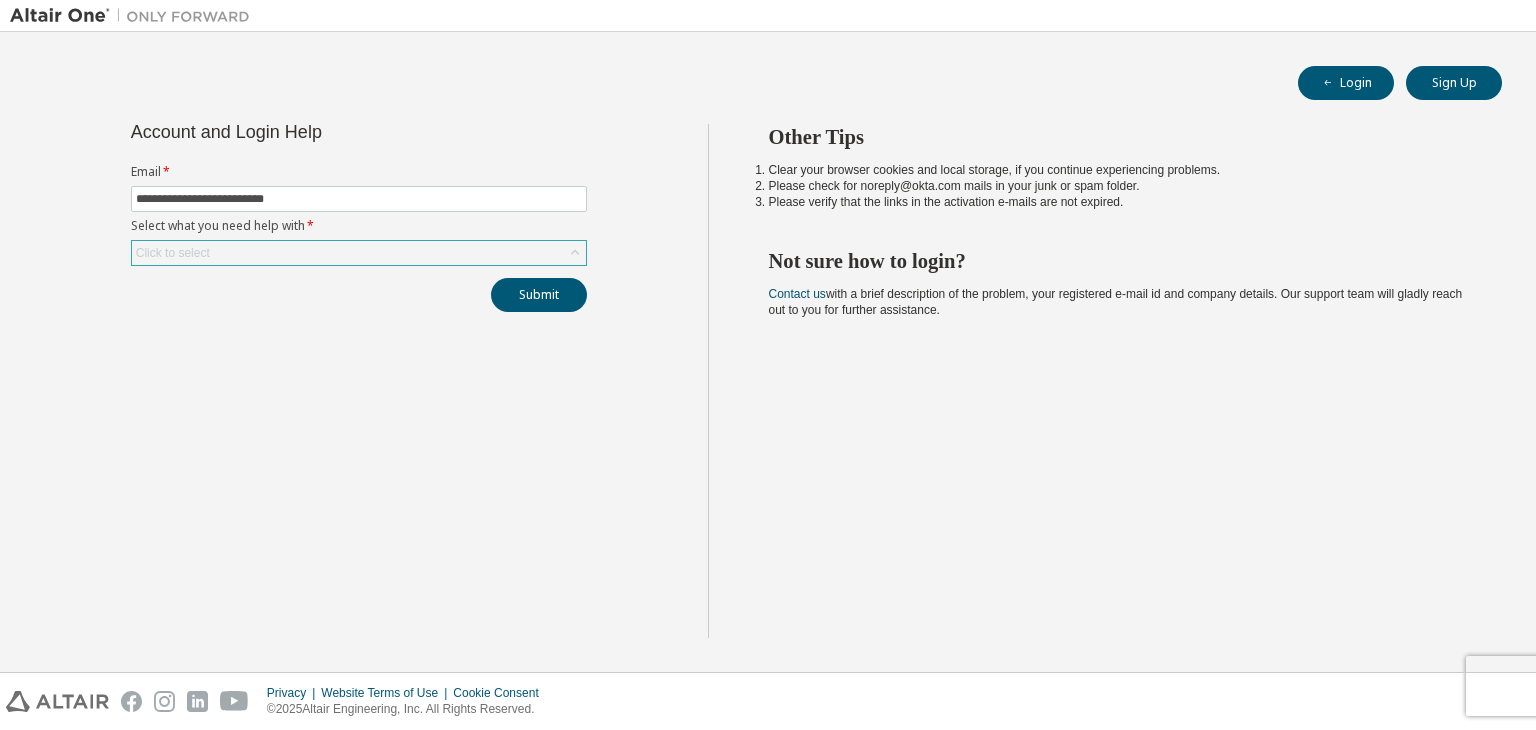 click on "Click to select" at bounding box center [359, 253] 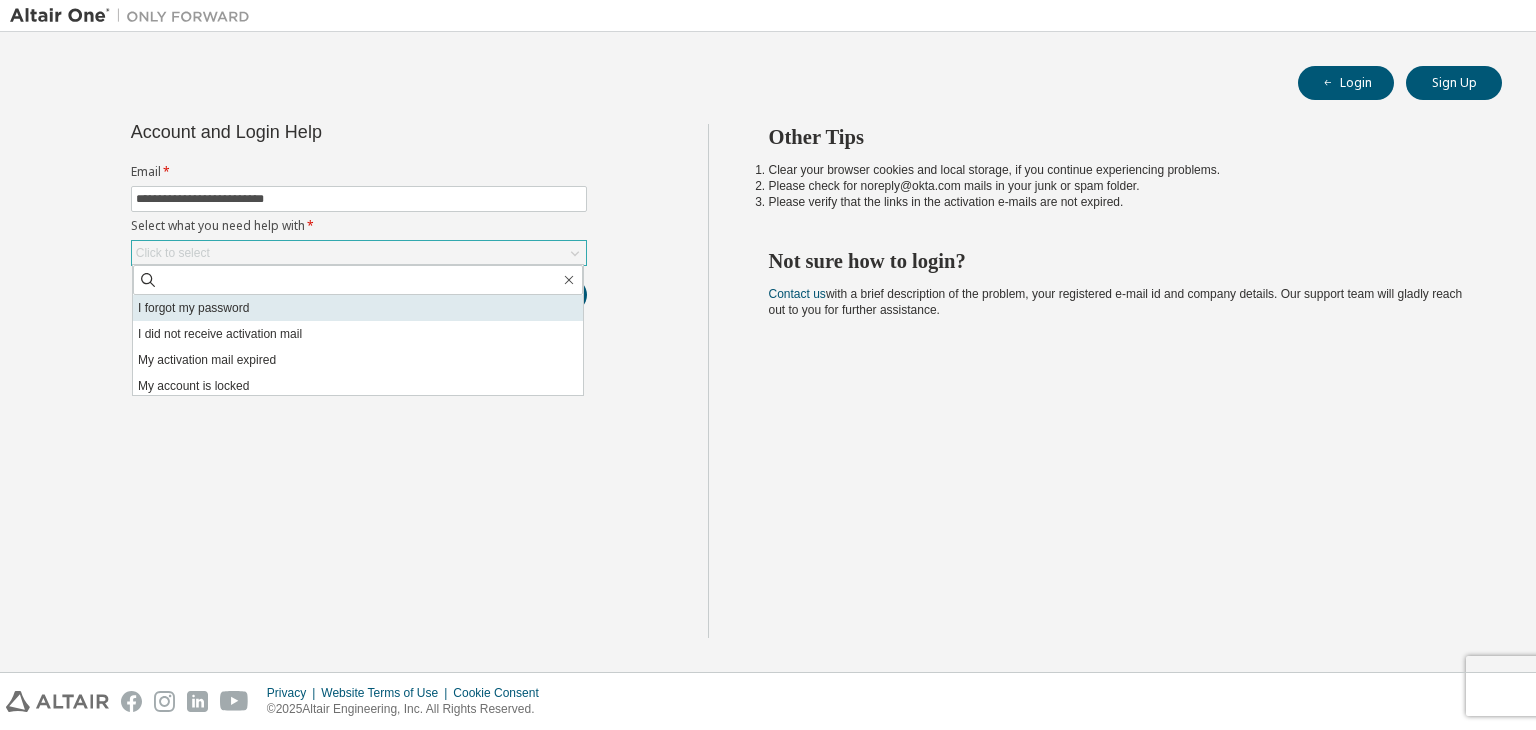 click on "I forgot my password" at bounding box center [358, 308] 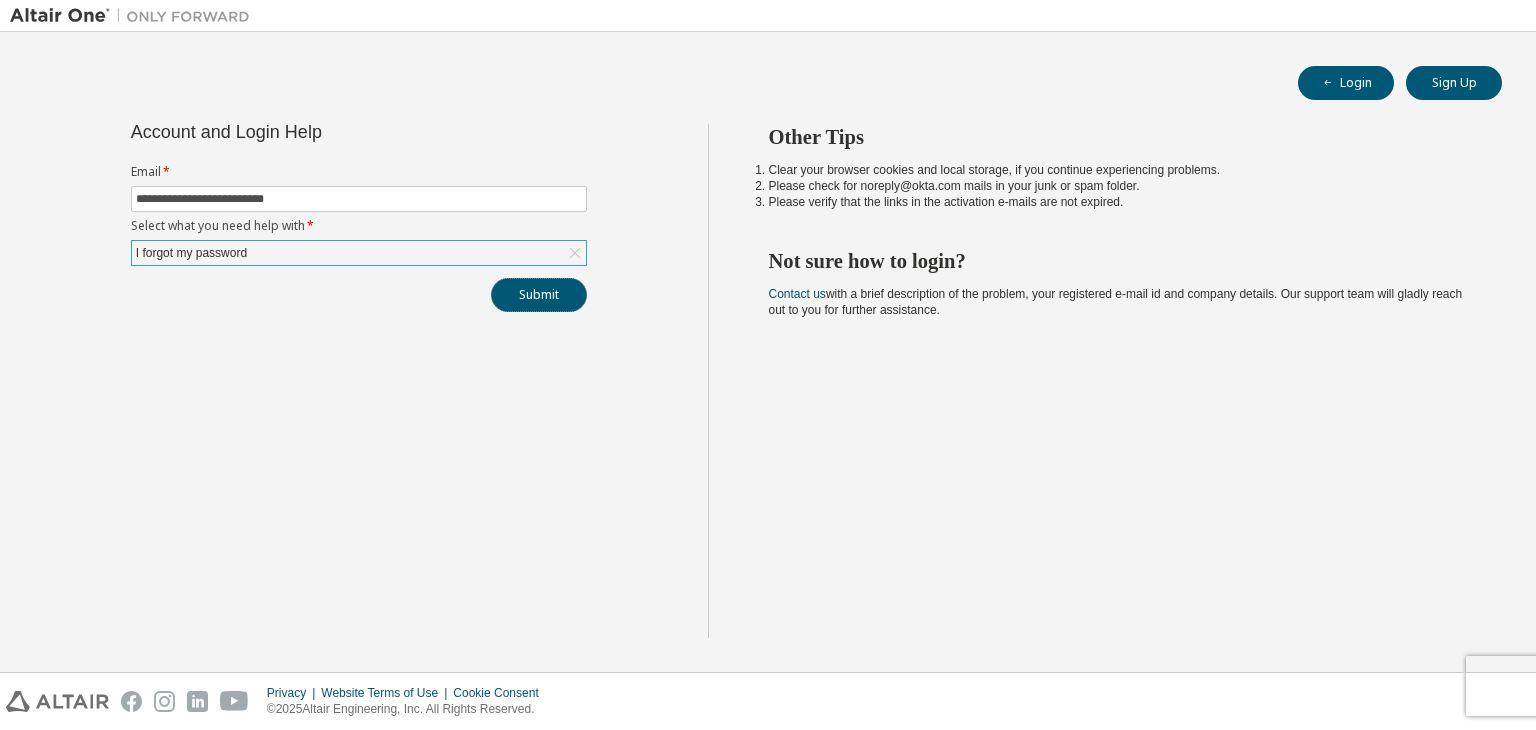 click on "Submit" at bounding box center [539, 295] 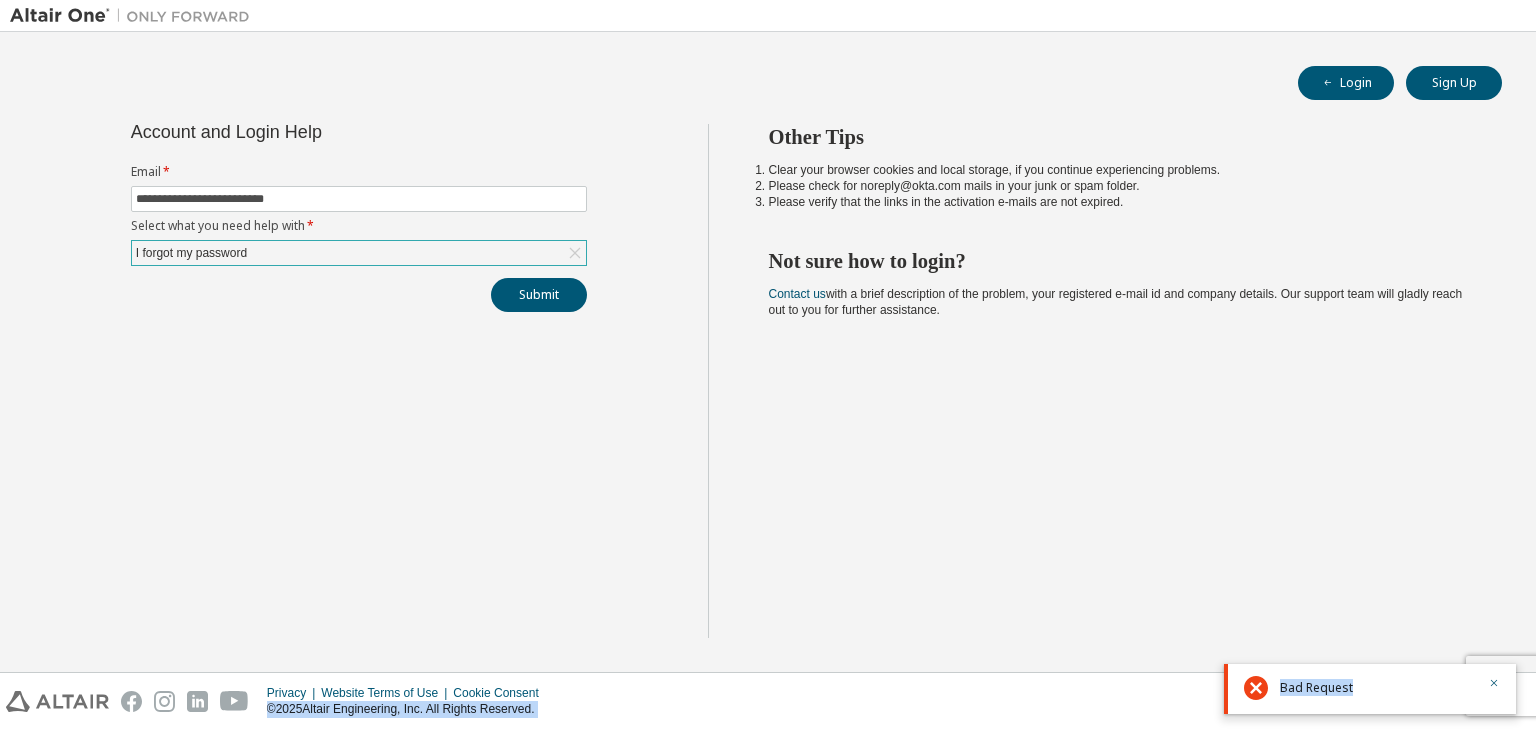 drag, startPoint x: 1358, startPoint y: 689, endPoint x: 1206, endPoint y: 689, distance: 152 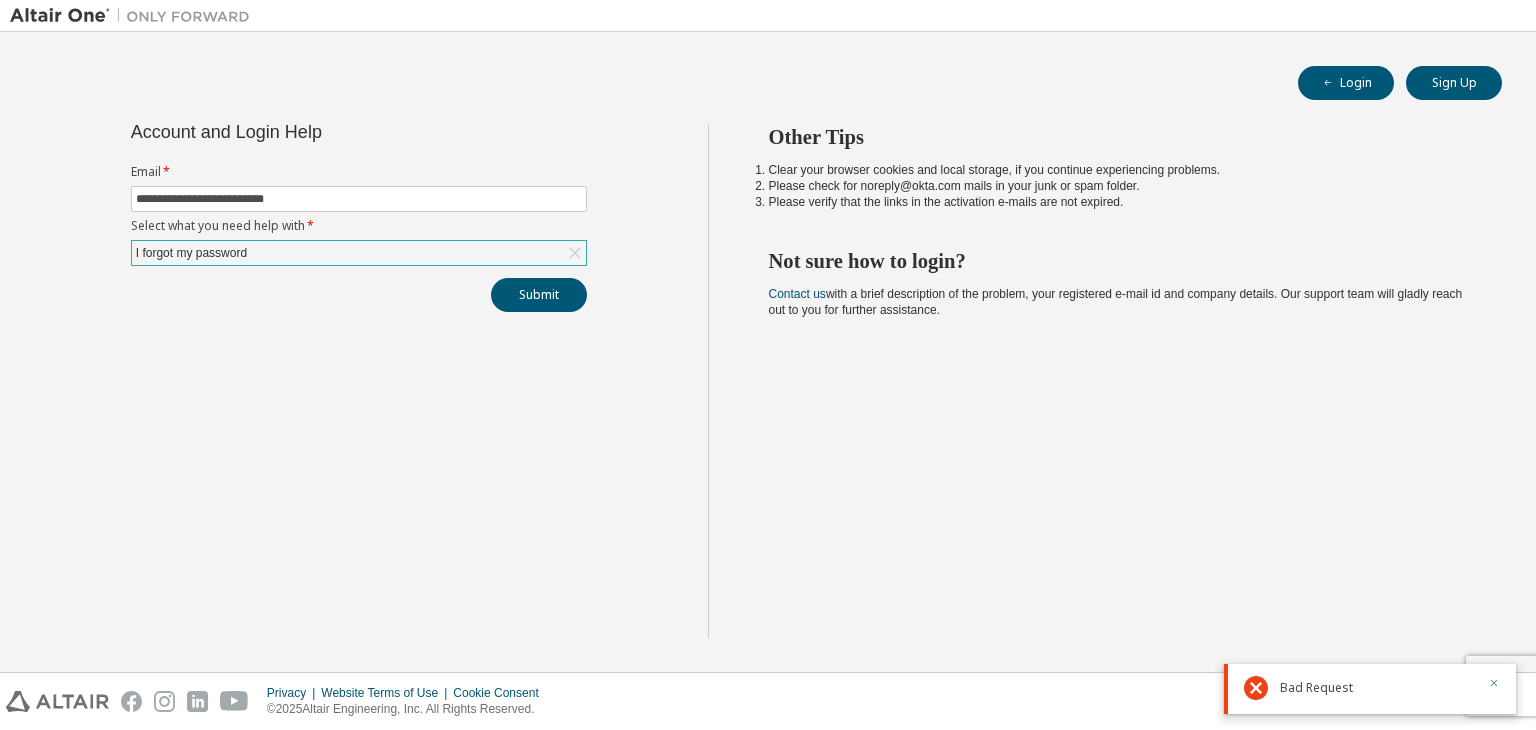 click 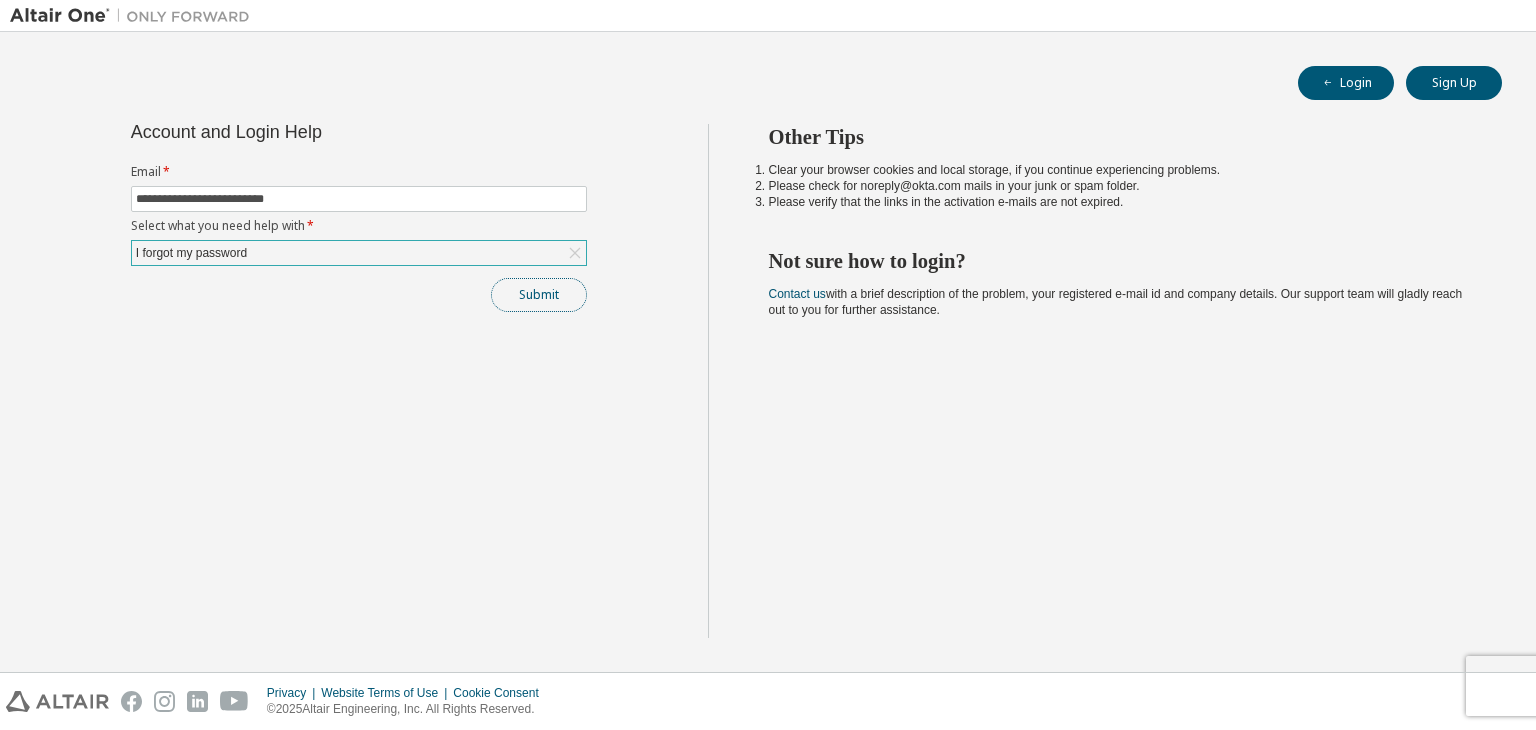 click on "Submit" at bounding box center (539, 295) 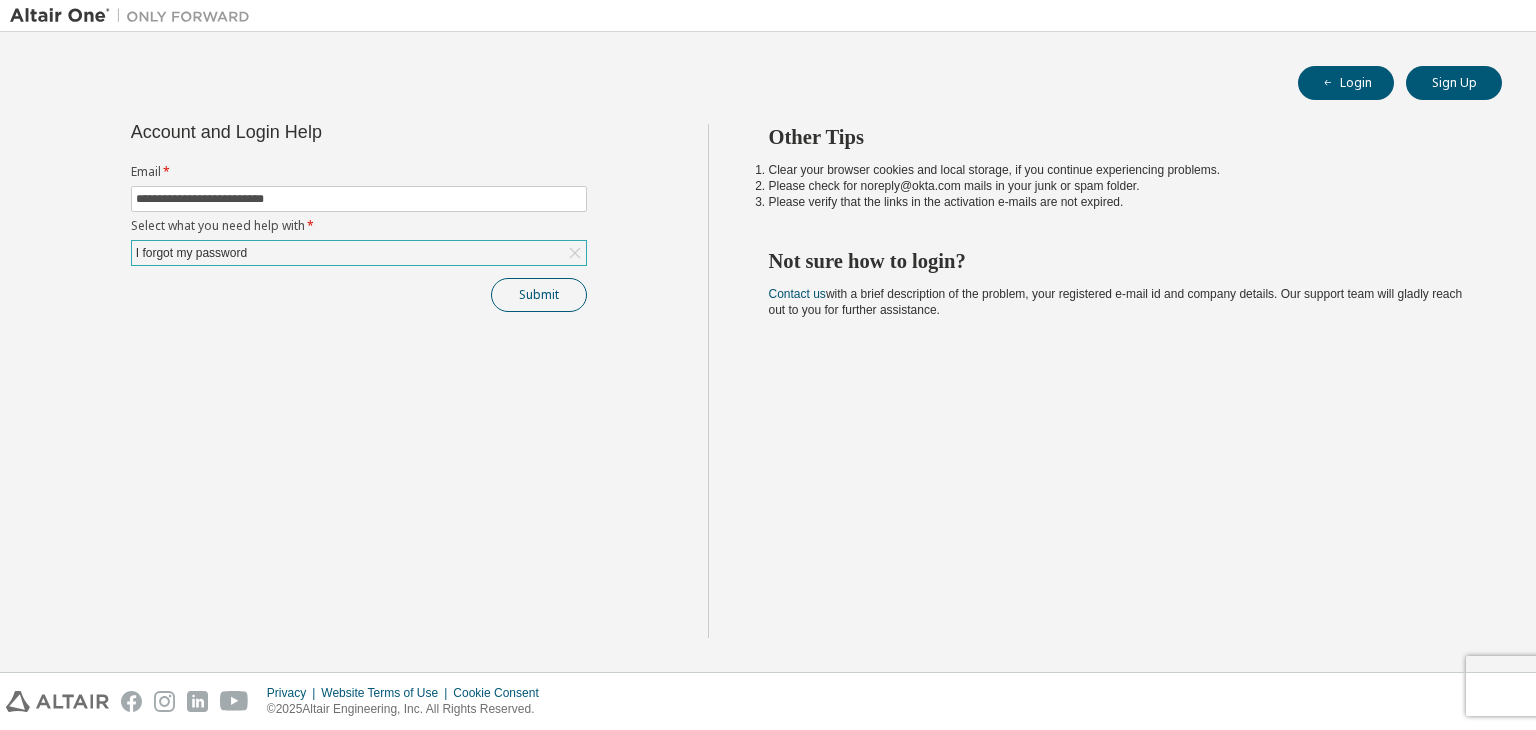 click on "Submit" at bounding box center [359, 295] 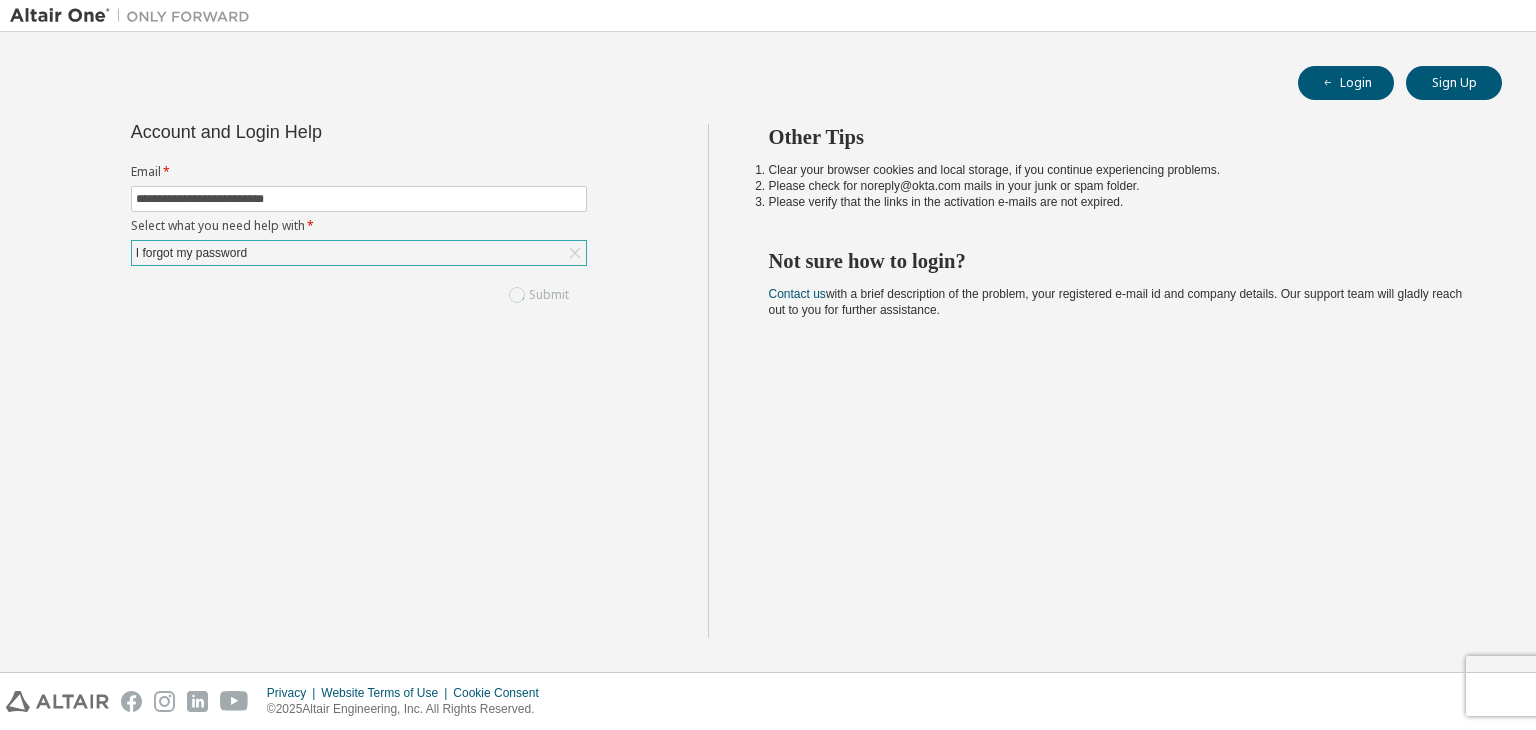 click on "Submit" at bounding box center [359, 295] 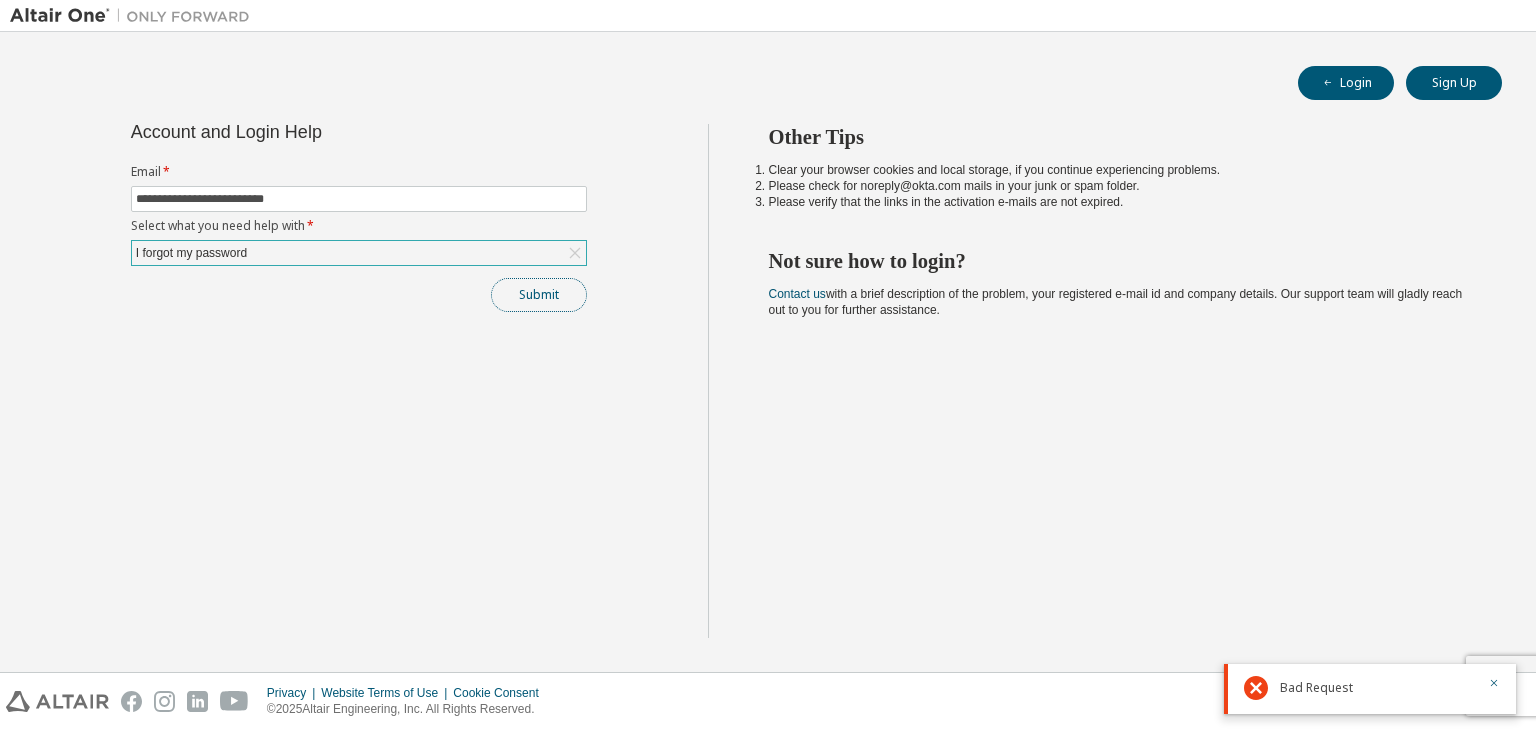 click on "Submit" at bounding box center (539, 295) 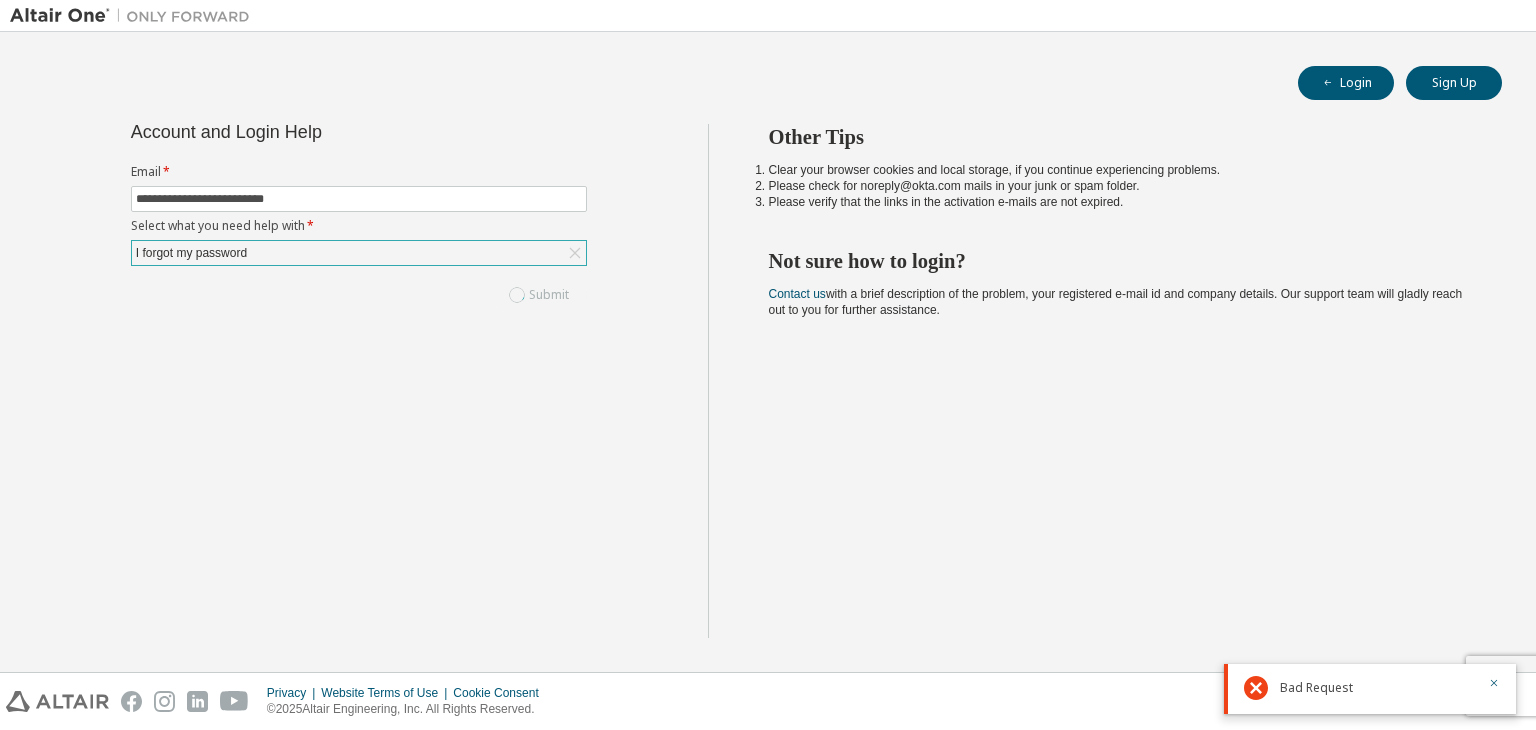 click on "Submit" at bounding box center (359, 295) 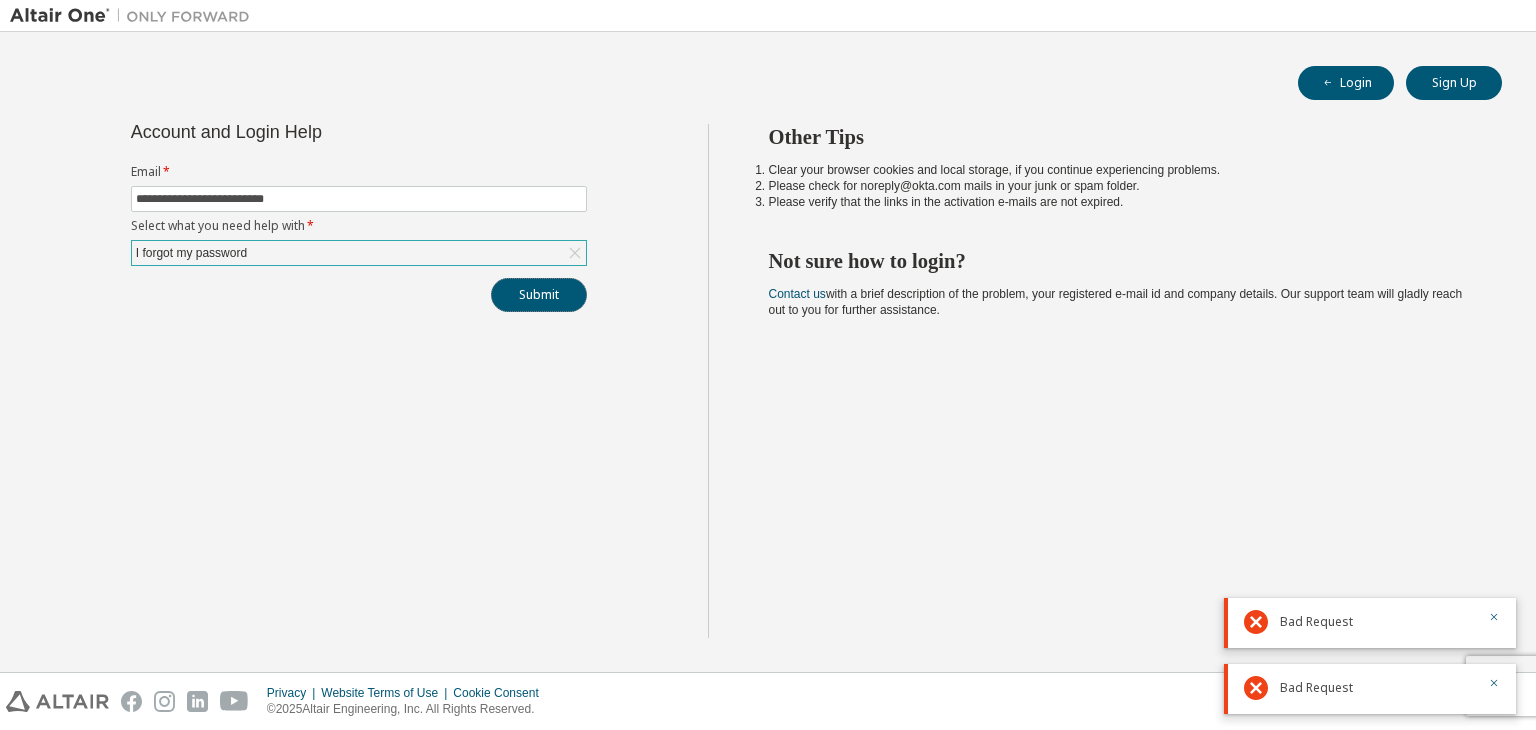 click on "Submit" at bounding box center (539, 295) 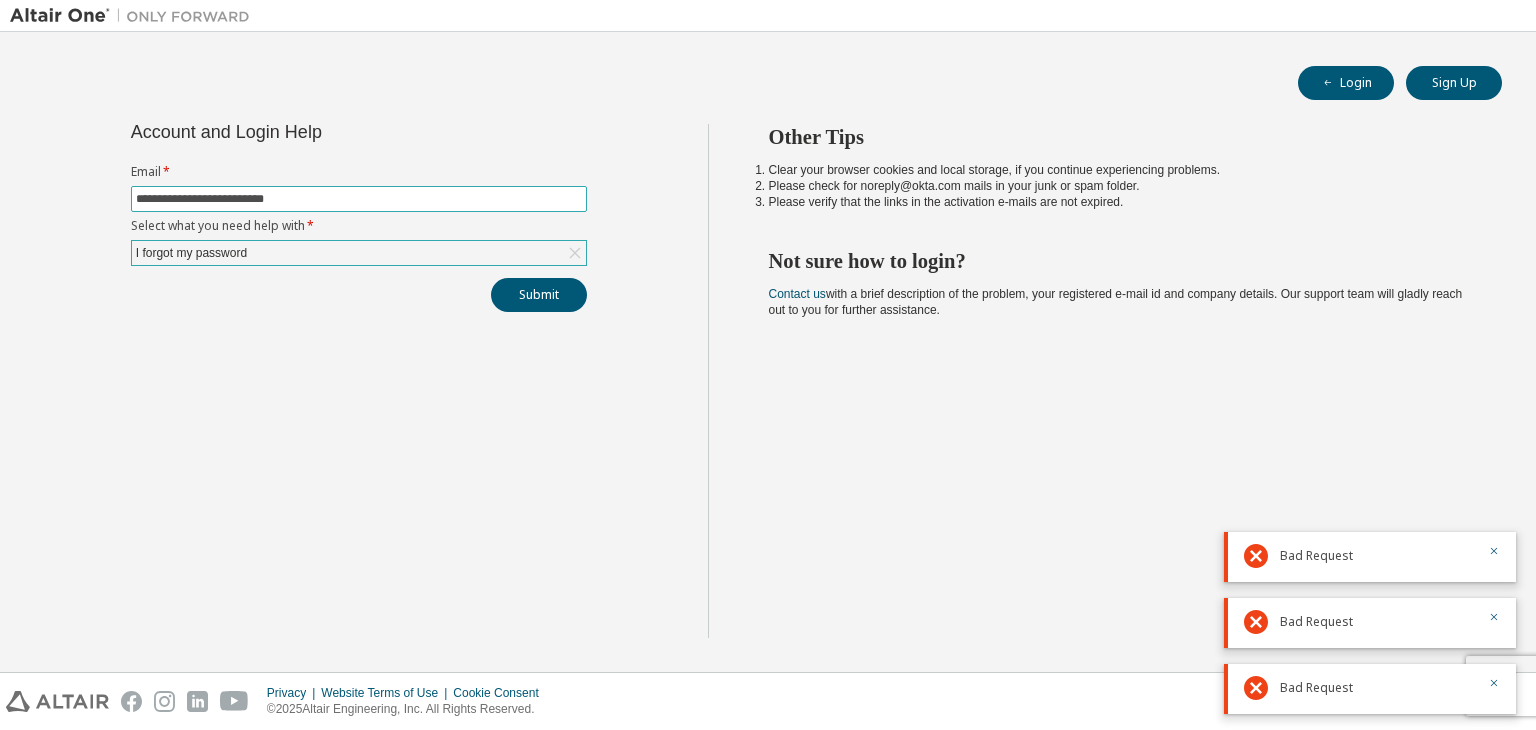 click on "**********" at bounding box center [359, 199] 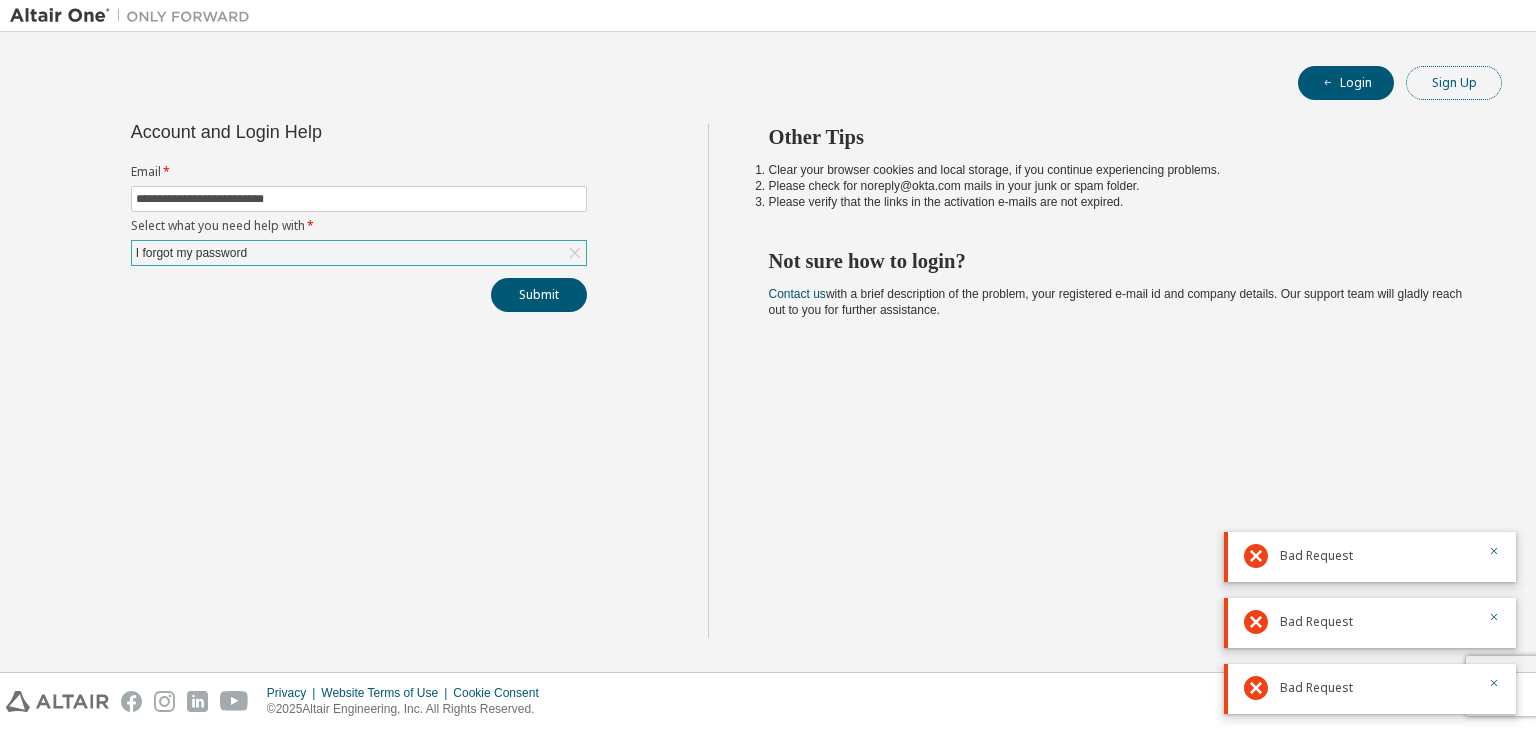 click on "Sign Up" at bounding box center [1454, 83] 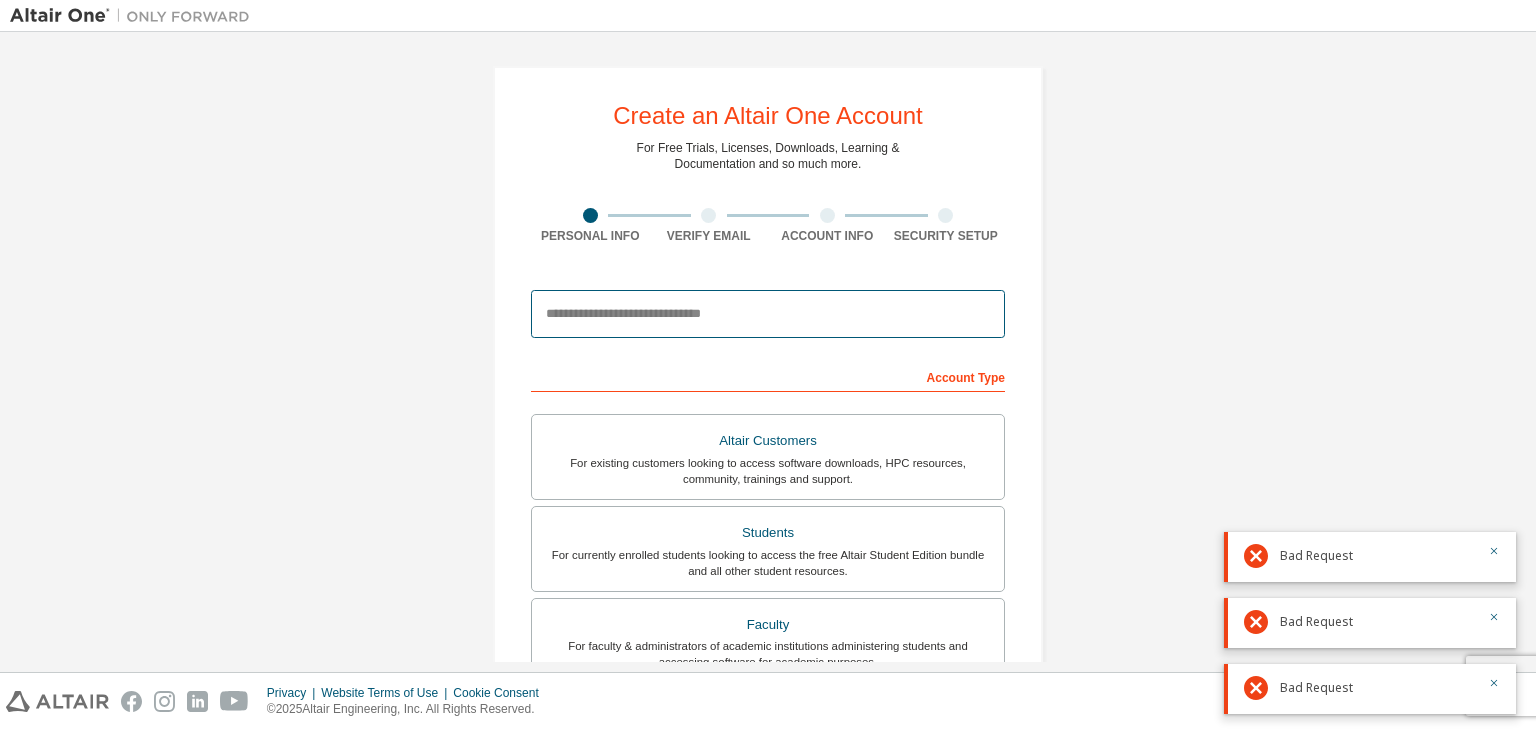 click at bounding box center [768, 314] 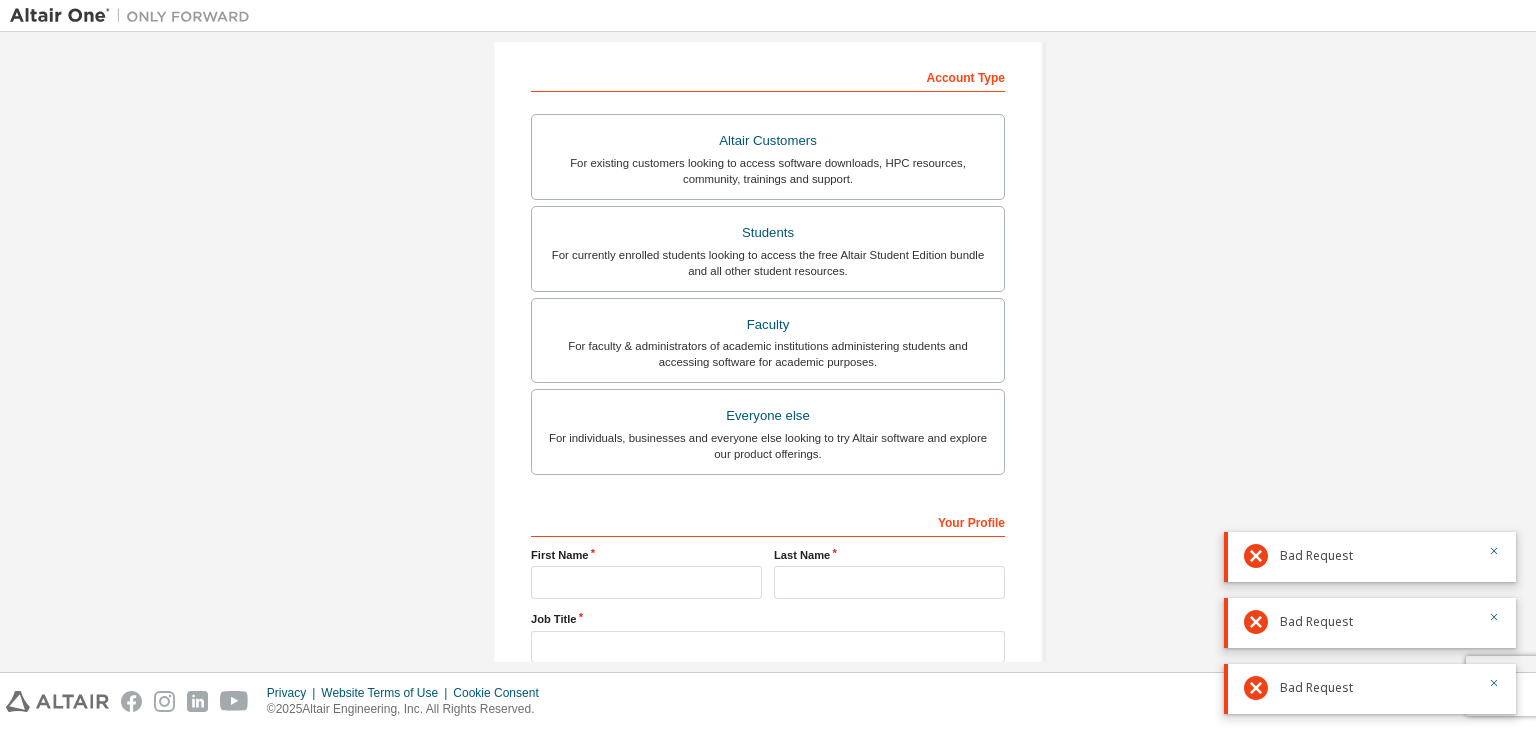 scroll, scrollTop: 135, scrollLeft: 0, axis: vertical 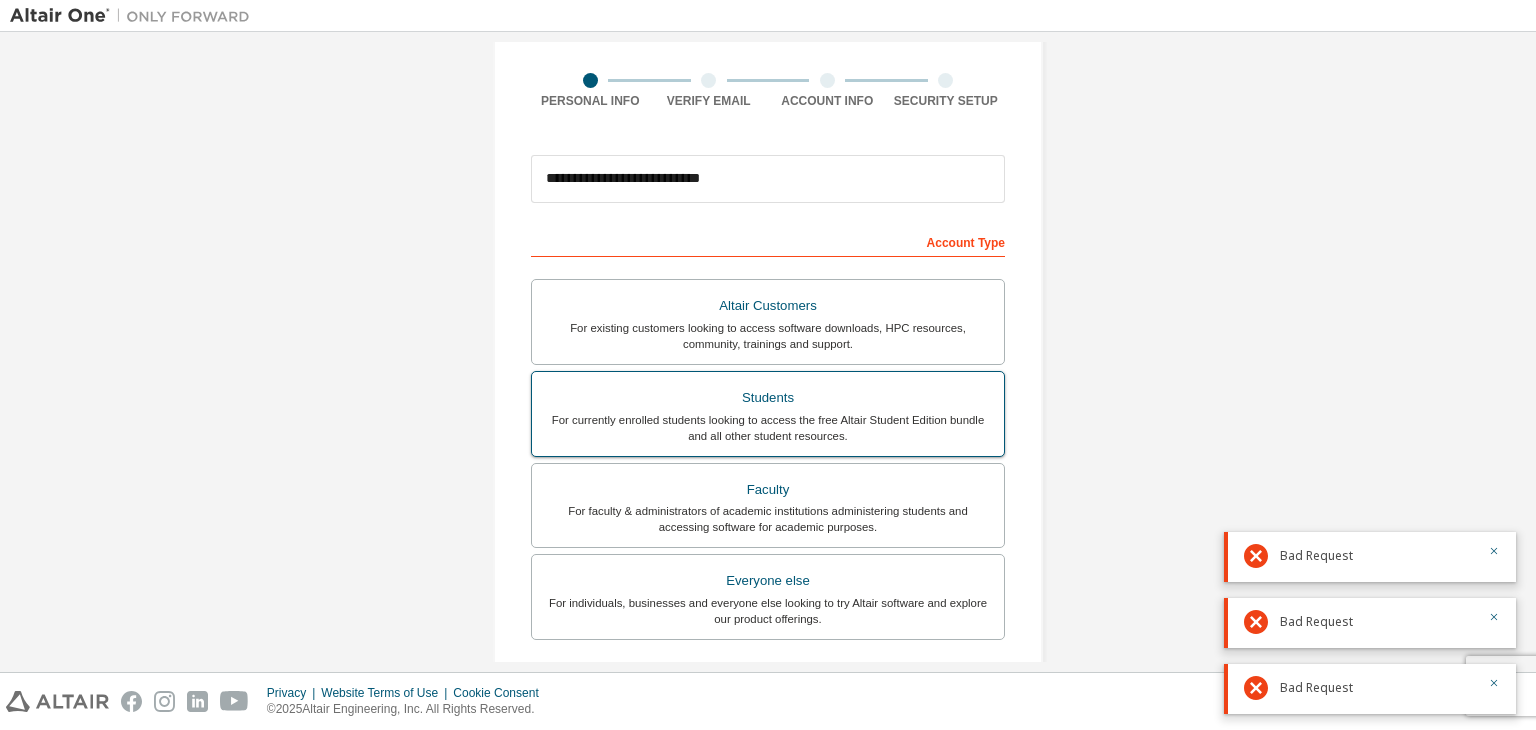 click on "Students" at bounding box center [768, 398] 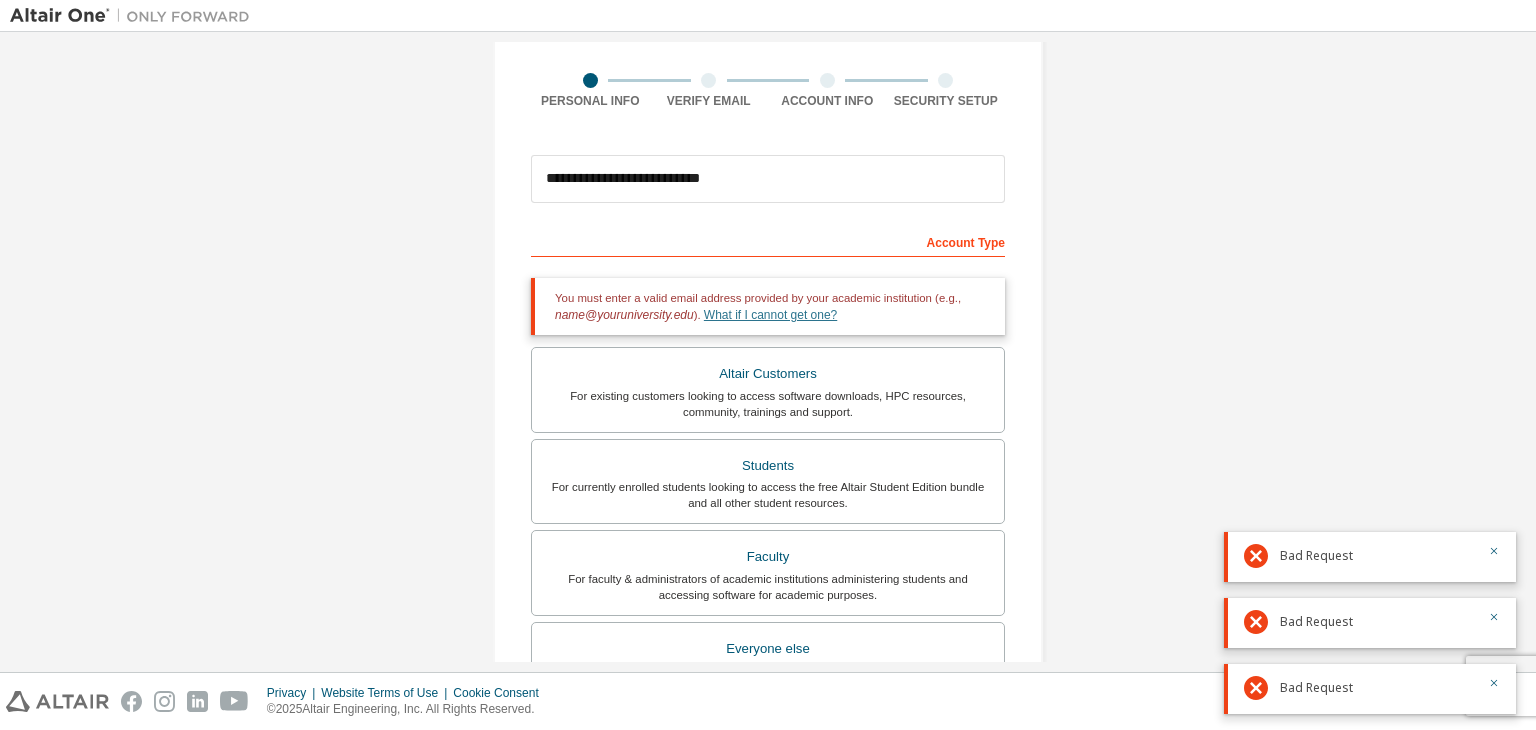 click on "What if I cannot get one?" at bounding box center (770, 315) 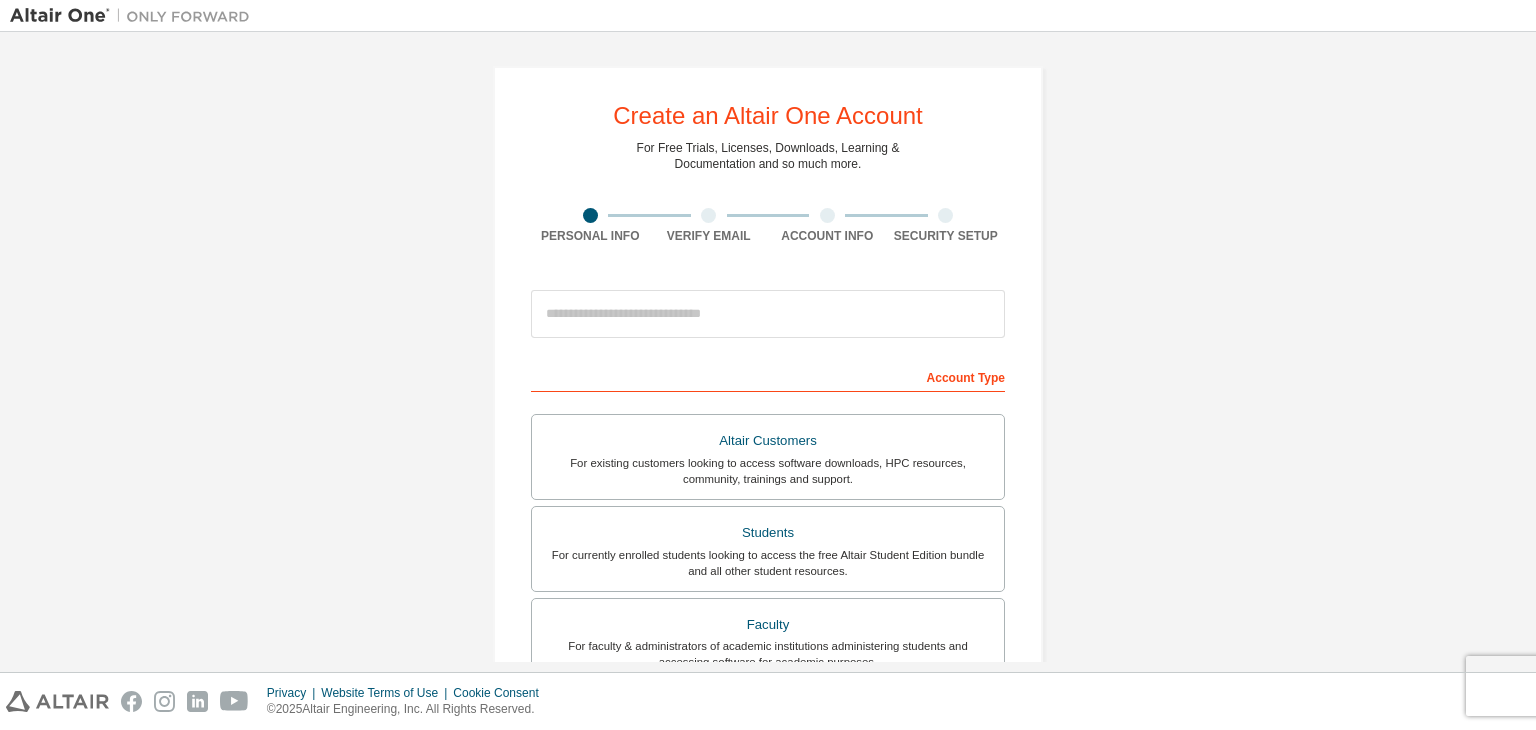 scroll, scrollTop: 0, scrollLeft: 0, axis: both 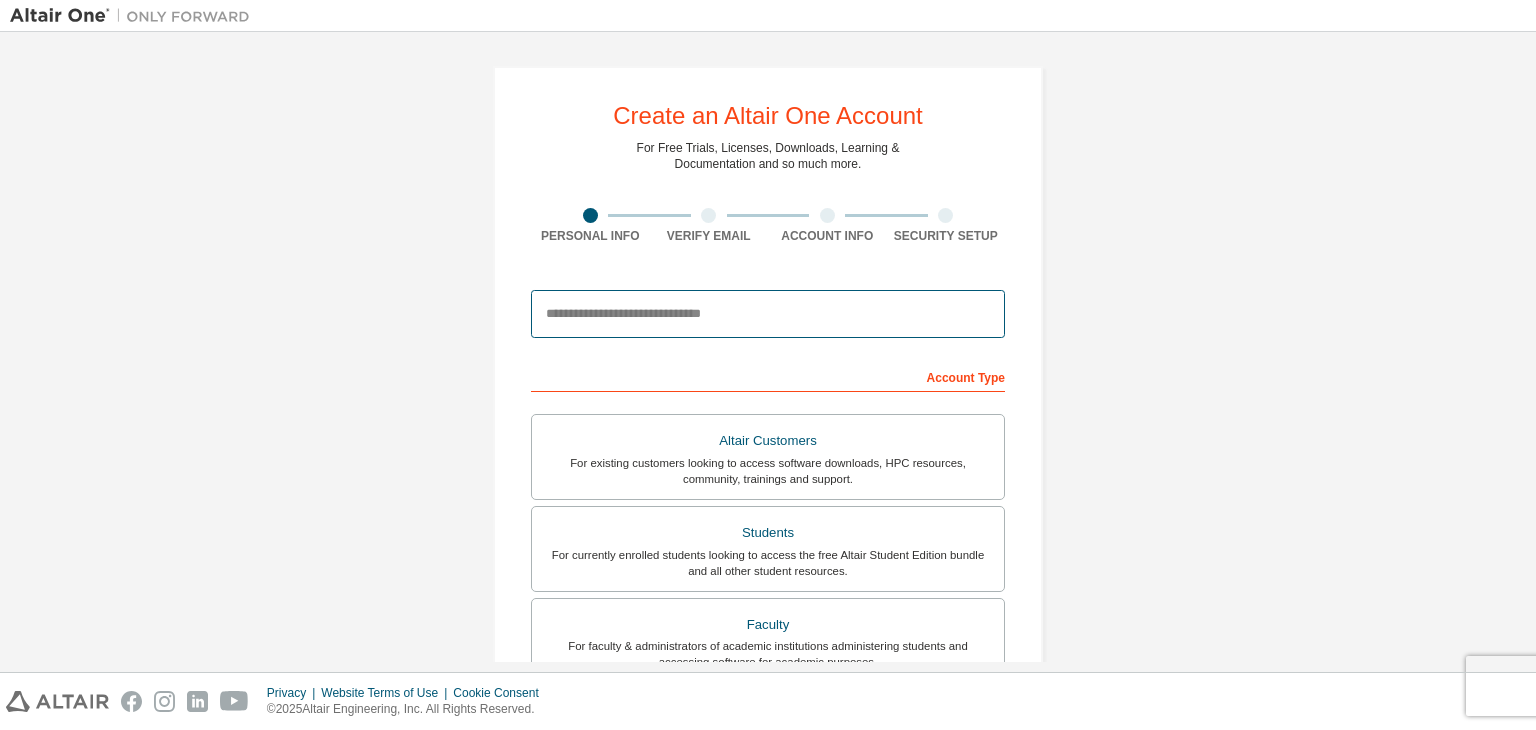 click at bounding box center (768, 314) 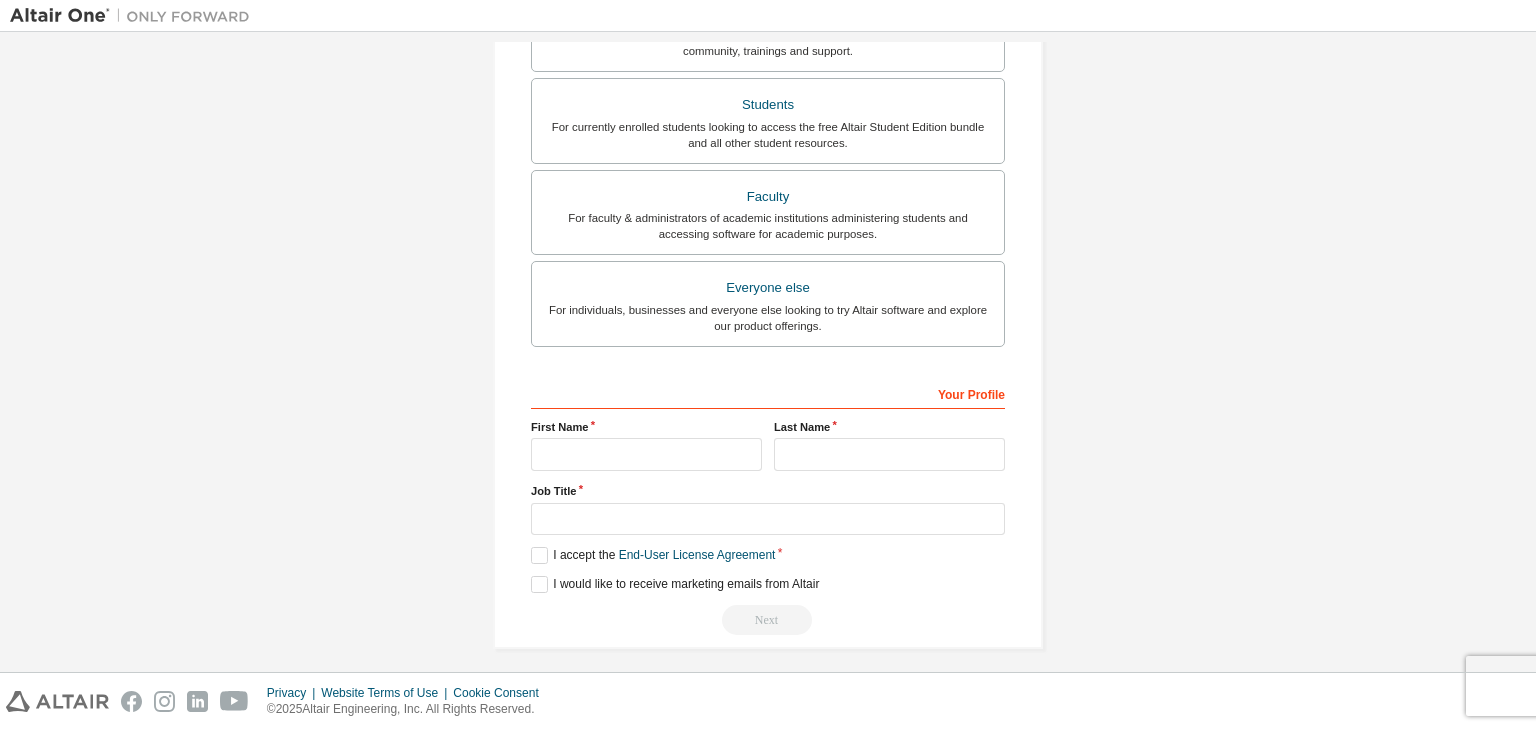 scroll, scrollTop: 435, scrollLeft: 0, axis: vertical 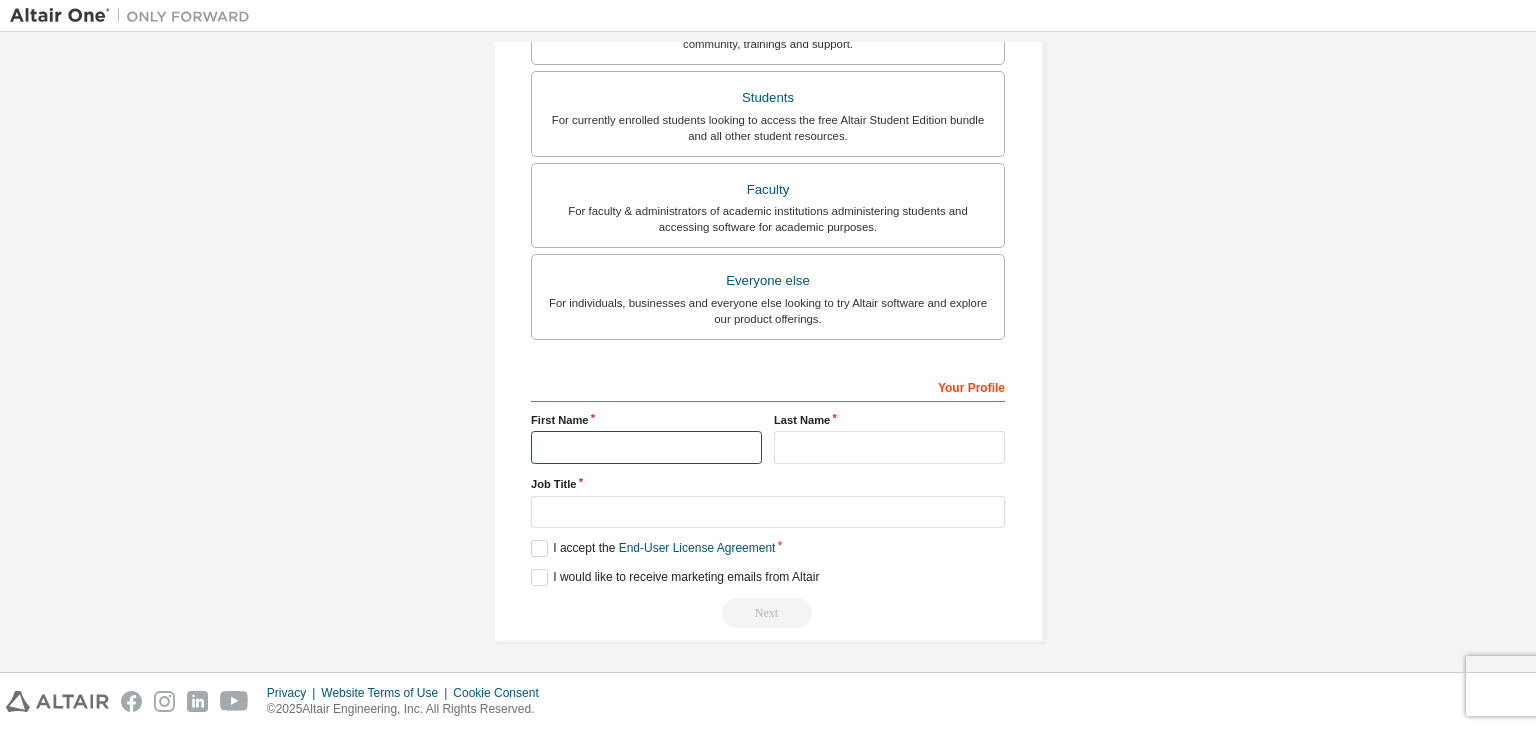 click at bounding box center (646, 447) 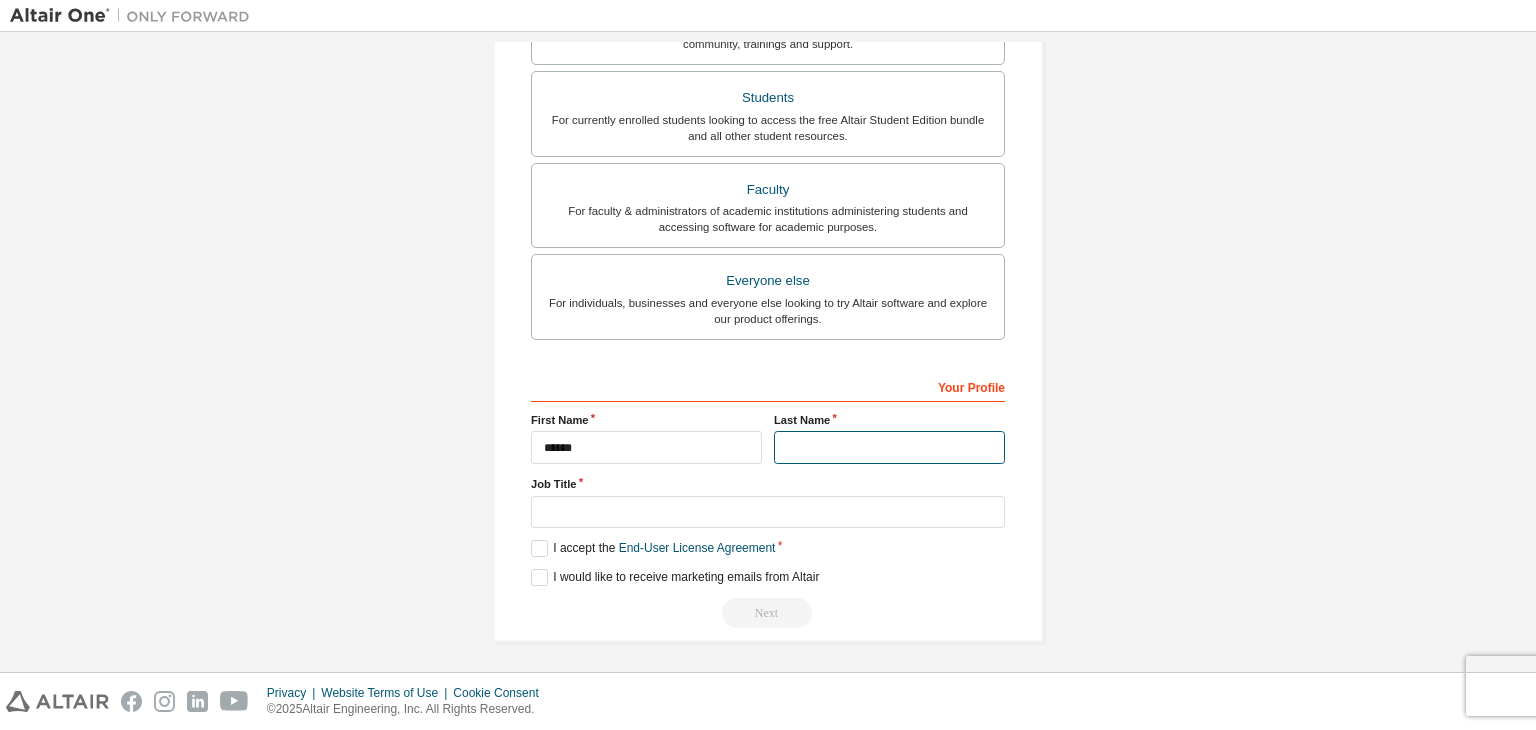 click at bounding box center [889, 447] 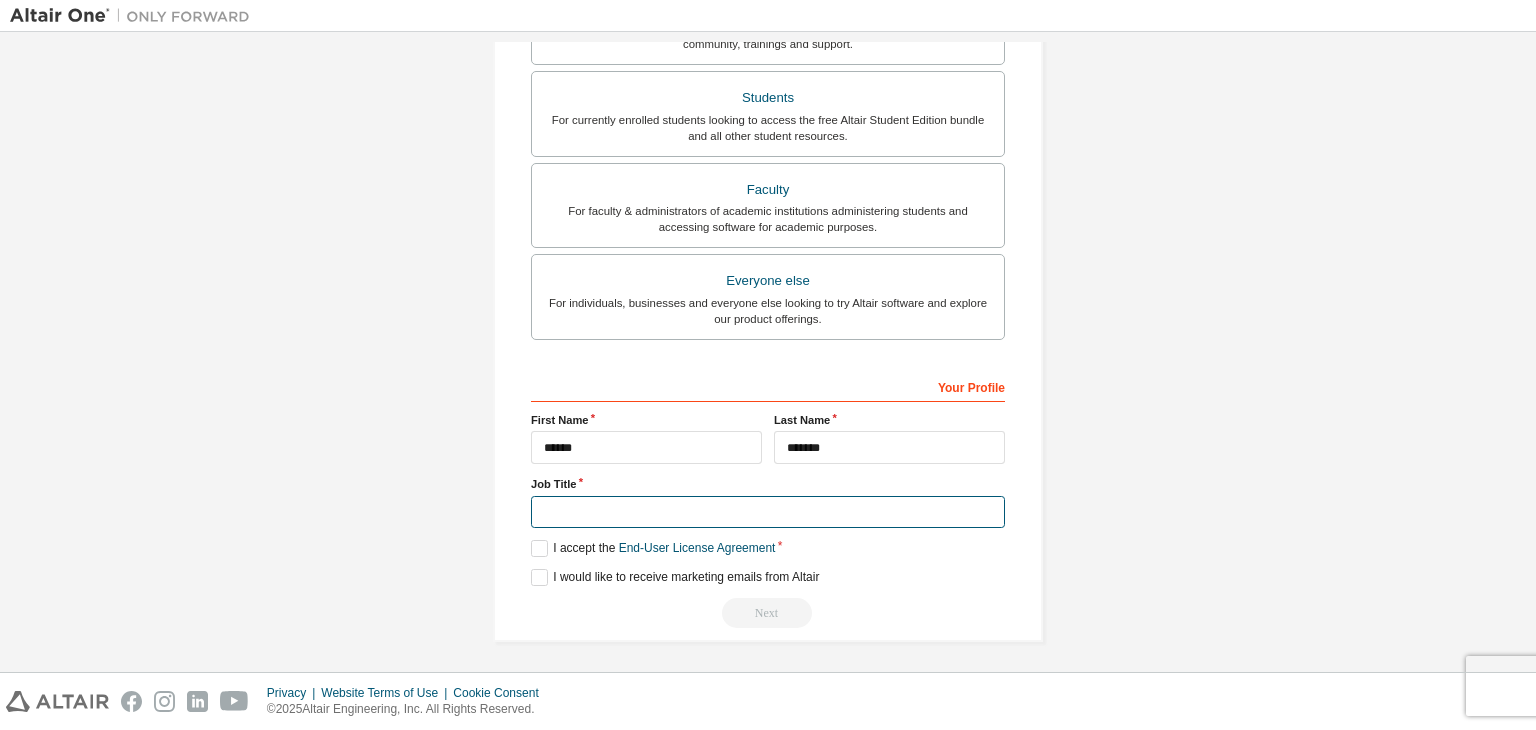 click at bounding box center [768, 512] 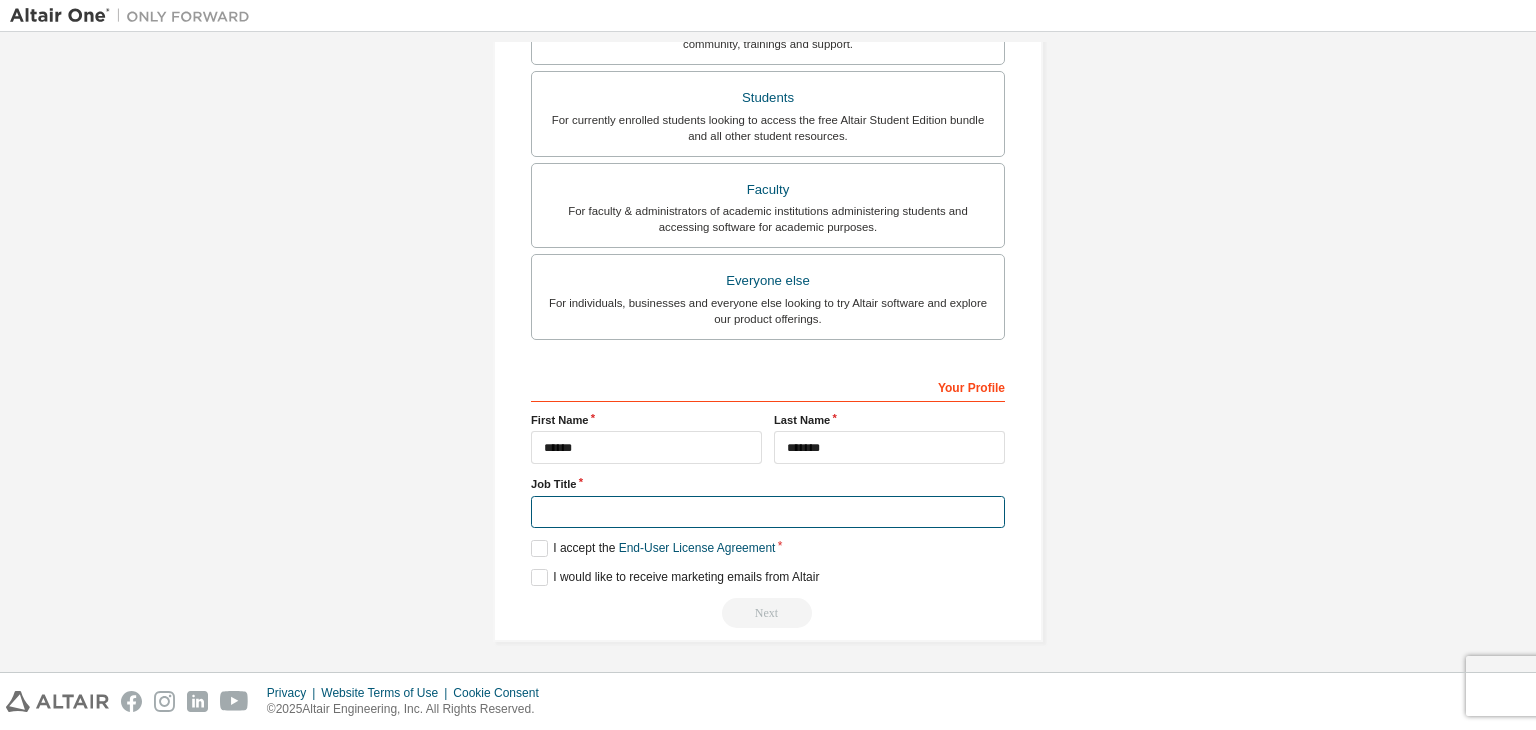 click at bounding box center [768, 512] 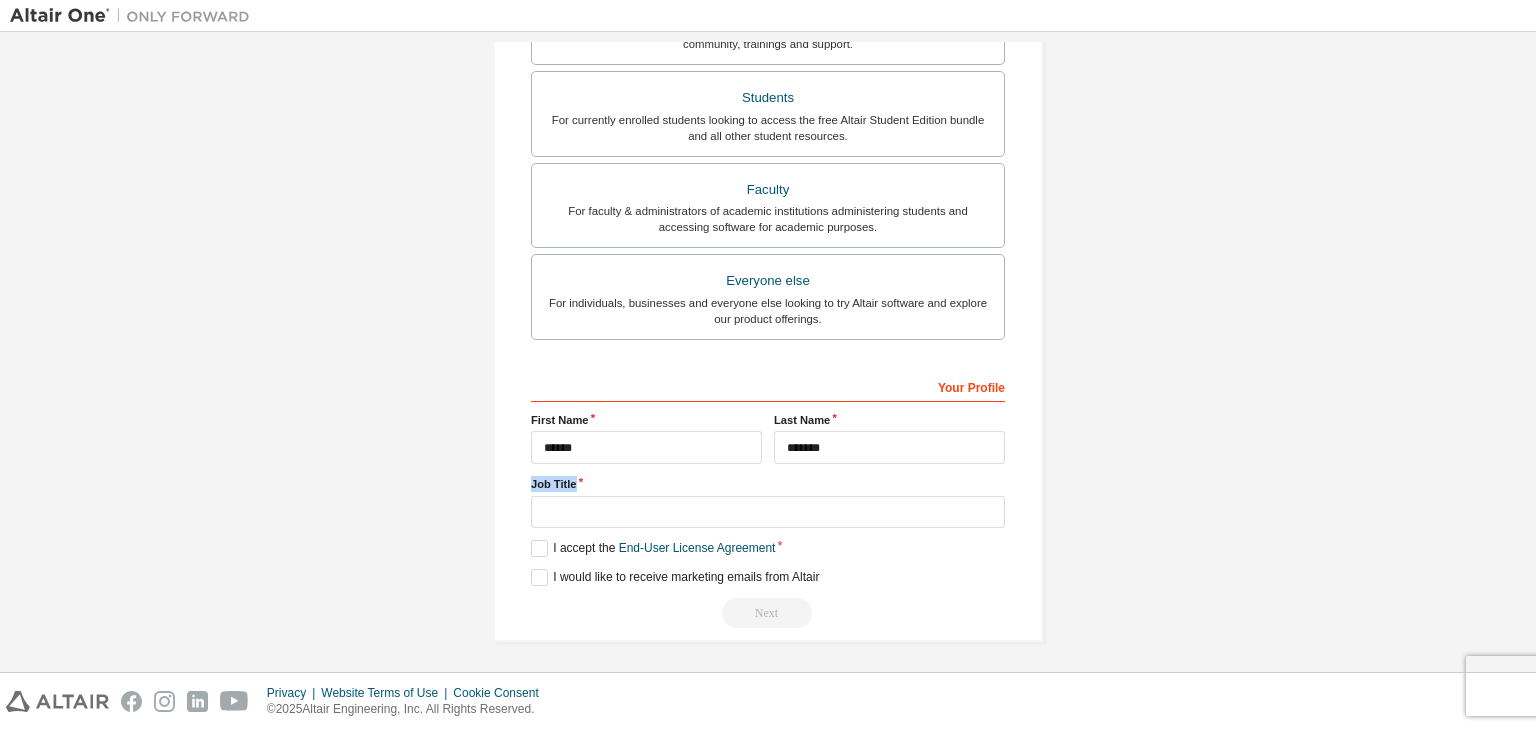 drag, startPoint x: 575, startPoint y: 481, endPoint x: 491, endPoint y: 481, distance: 84 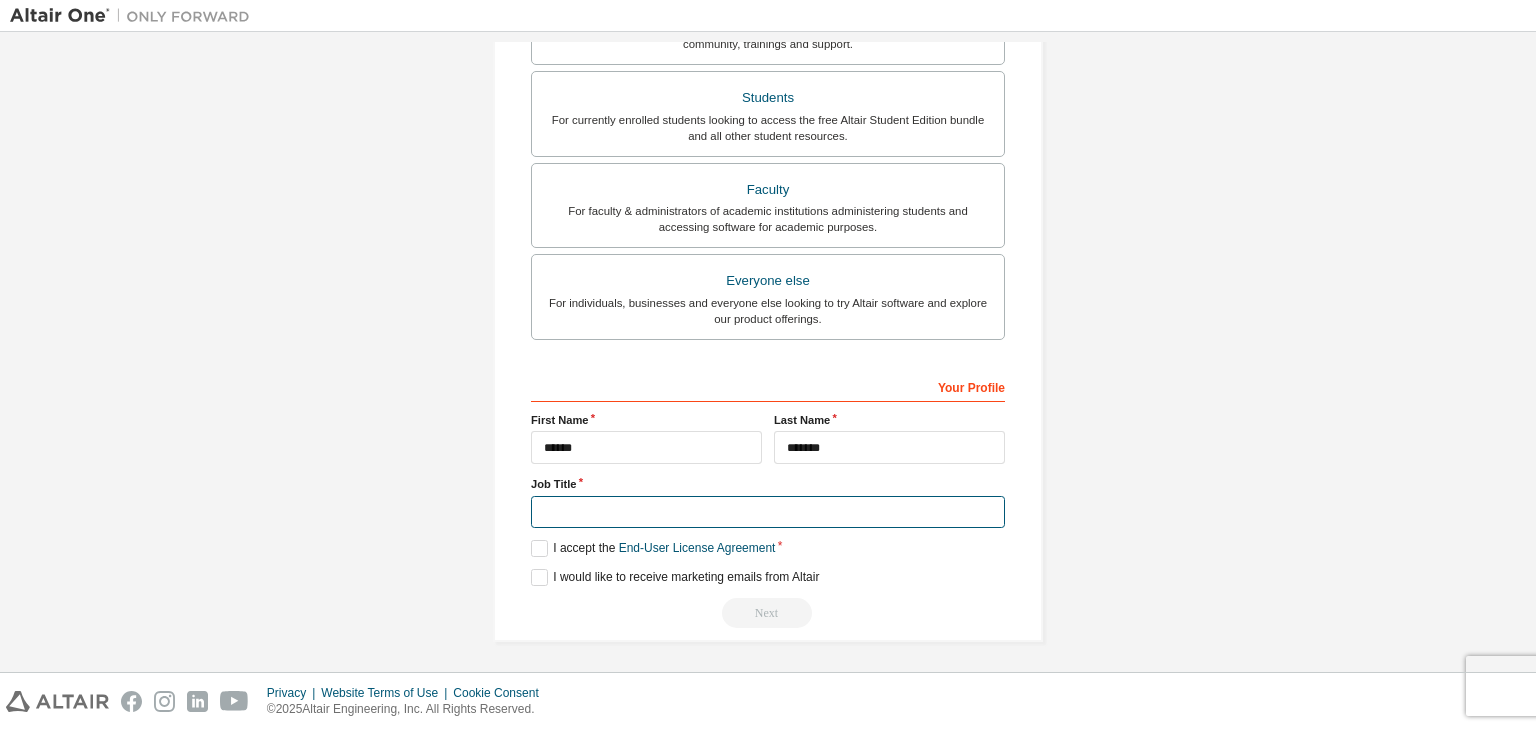 click at bounding box center (768, 512) 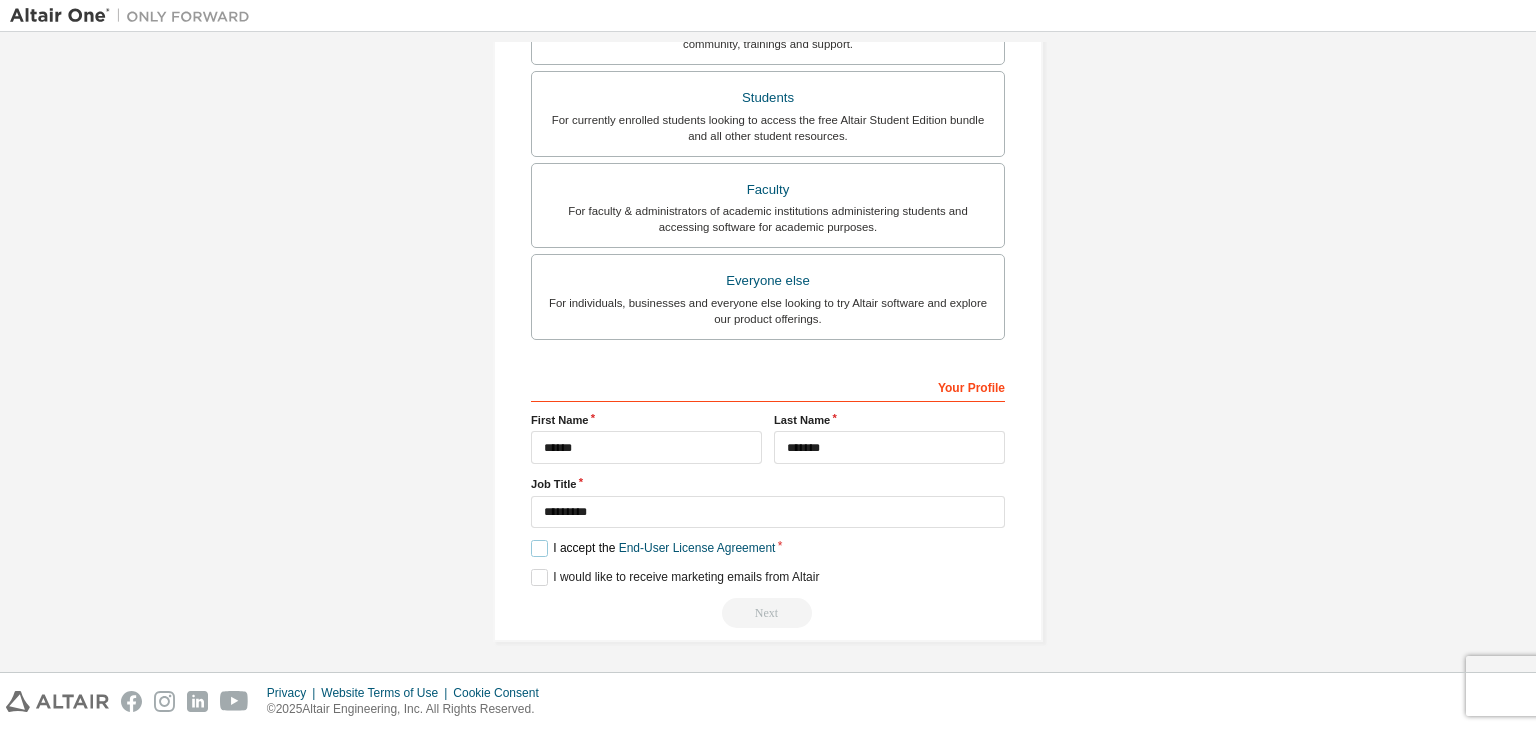 click on "I accept the    End-User License Agreement" at bounding box center [653, 548] 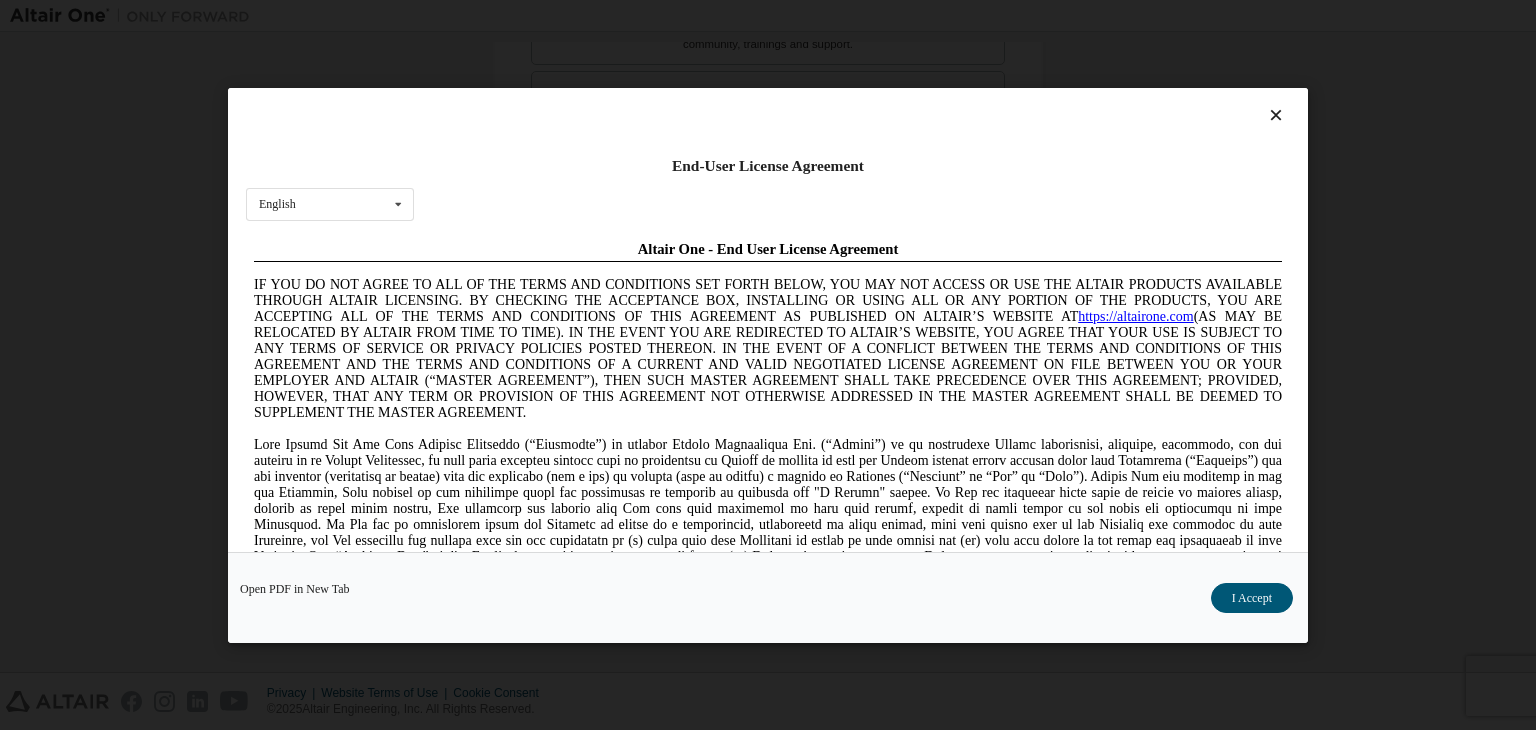 scroll, scrollTop: 0, scrollLeft: 0, axis: both 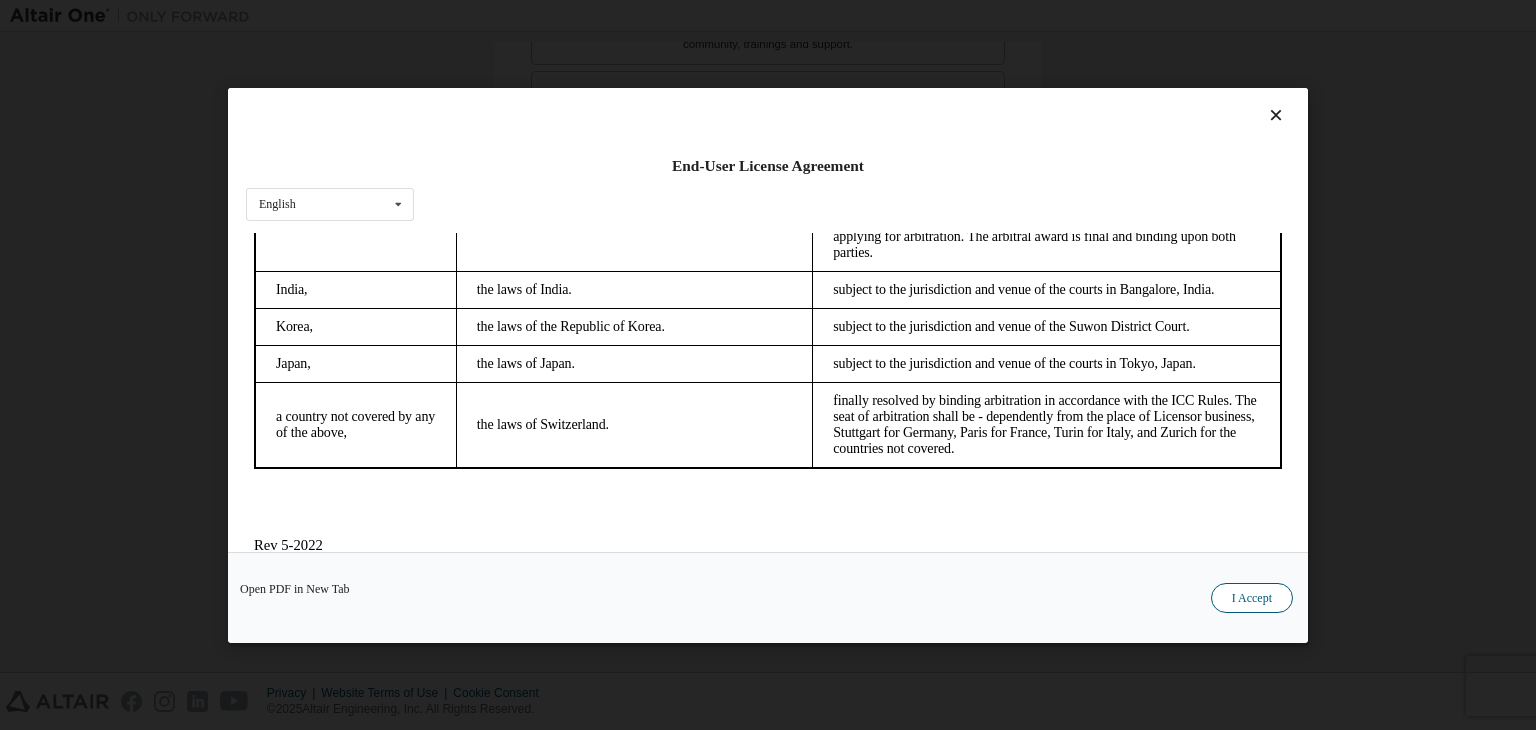 click on "I Accept" at bounding box center [1252, 598] 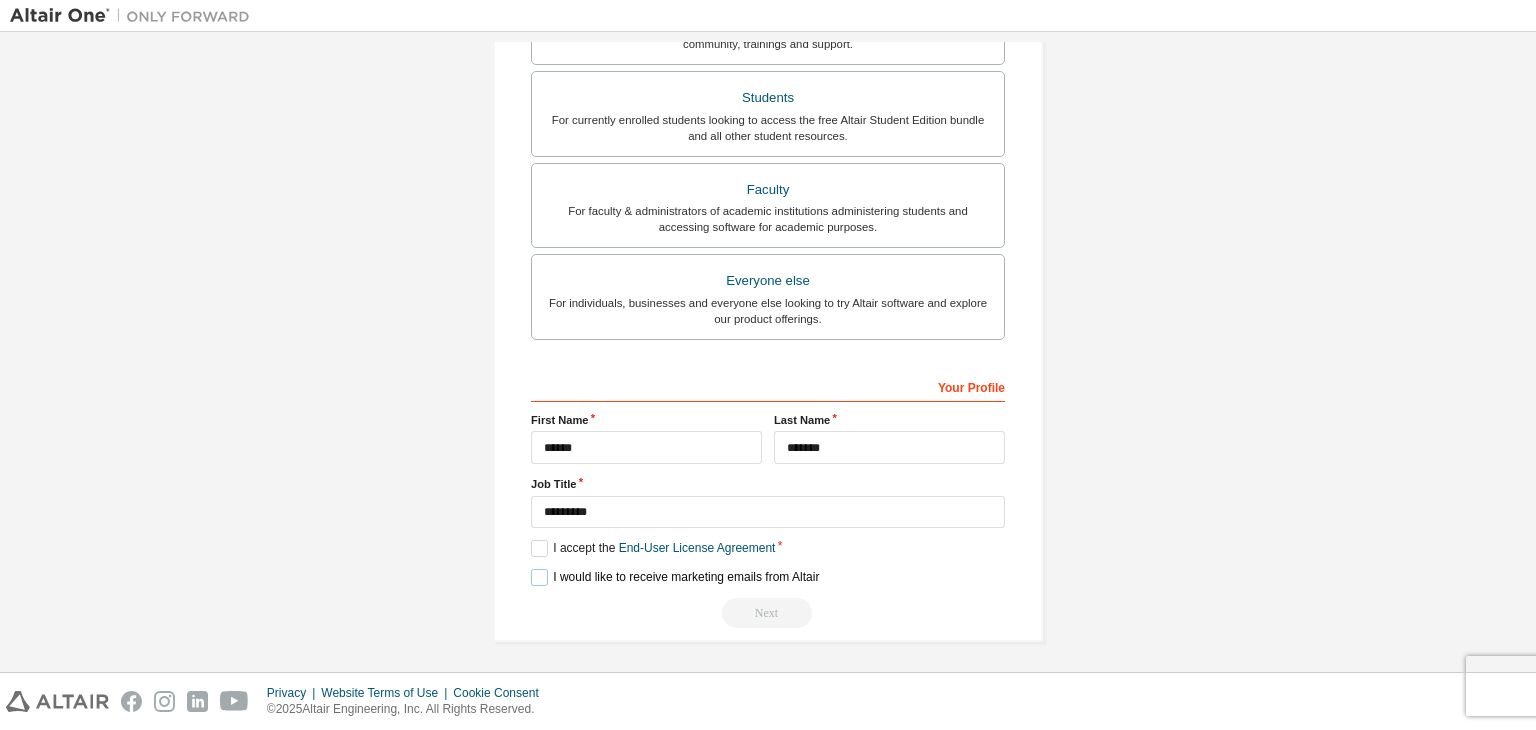 click on "I would like to receive marketing emails from Altair" at bounding box center [675, 577] 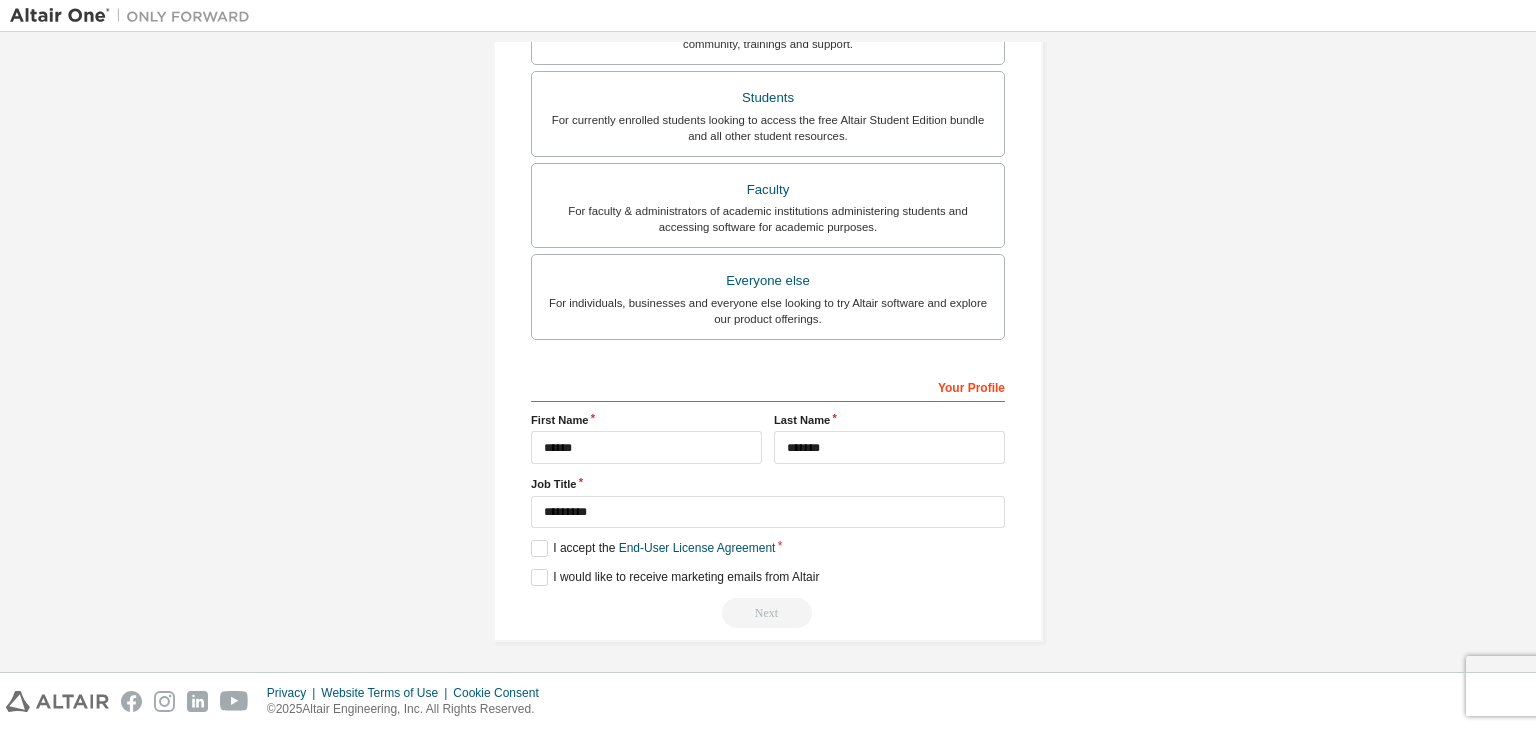 click on "Next" at bounding box center [768, 613] 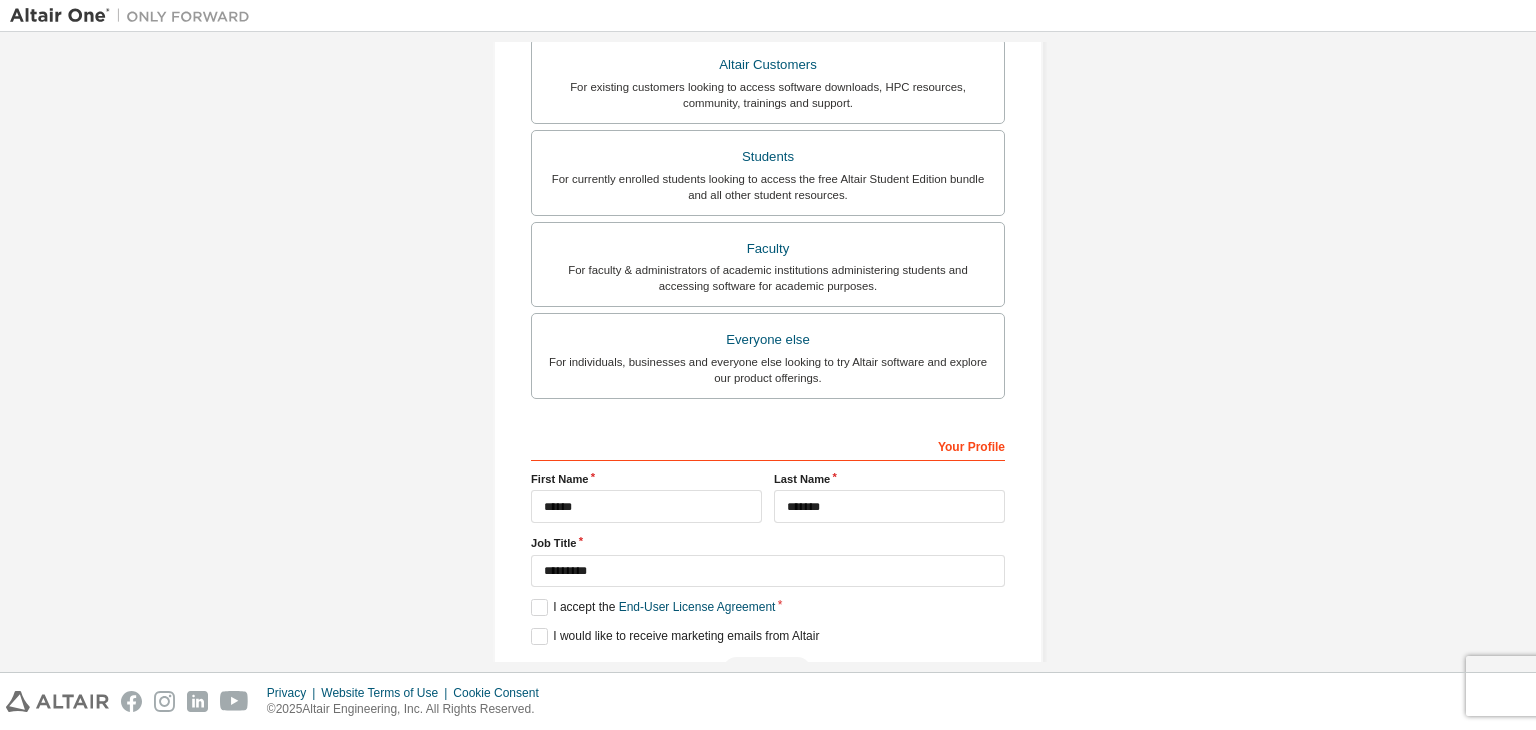 scroll, scrollTop: 435, scrollLeft: 0, axis: vertical 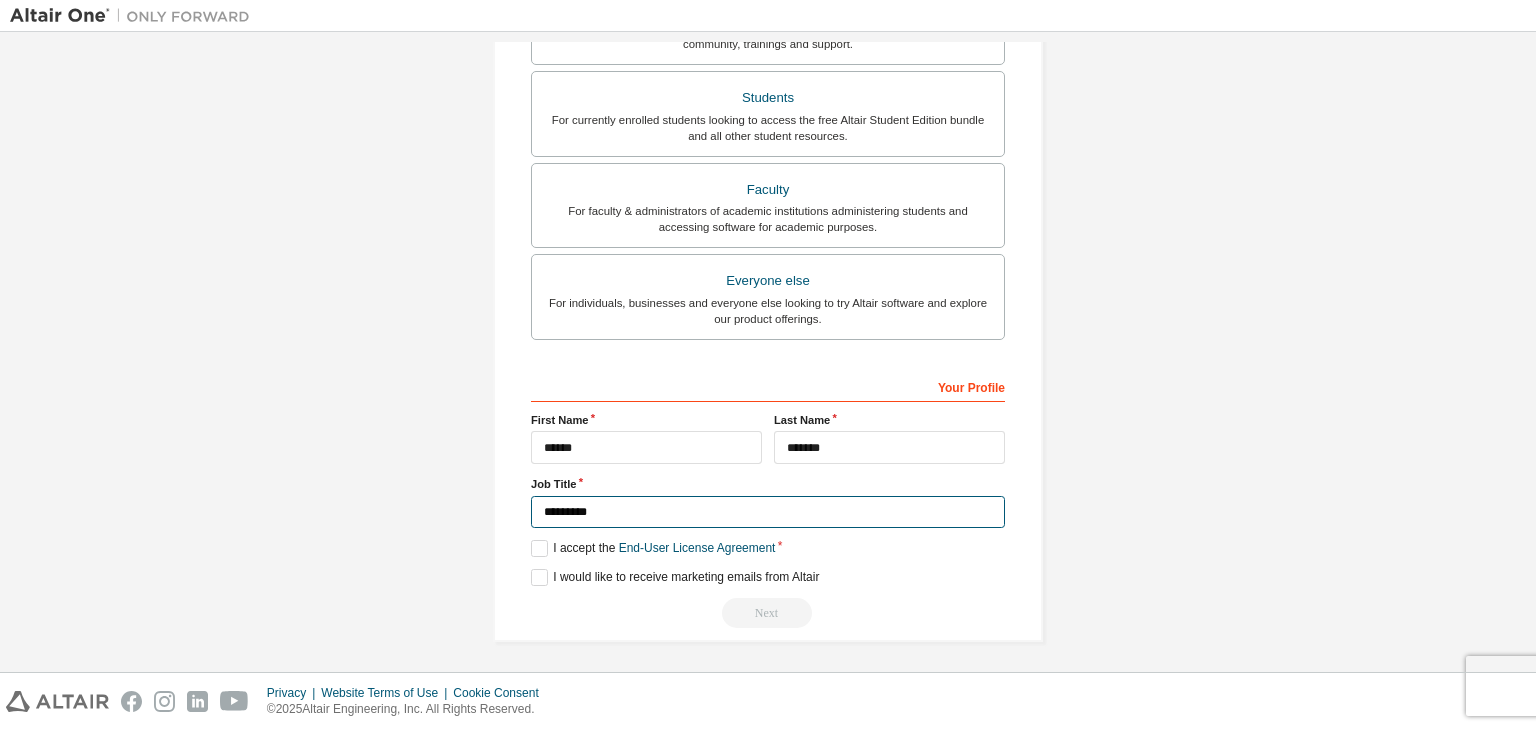 click on "*********" at bounding box center (768, 512) 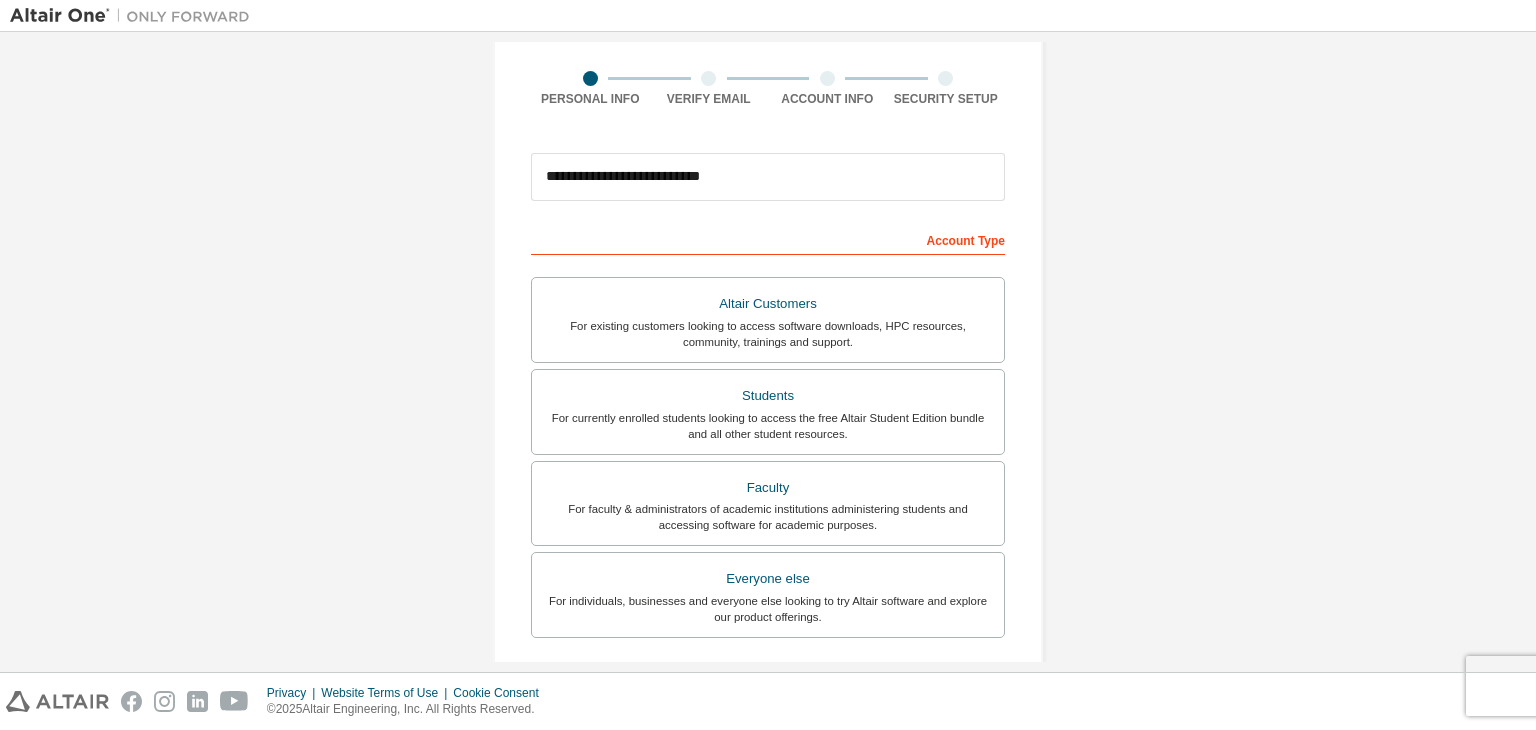 scroll, scrollTop: 135, scrollLeft: 0, axis: vertical 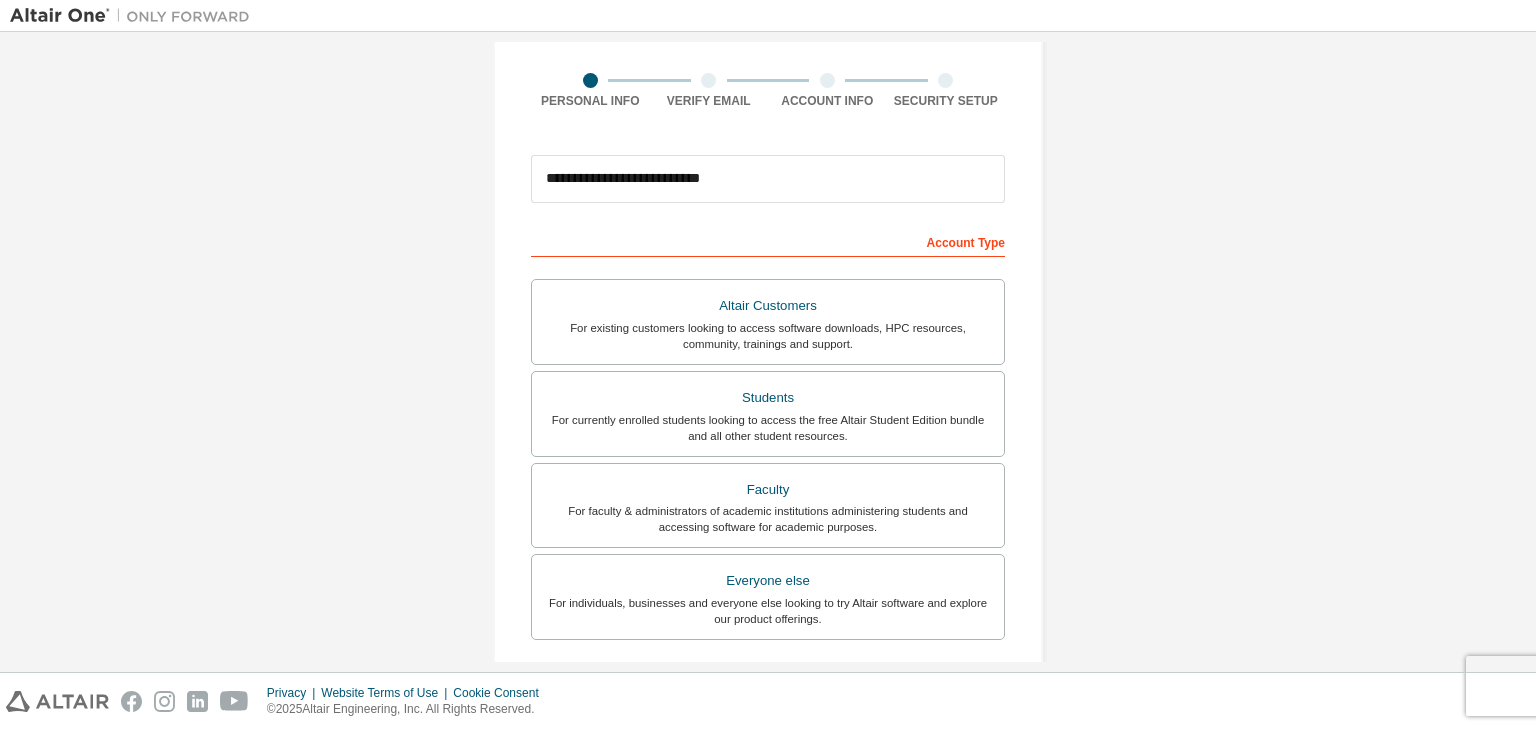 type on "**********" 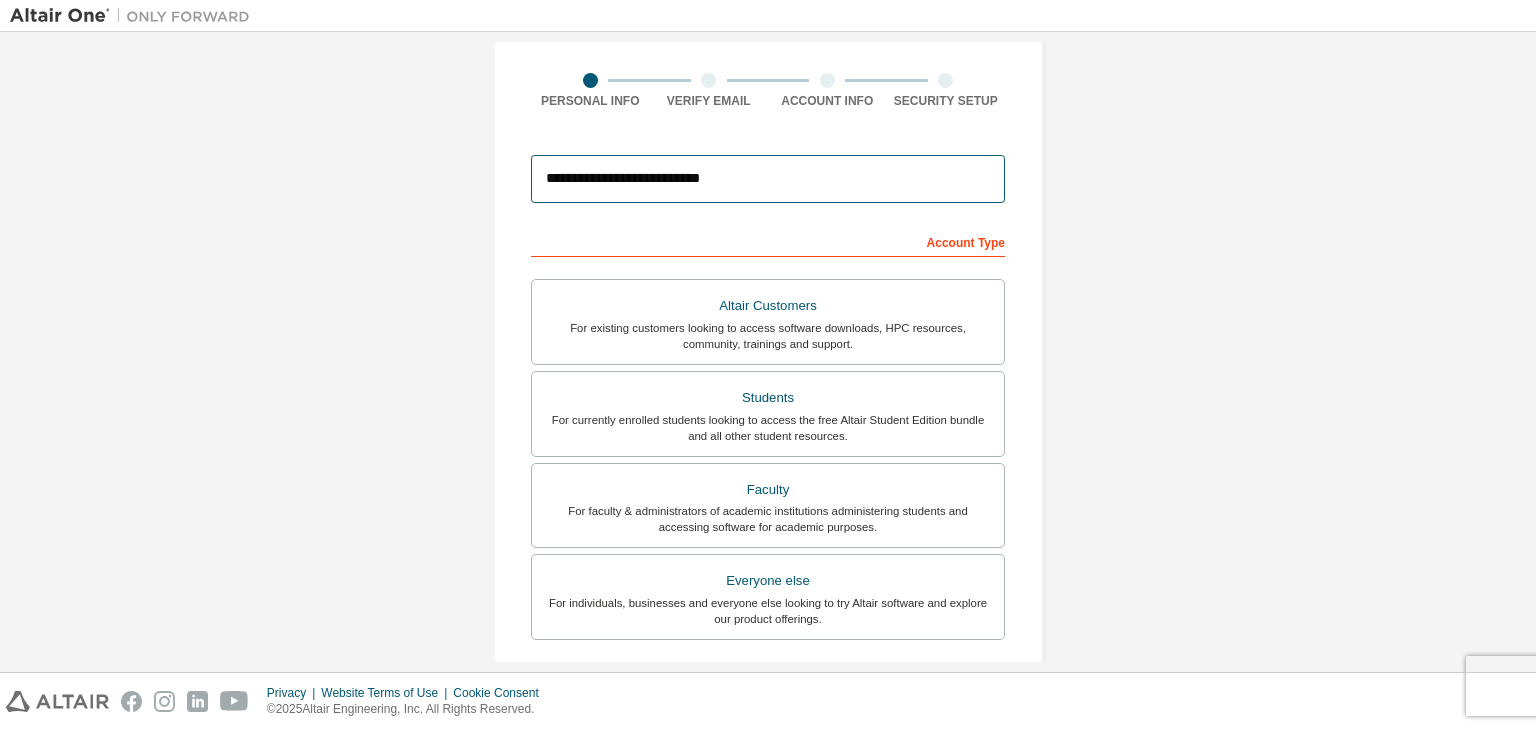 click on "**********" at bounding box center (768, 179) 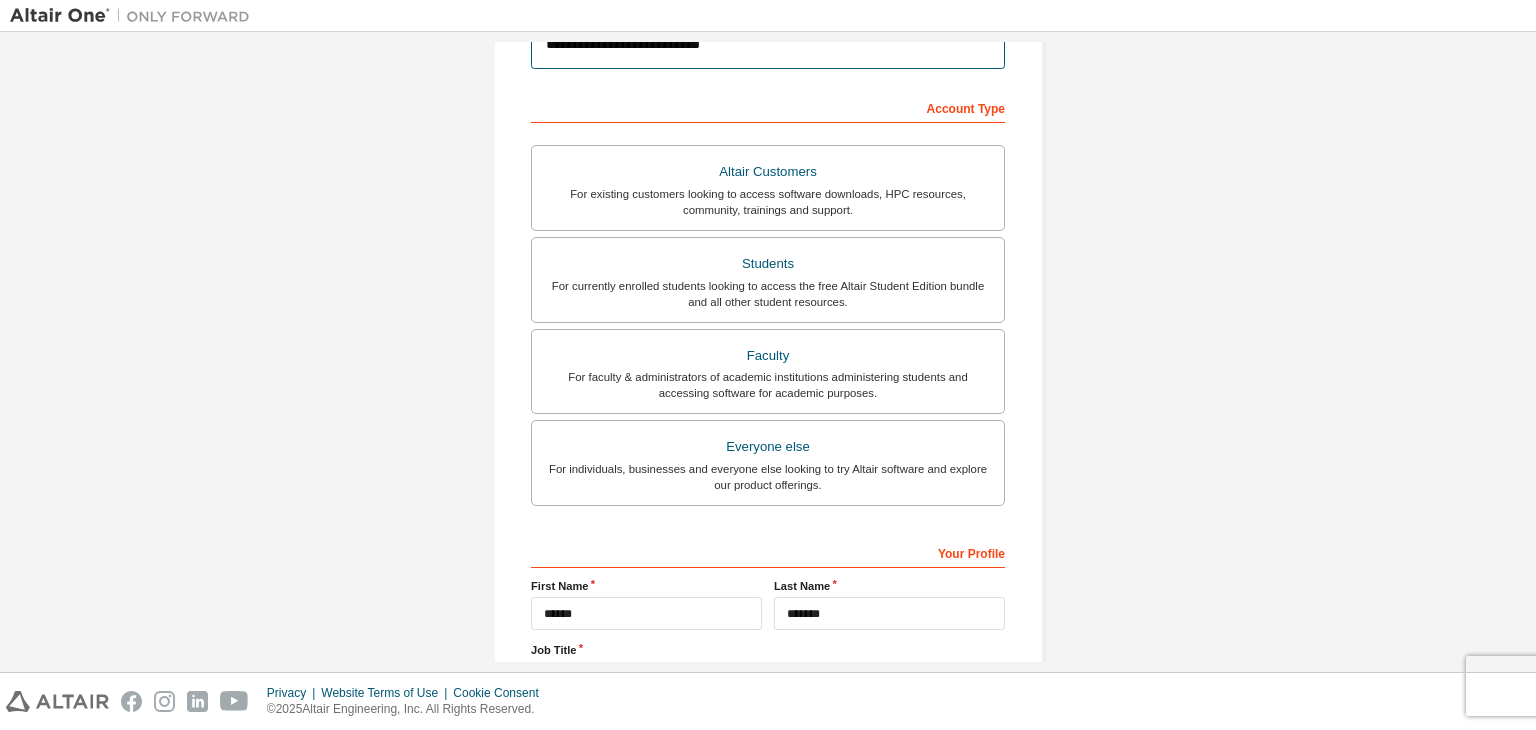 scroll, scrollTop: 435, scrollLeft: 0, axis: vertical 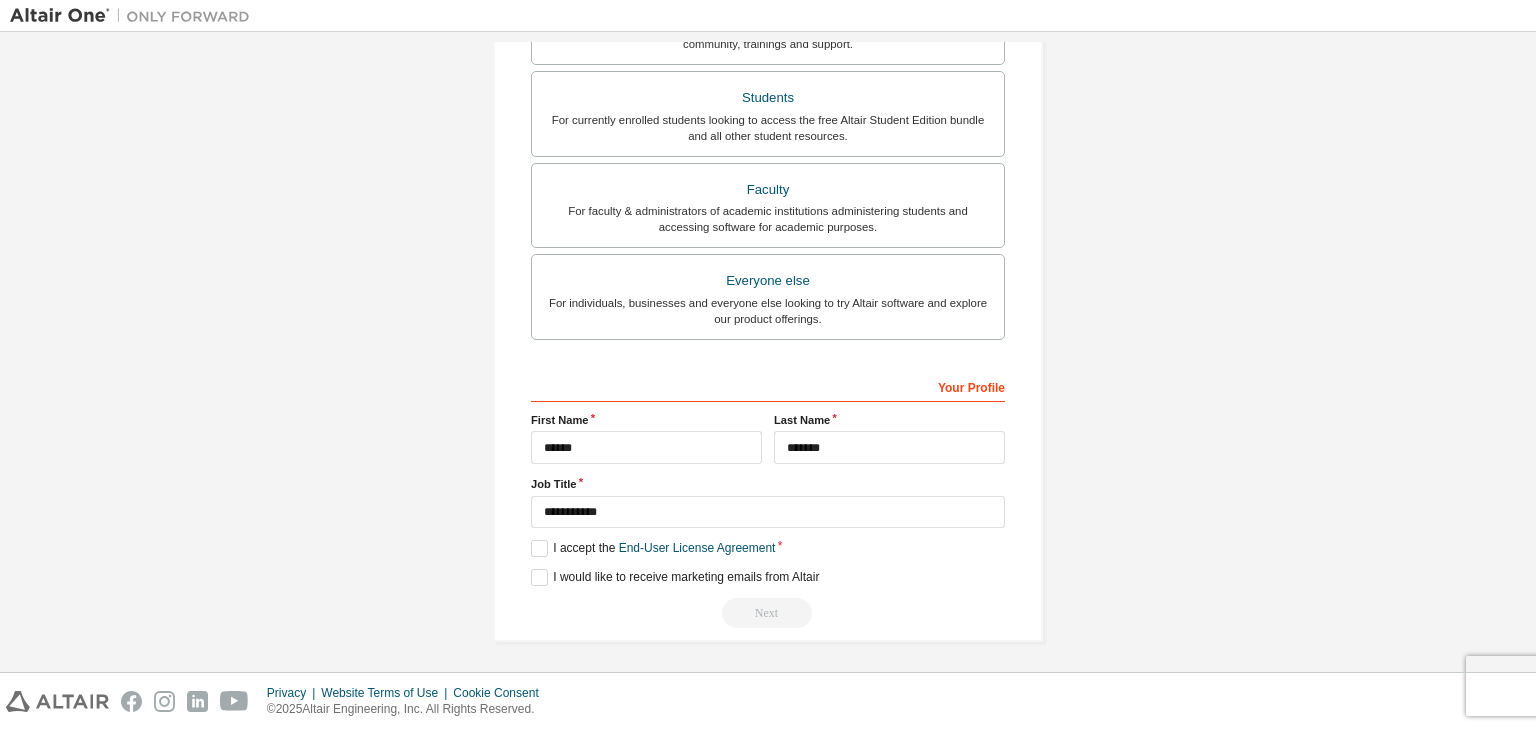 click on "Next" at bounding box center (768, 613) 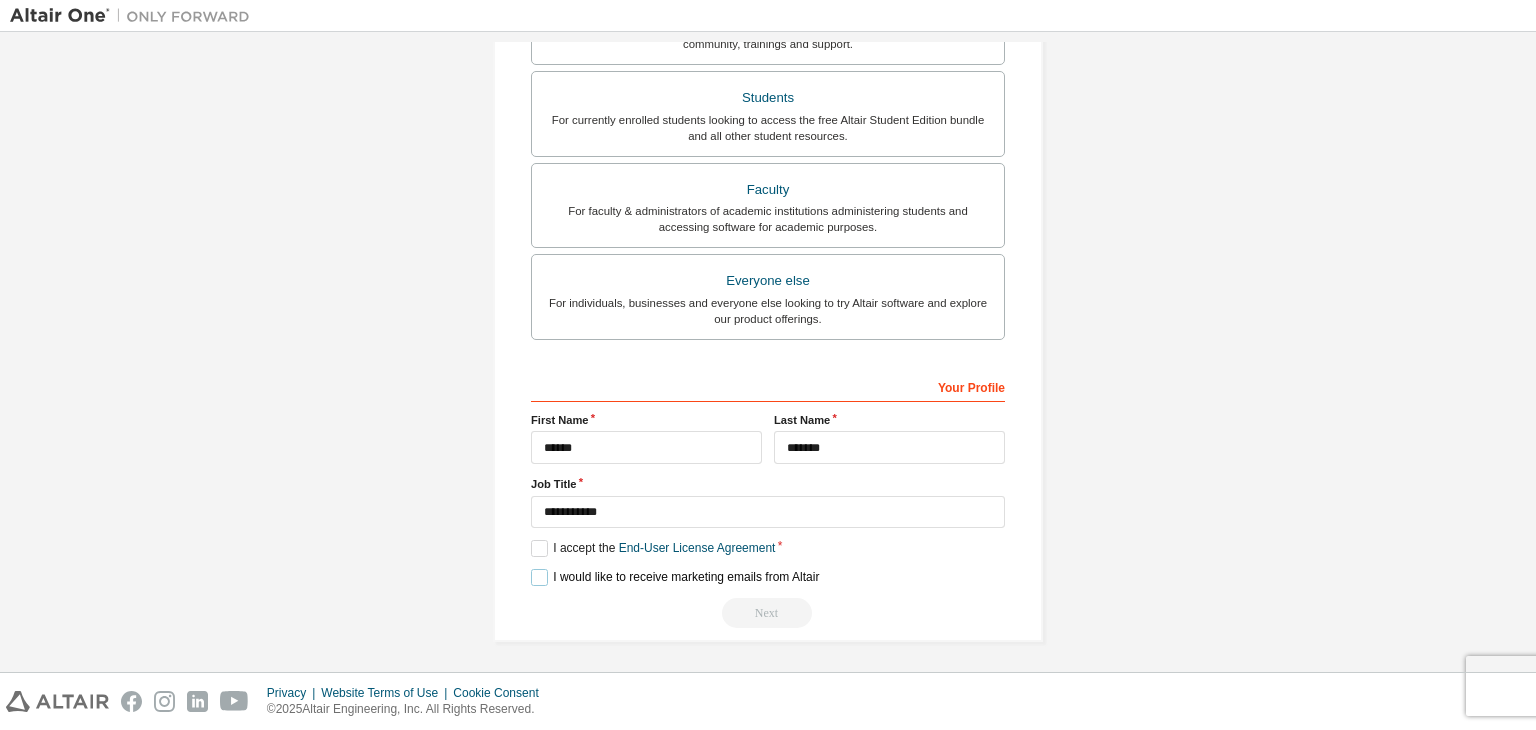 click on "I would like to receive marketing emails from Altair" at bounding box center [675, 577] 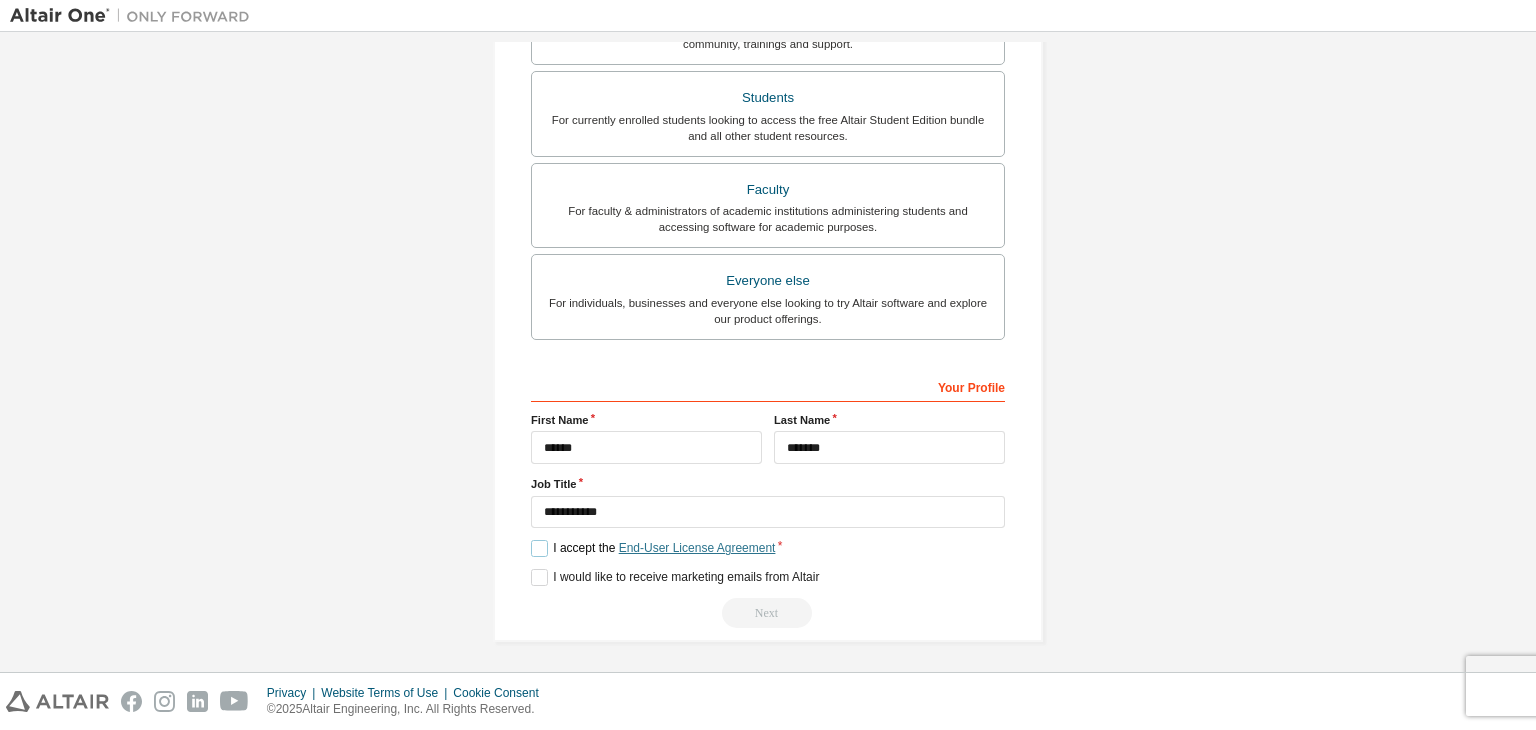 click on "End-User License Agreement" at bounding box center (697, 548) 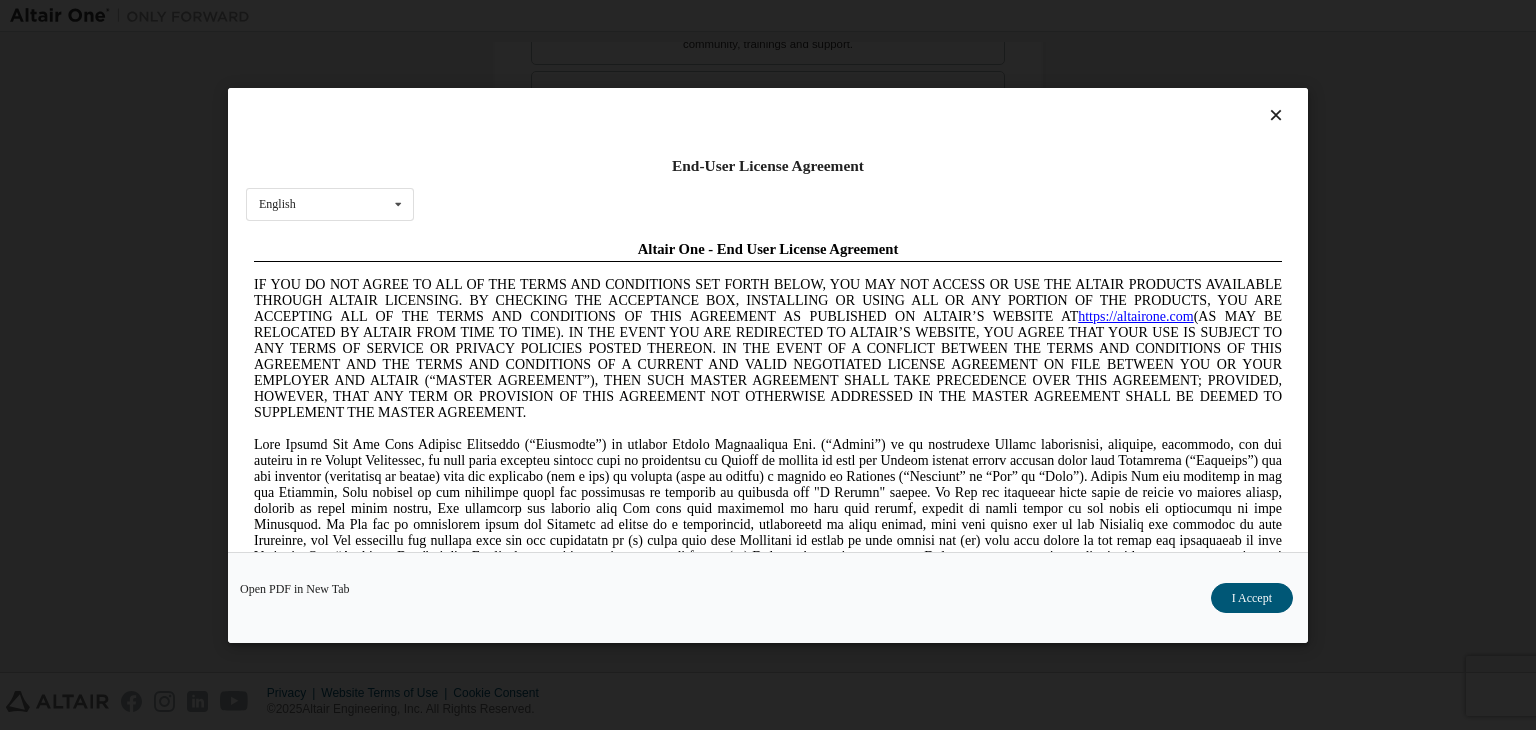 scroll, scrollTop: 0, scrollLeft: 0, axis: both 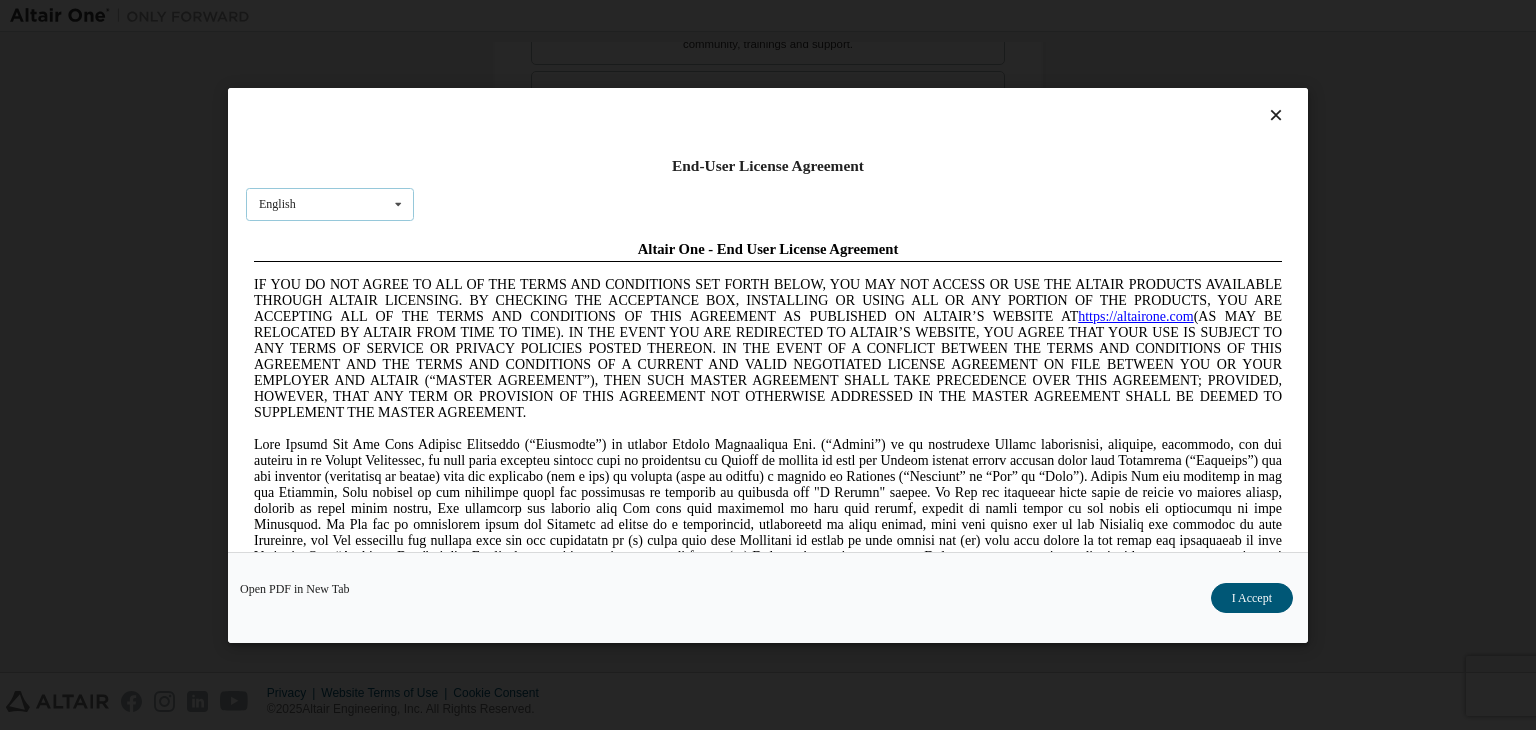 click on "English English Chinese French German Japanese Korean Portuguese" at bounding box center [330, 203] 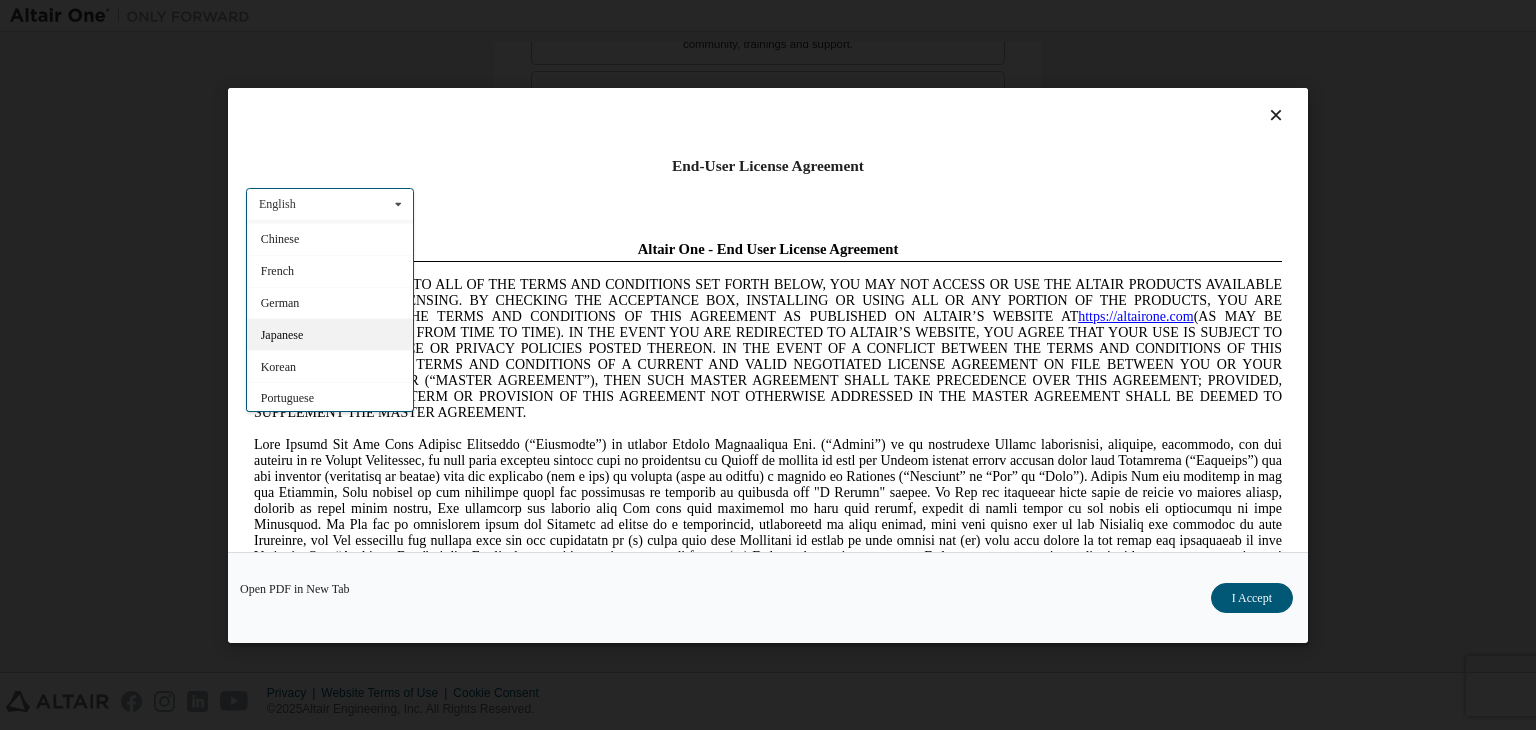 scroll, scrollTop: 30, scrollLeft: 0, axis: vertical 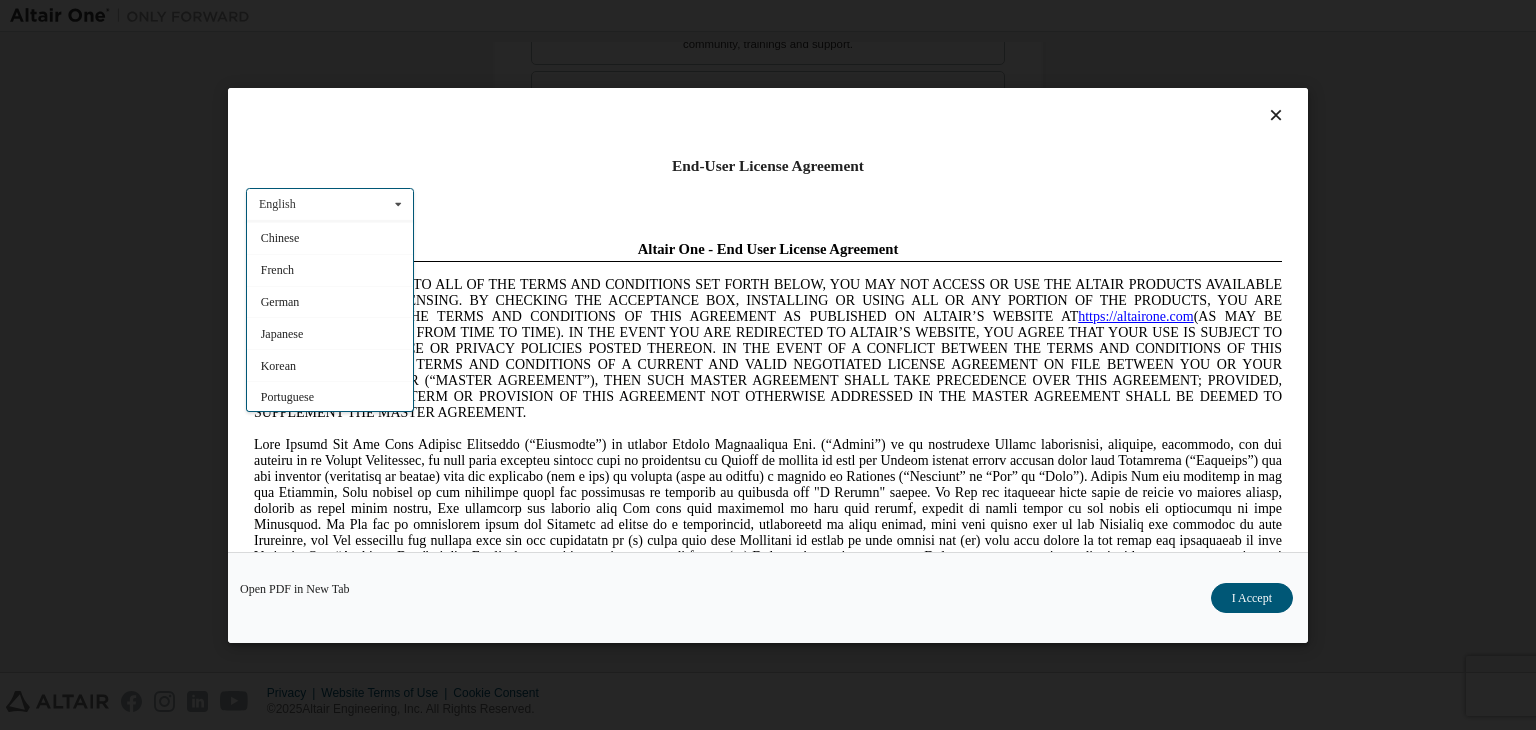 drag, startPoint x: 691, startPoint y: 407, endPoint x: 719, endPoint y: 400, distance: 28.86174 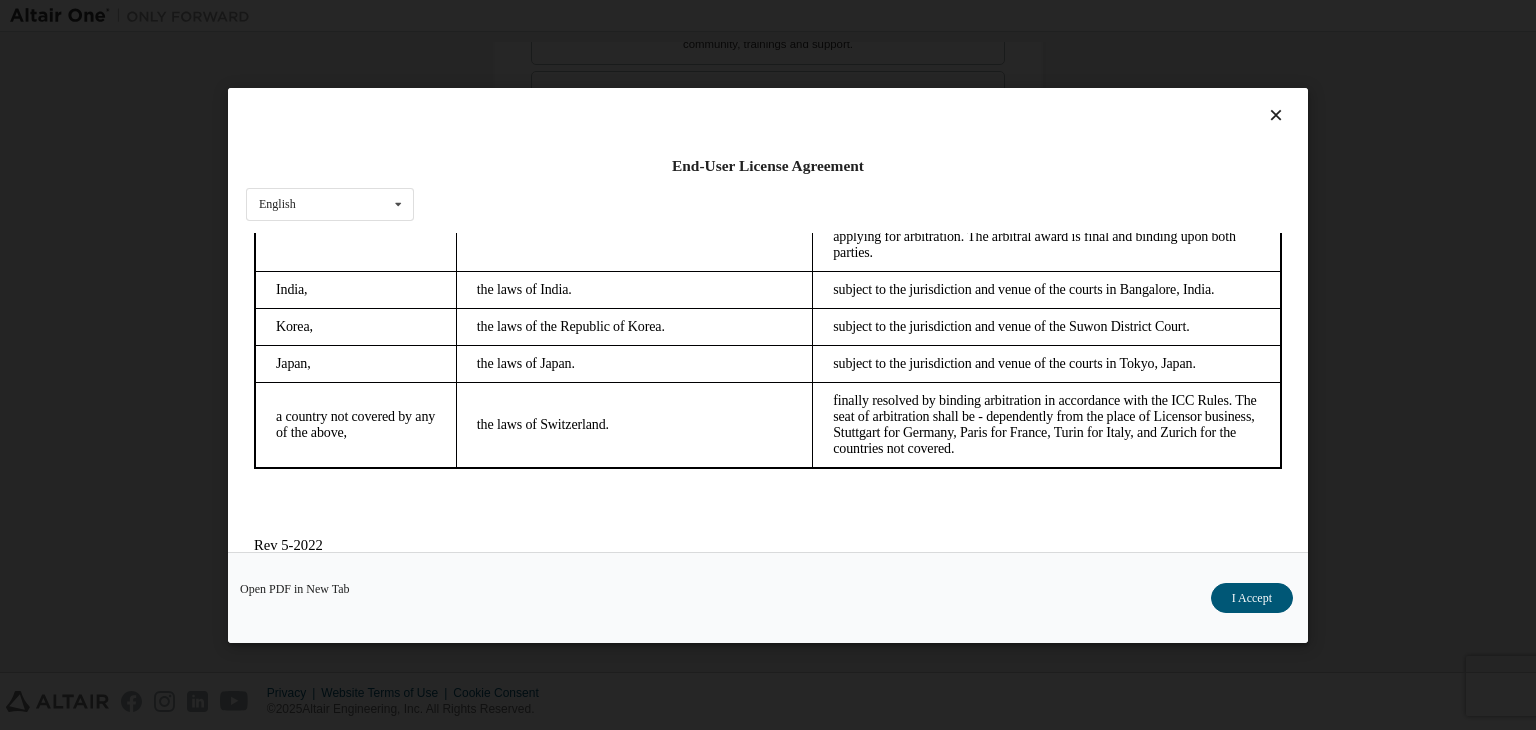 scroll, scrollTop: 5615, scrollLeft: 0, axis: vertical 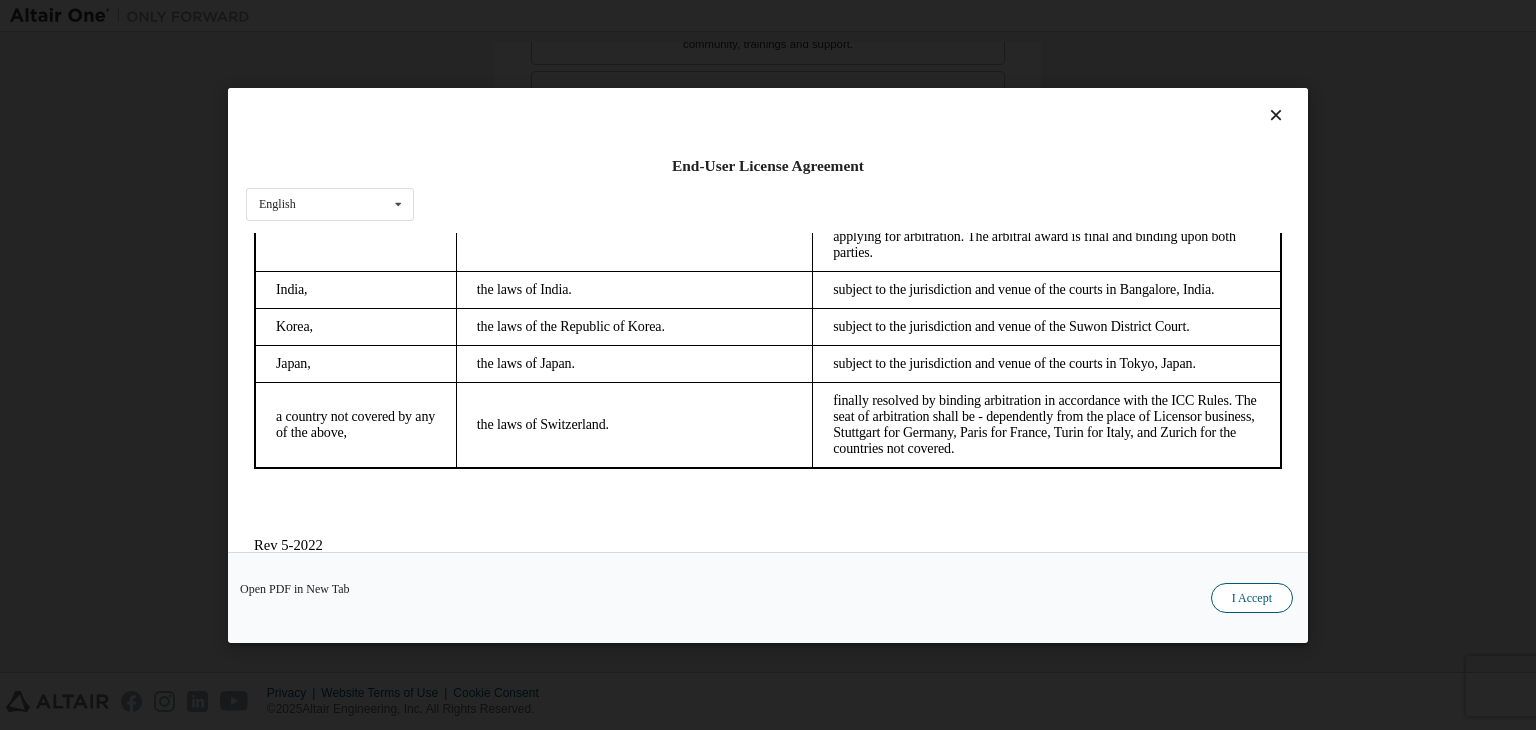 click on "I Accept" at bounding box center [1252, 598] 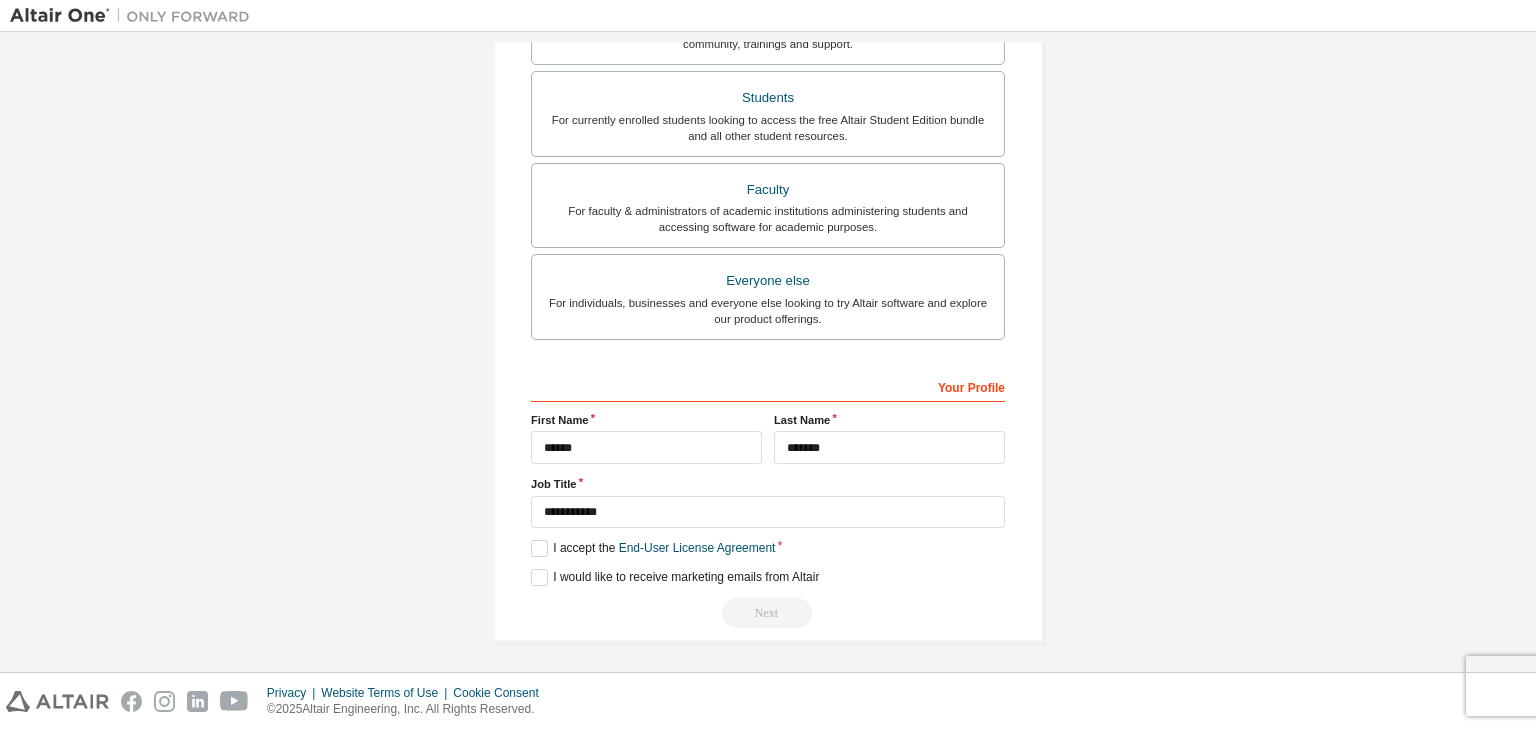 click on "Next" at bounding box center (768, 613) 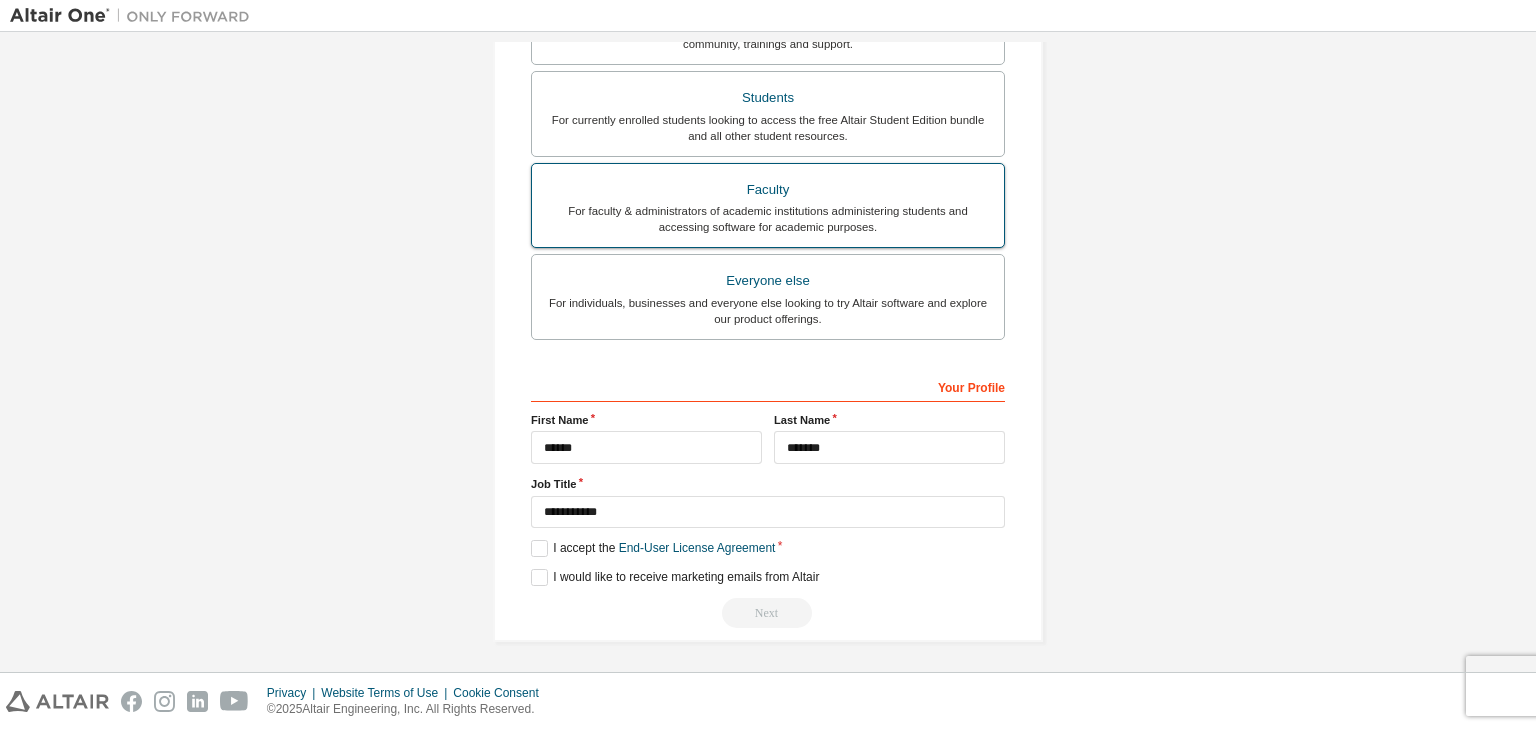 click on "Faculty" at bounding box center [768, 190] 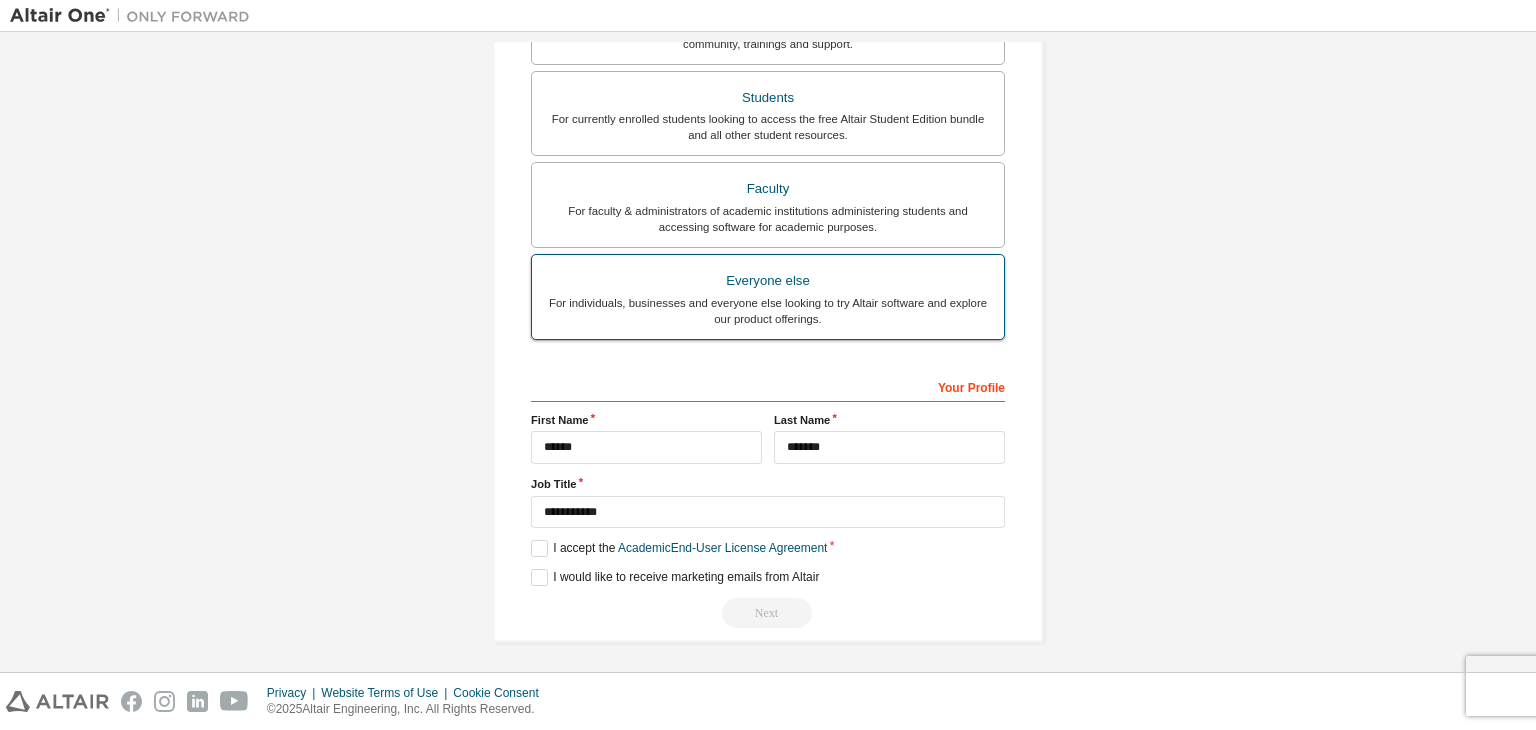 click on "Everyone else" at bounding box center (768, 281) 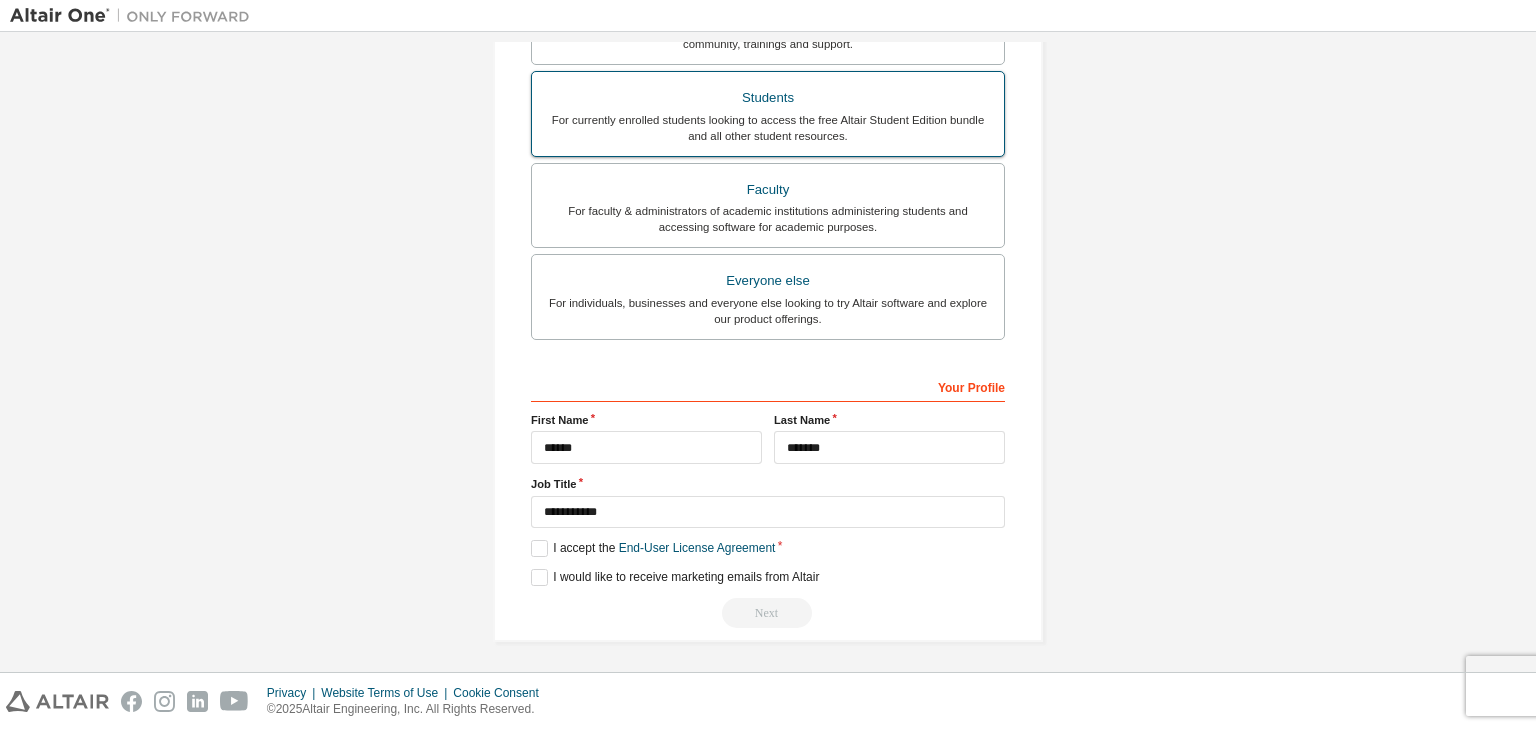 click on "For currently enrolled students looking to access the free Altair Student Edition bundle and all other student resources." at bounding box center (768, 128) 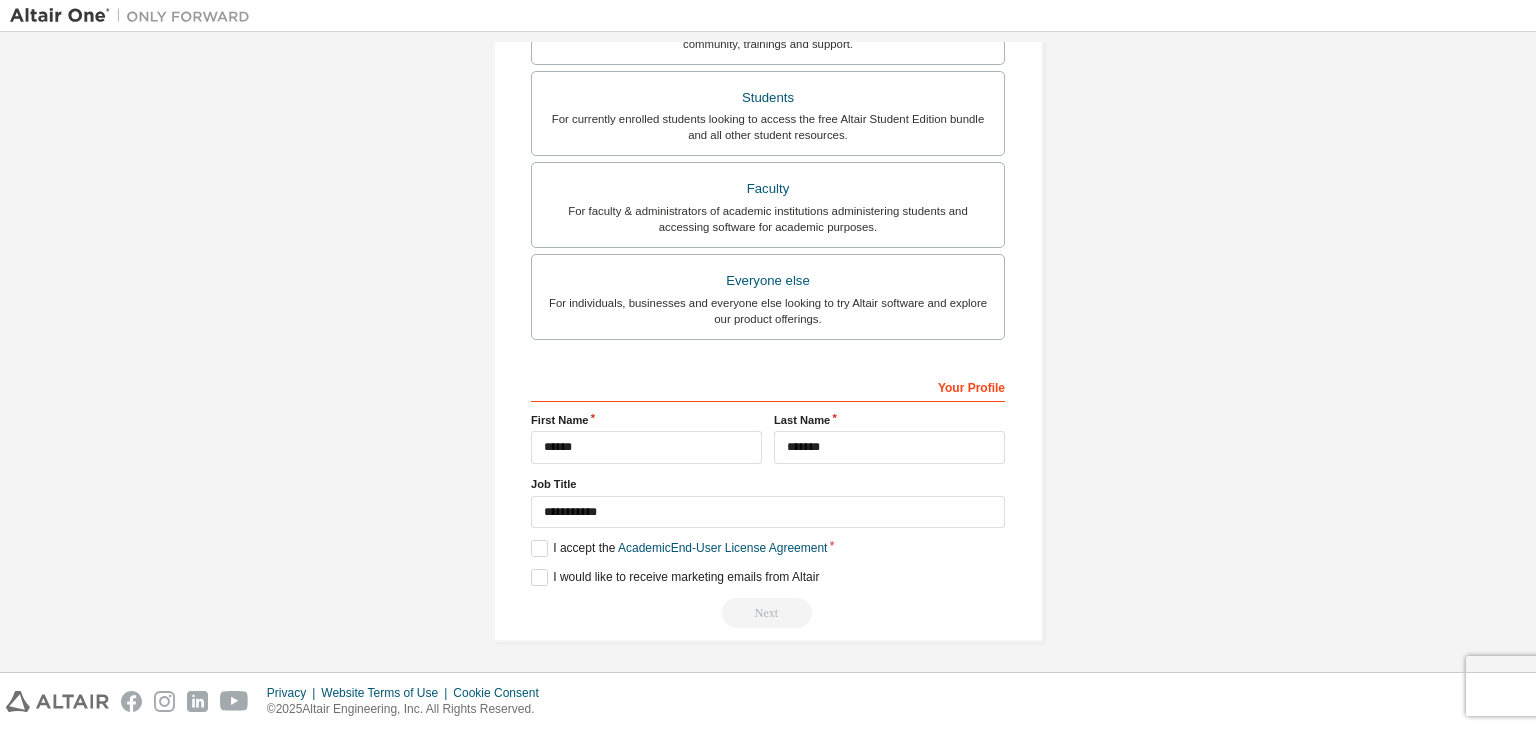 scroll, scrollTop: 103, scrollLeft: 0, axis: vertical 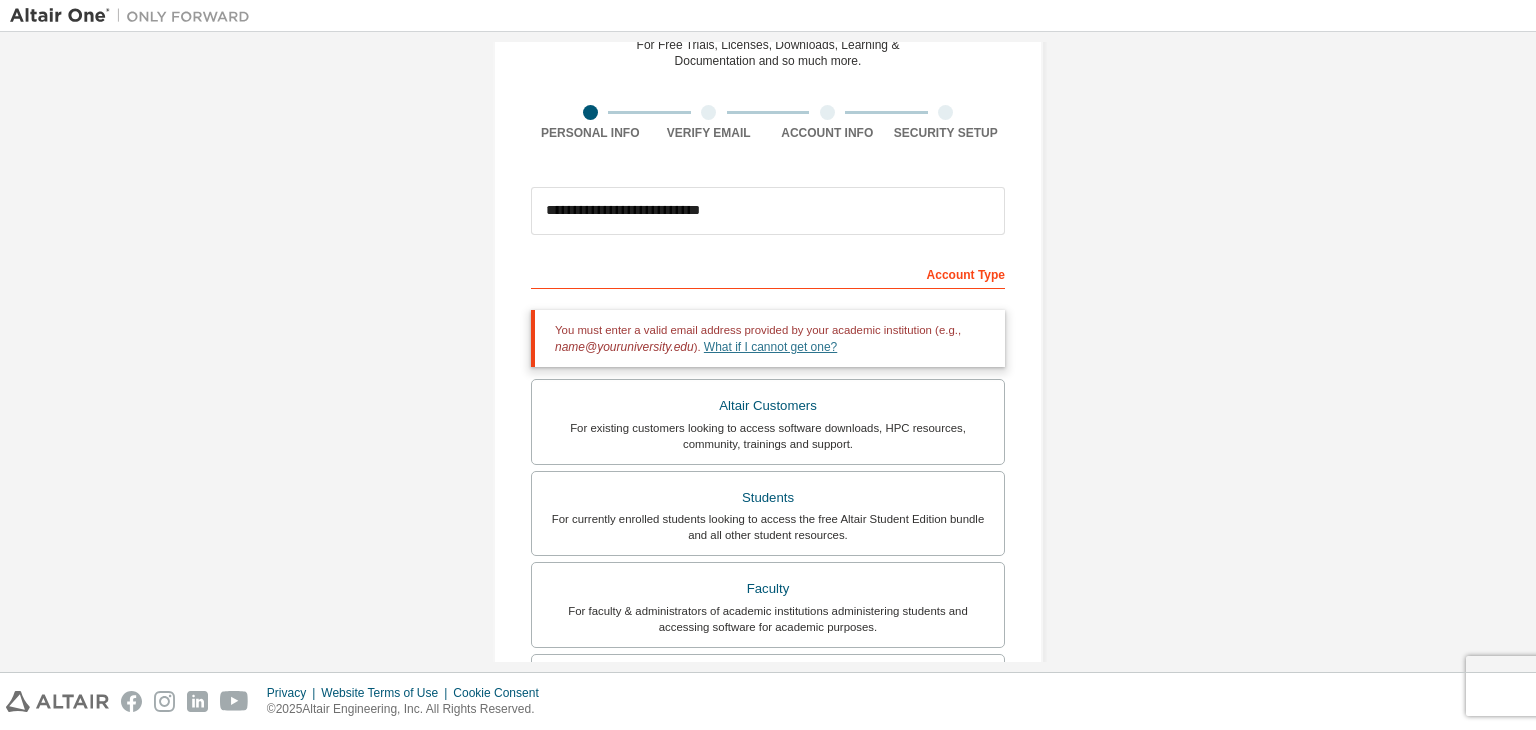 click on "What if I cannot get one?" at bounding box center (770, 347) 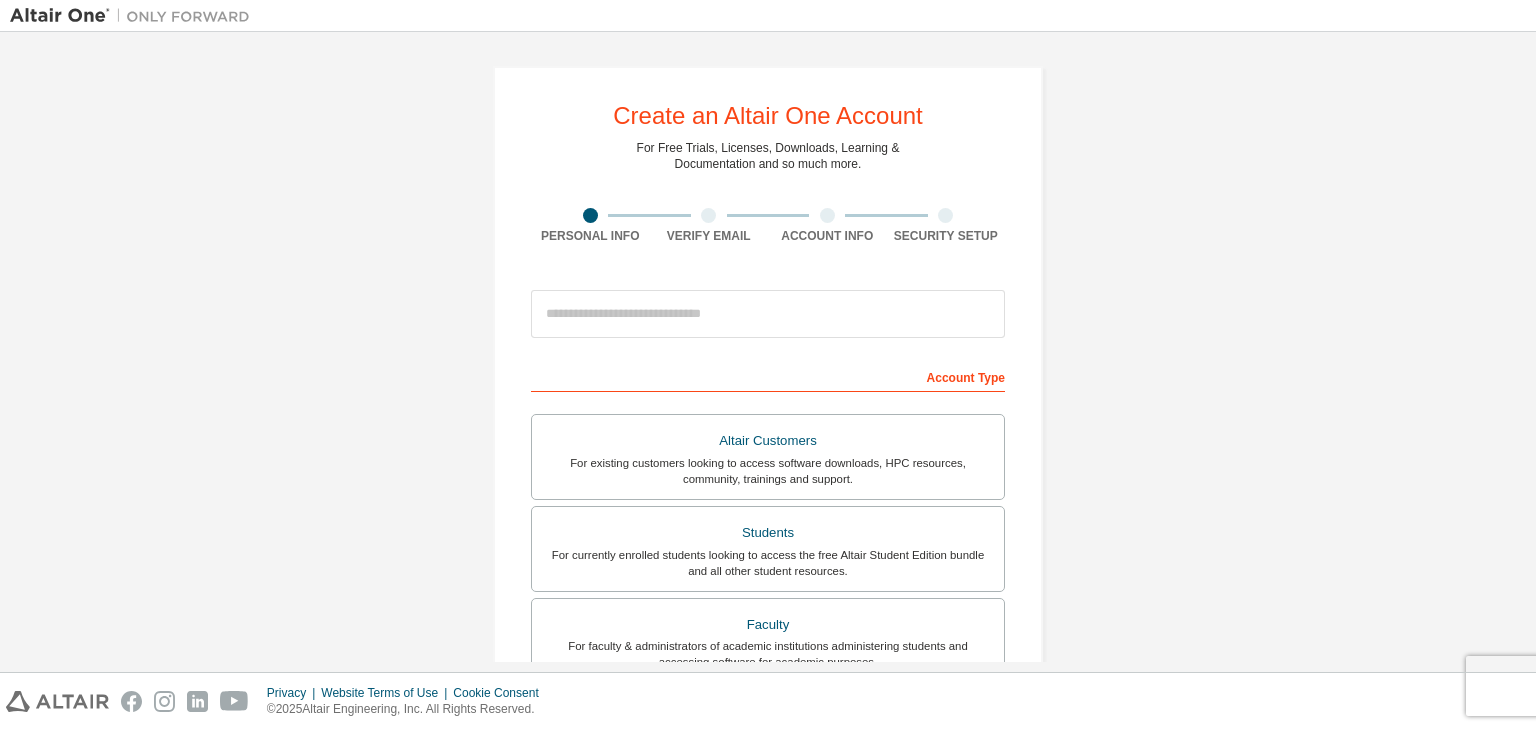 scroll, scrollTop: 0, scrollLeft: 0, axis: both 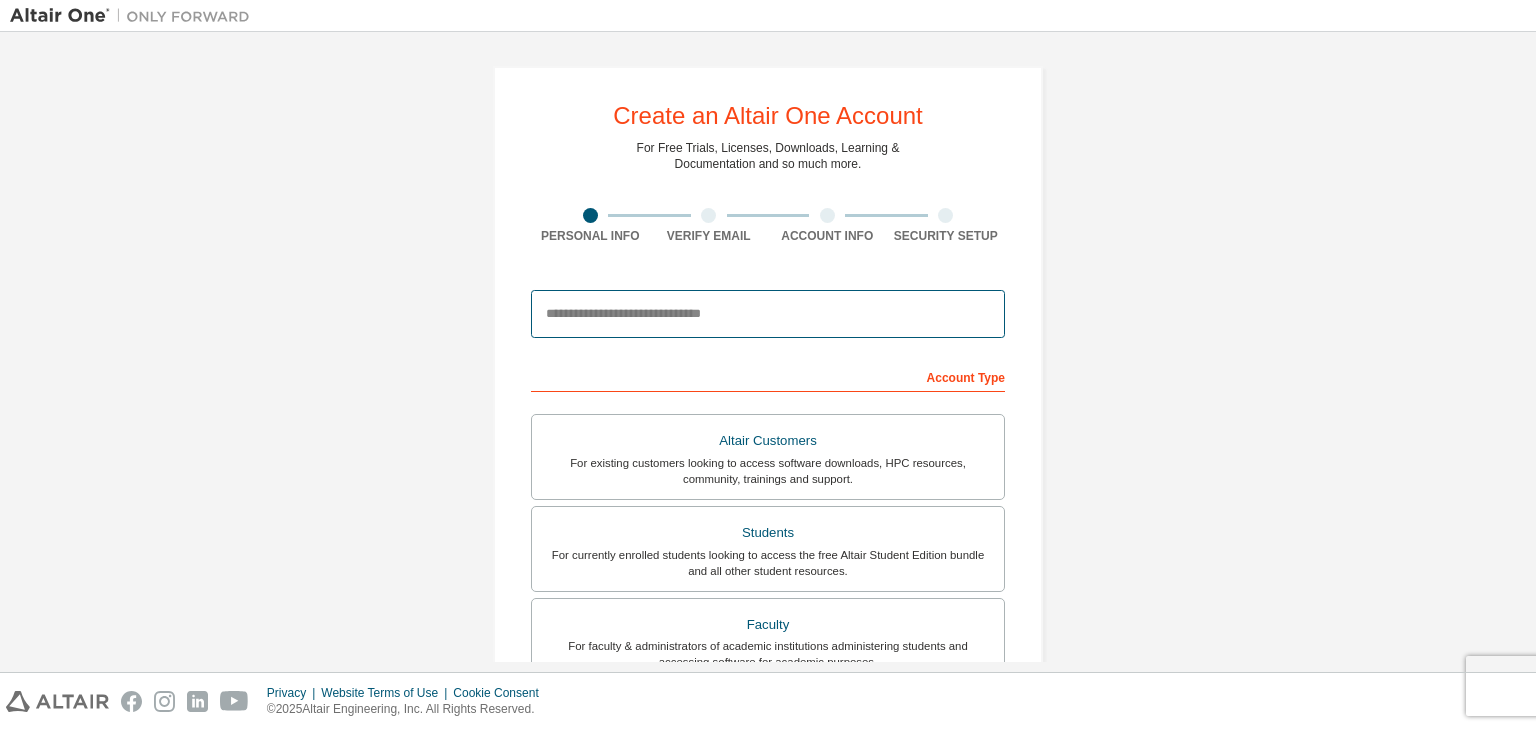 click at bounding box center (768, 314) 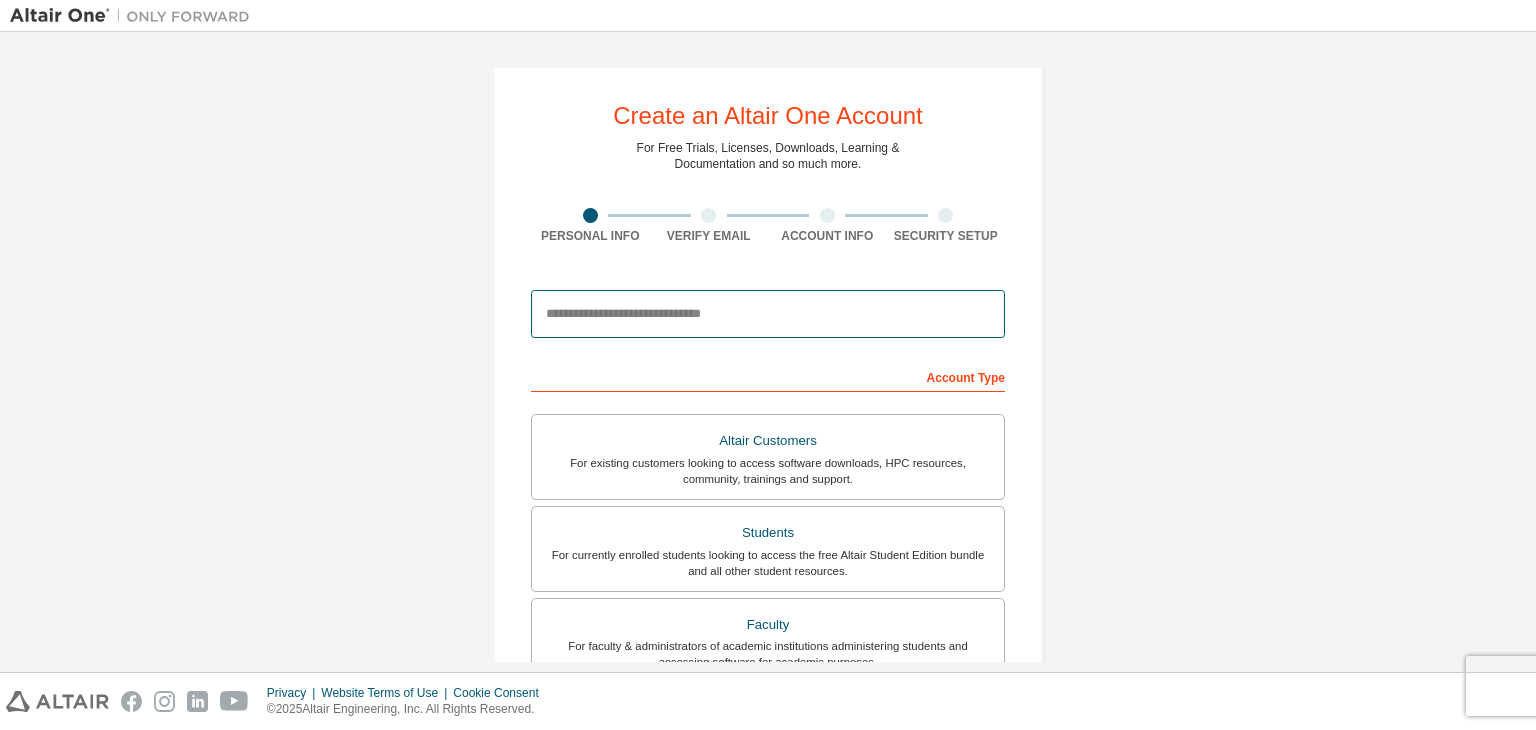 type on "**********" 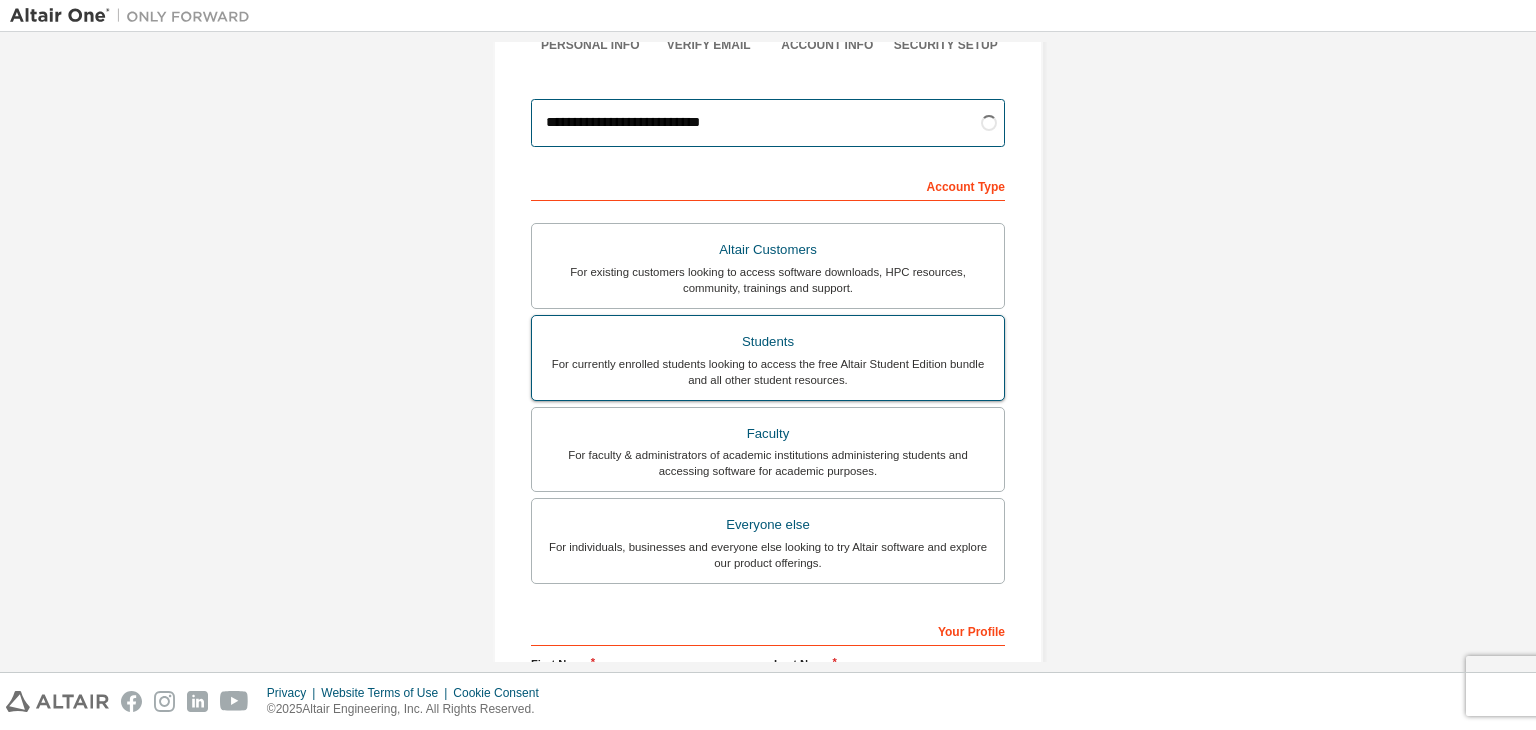 scroll, scrollTop: 200, scrollLeft: 0, axis: vertical 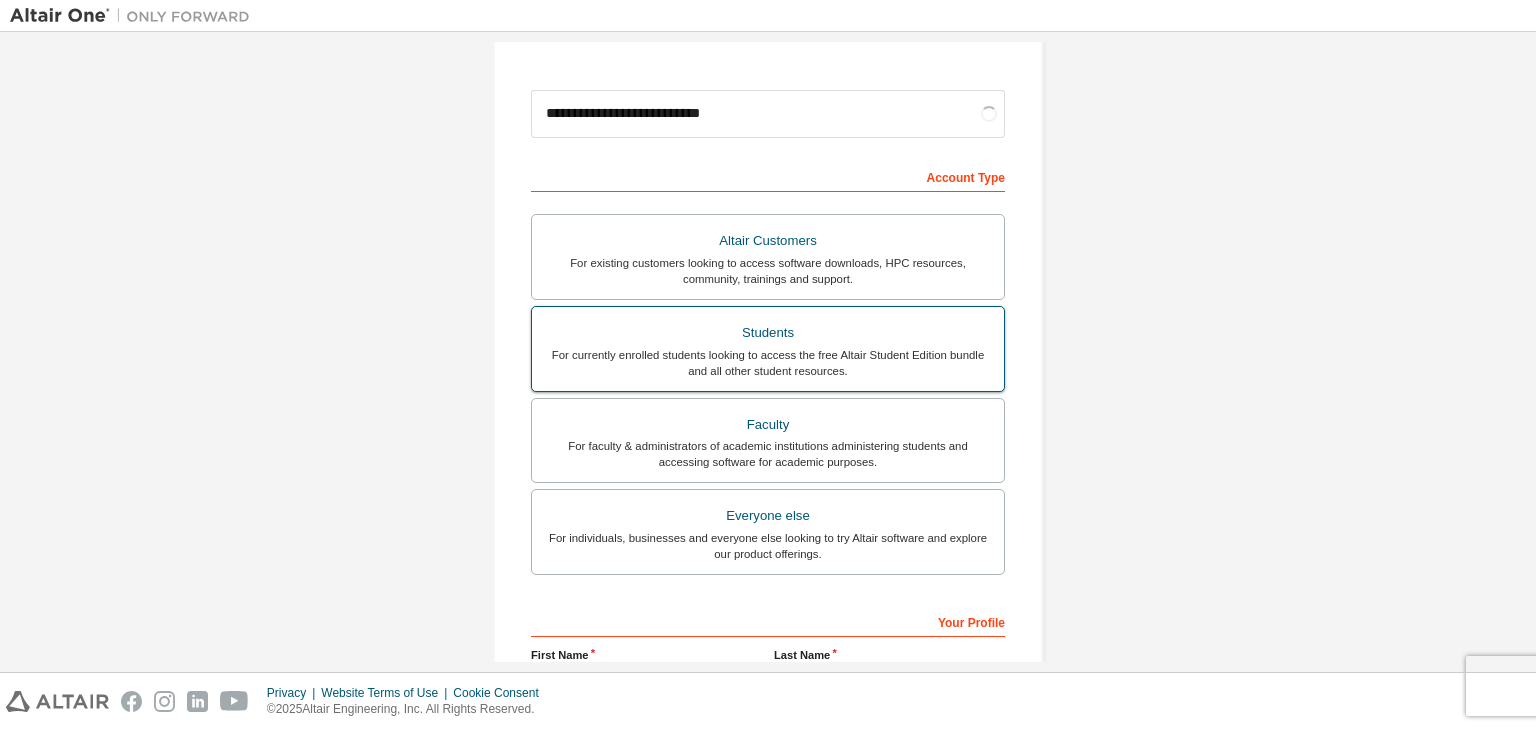 click on "For currently enrolled students looking to access the free Altair Student Edition bundle and all other student resources." at bounding box center [768, 363] 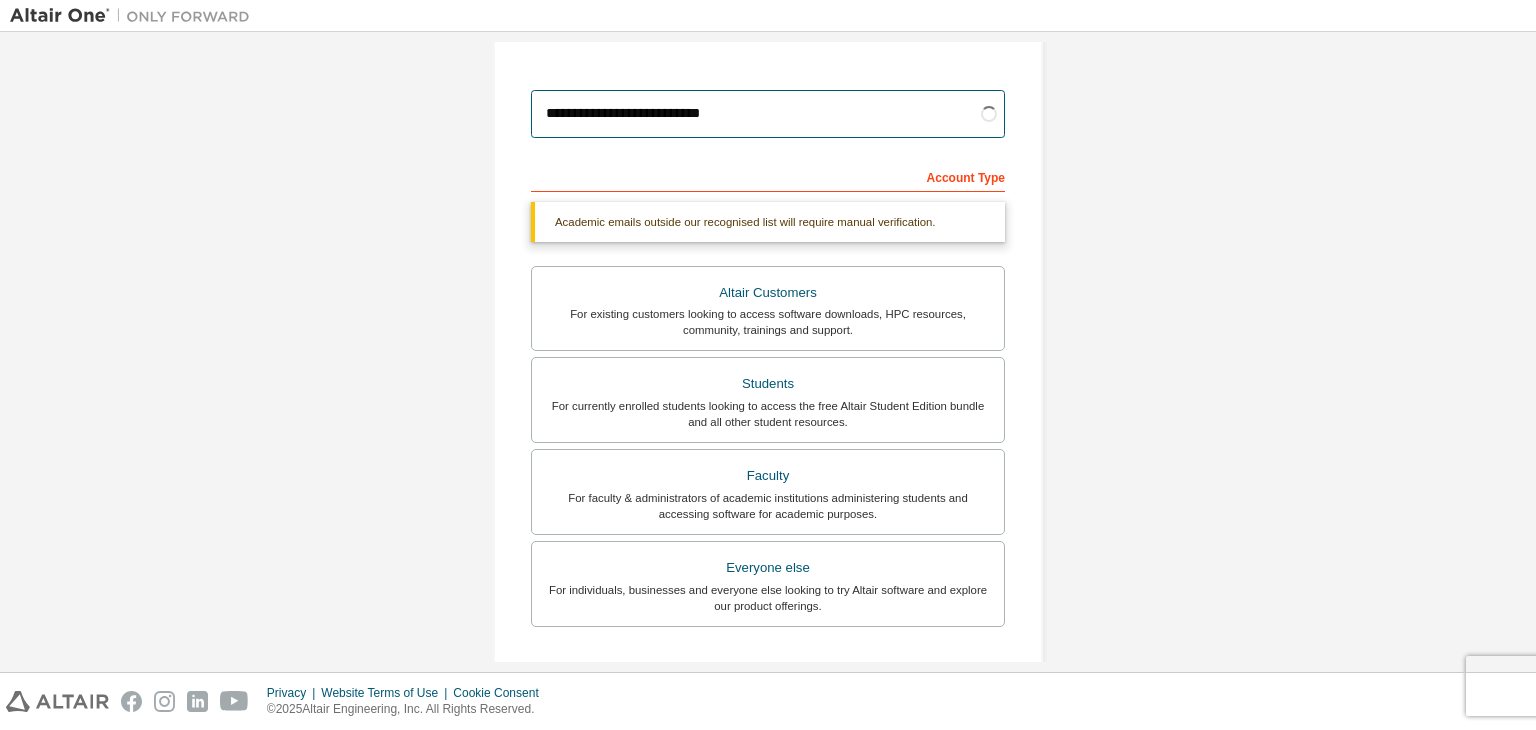 click on "**********" at bounding box center [768, 114] 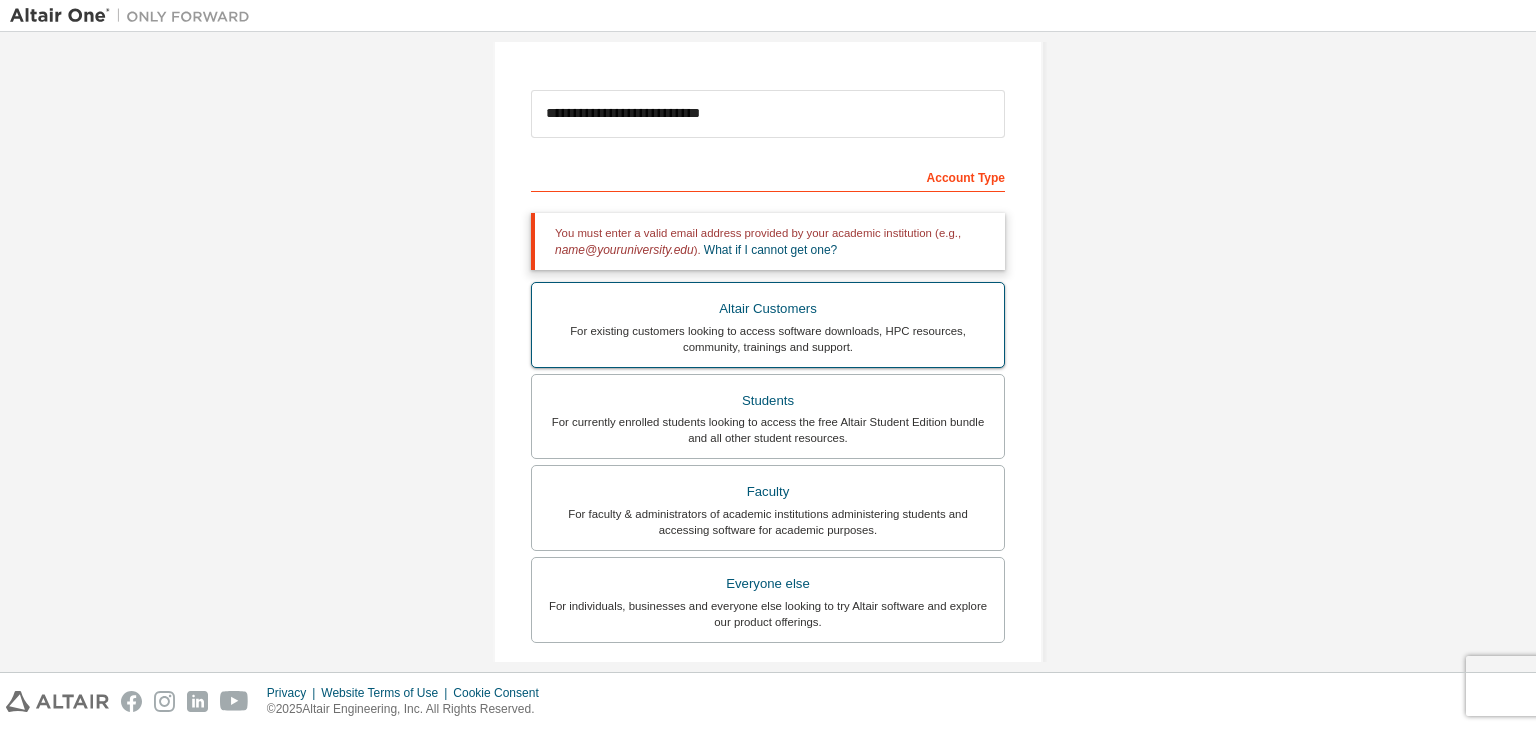 click on "For existing customers looking to access software downloads, HPC resources, community, trainings and support." at bounding box center [768, 339] 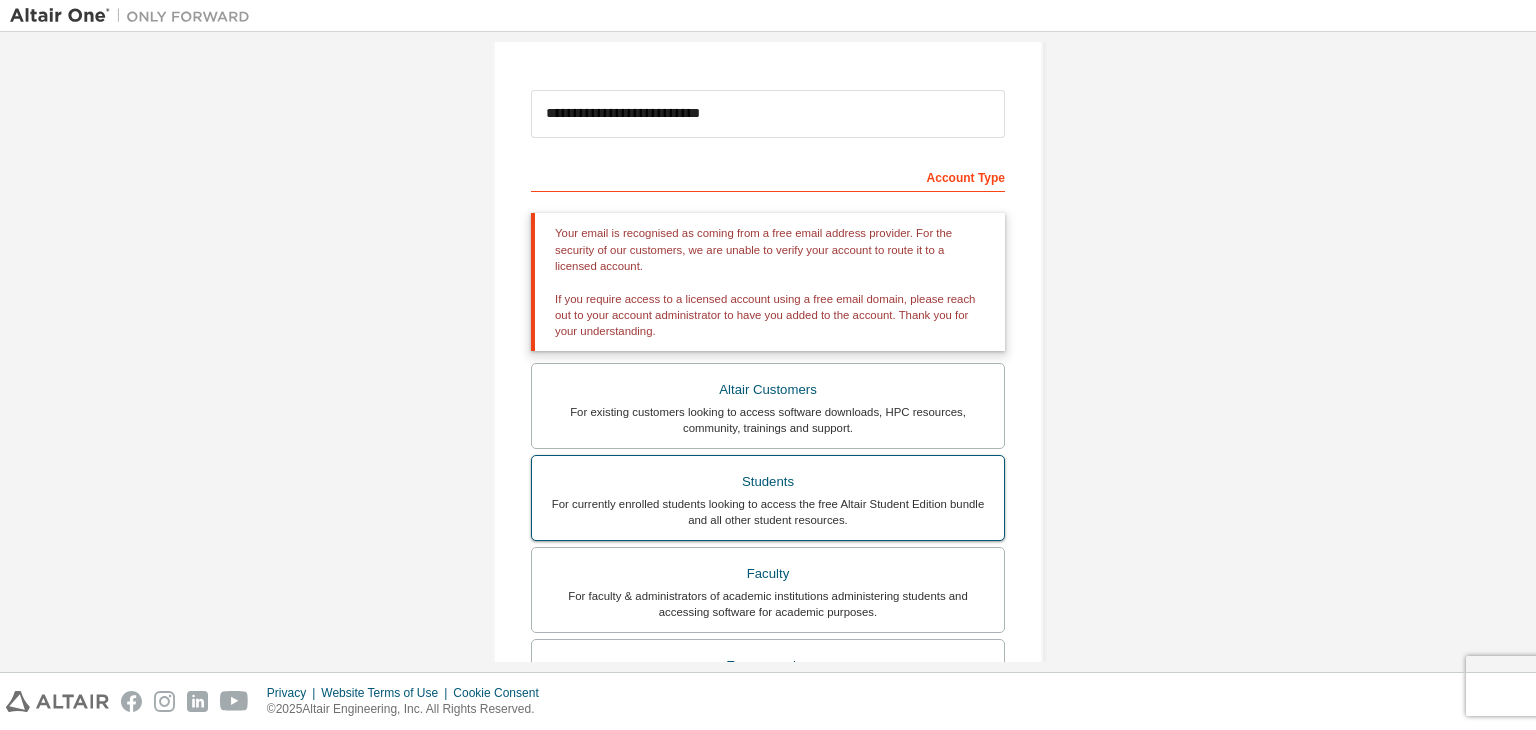 click on "Students" at bounding box center (768, 482) 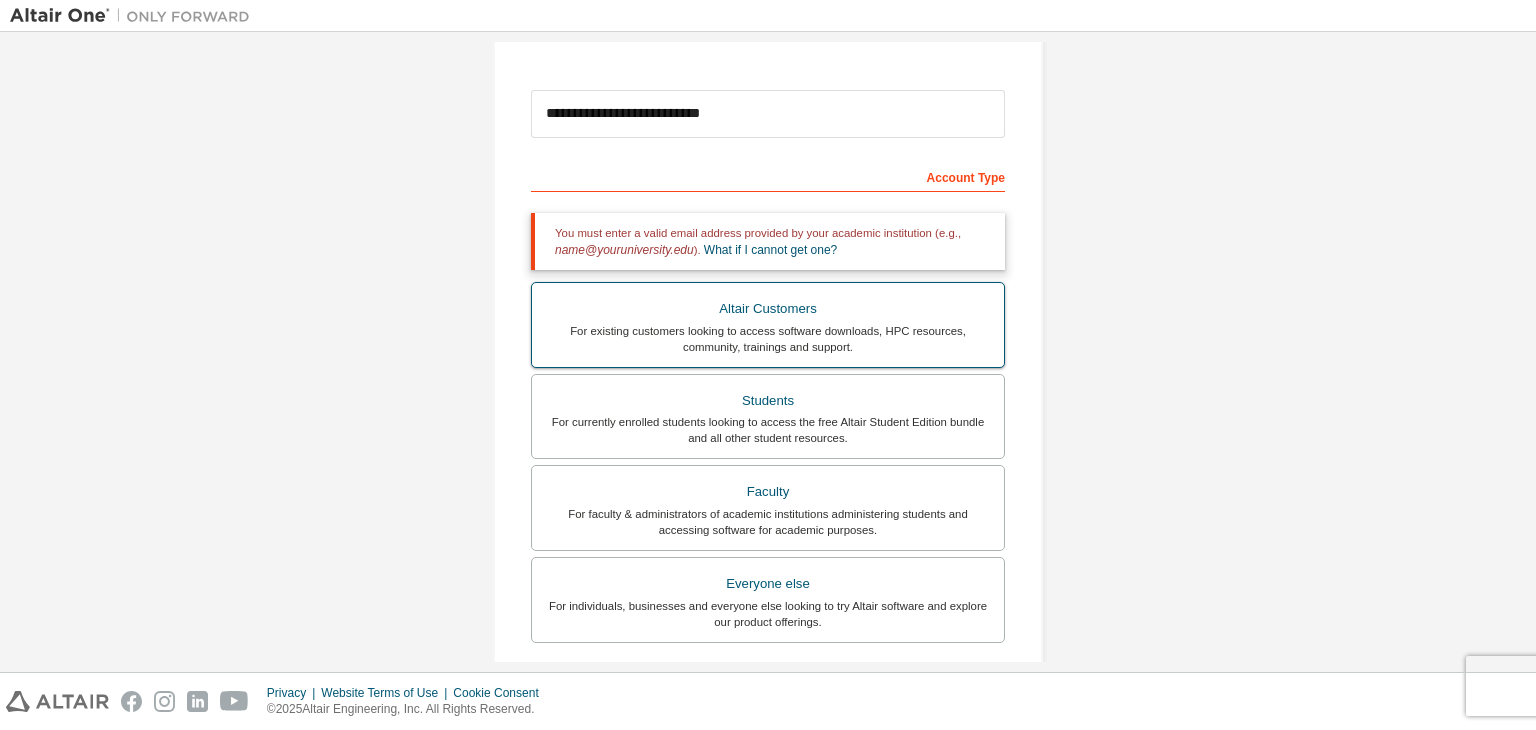 click on "Altair Customers" at bounding box center [768, 309] 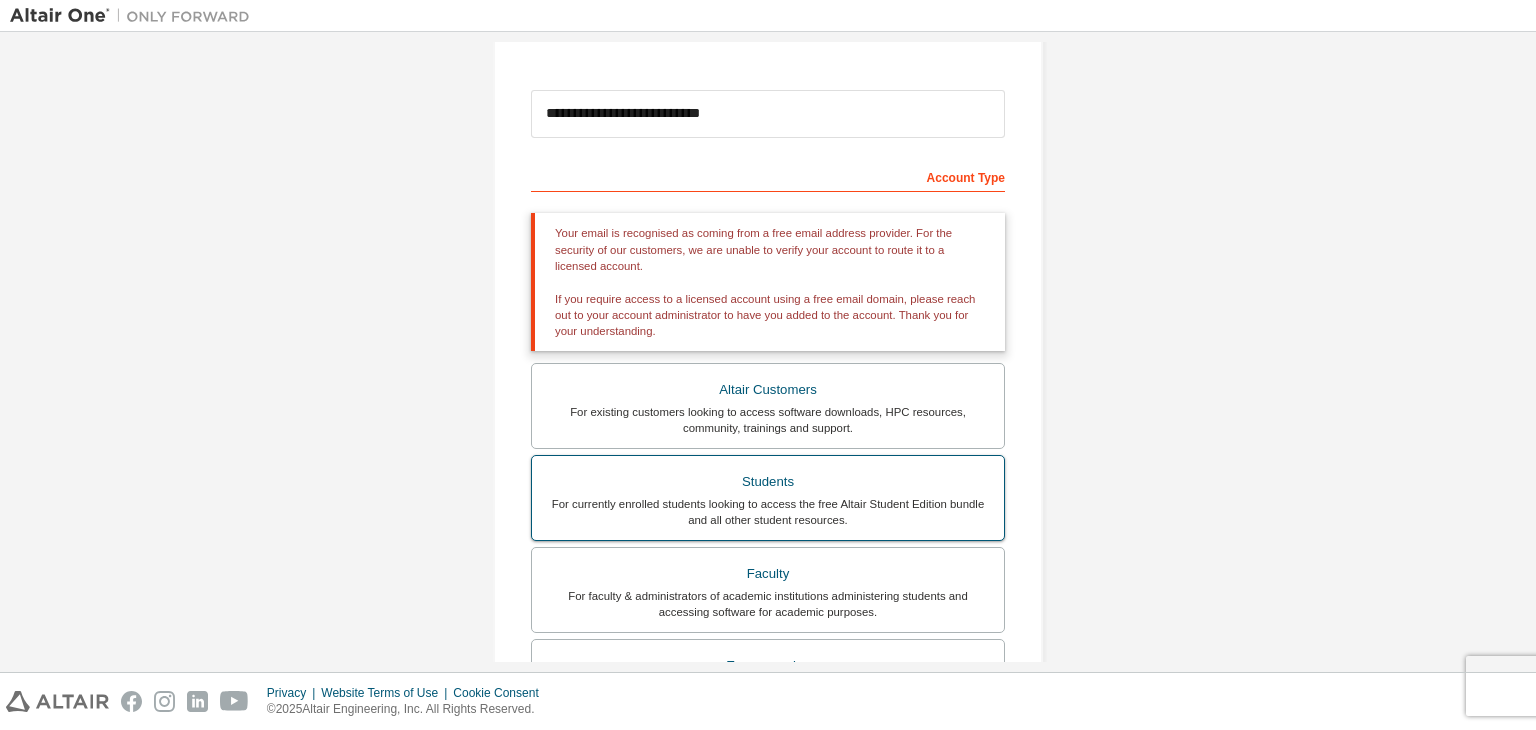 click on "For currently enrolled students looking to access the free Altair Student Edition bundle and all other student resources." at bounding box center (768, 512) 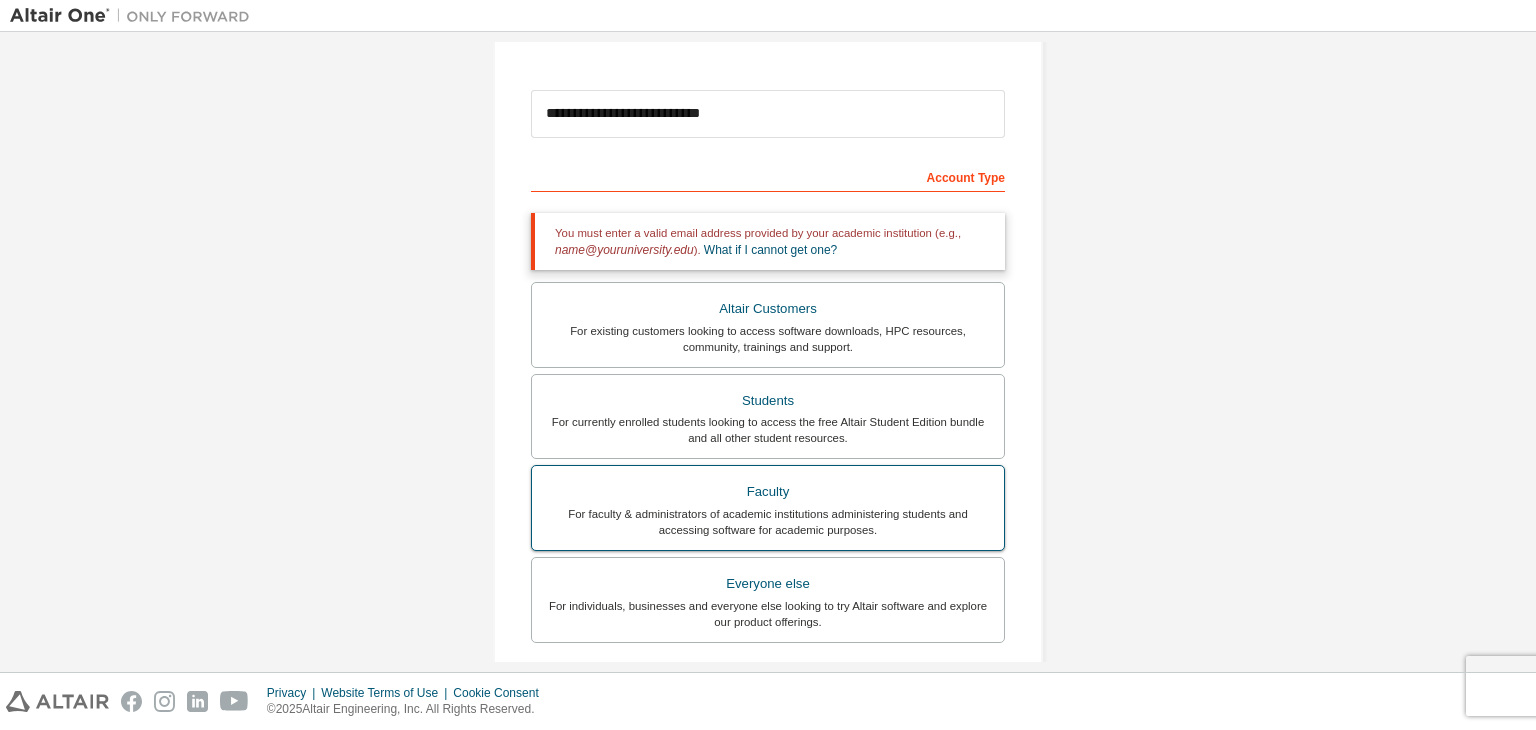 click on "For faculty & administrators of academic institutions administering students and accessing software for academic purposes." at bounding box center (768, 522) 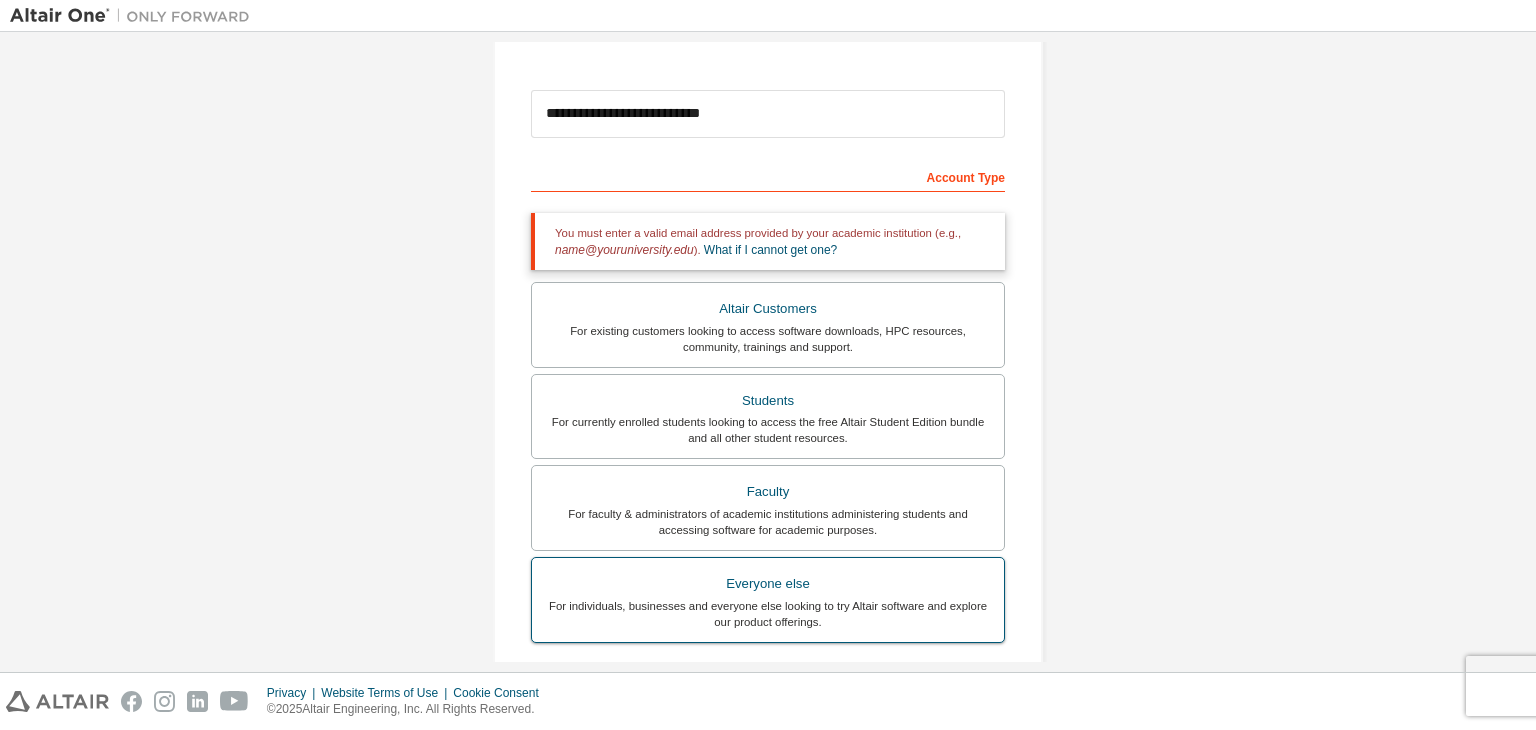 click on "Everyone else" at bounding box center (768, 584) 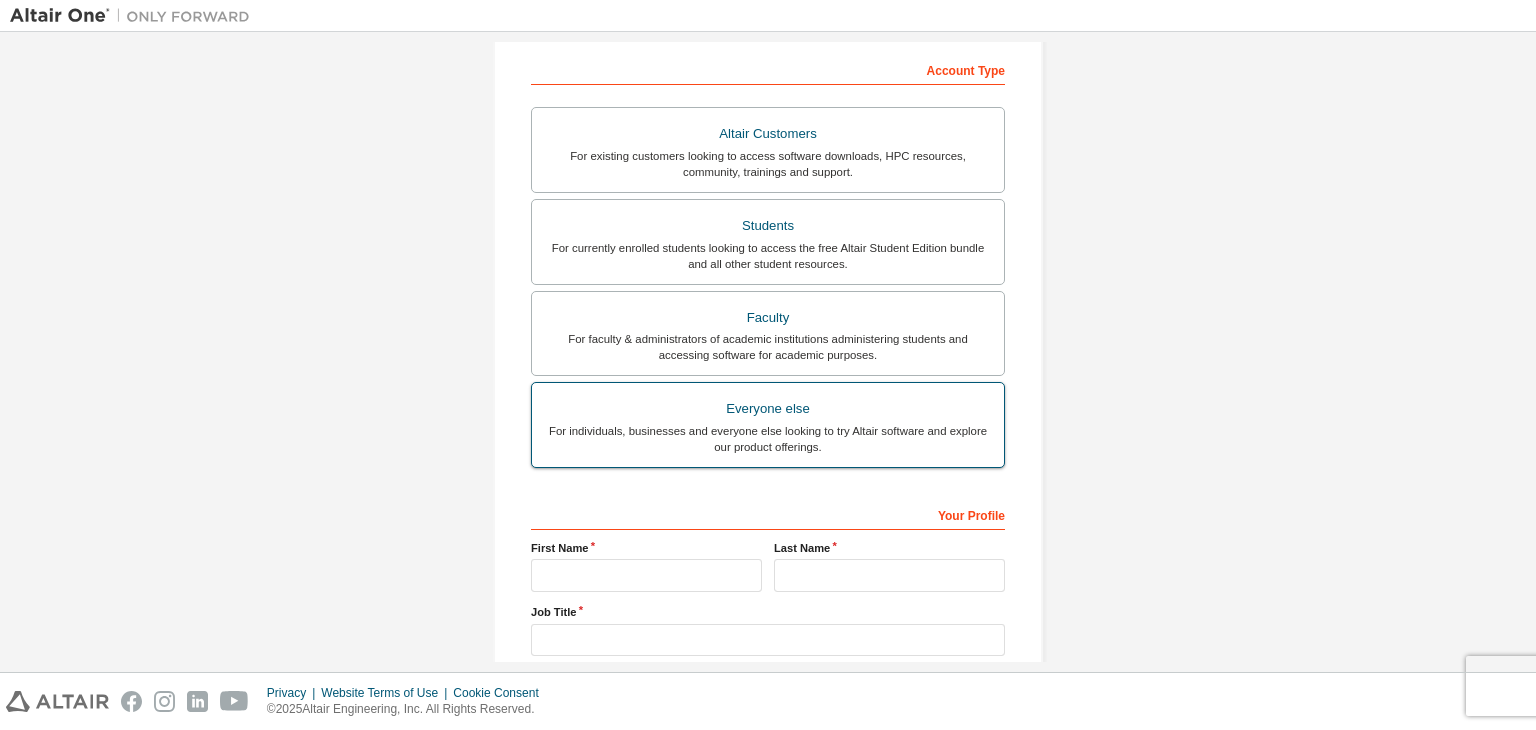 scroll, scrollTop: 435, scrollLeft: 0, axis: vertical 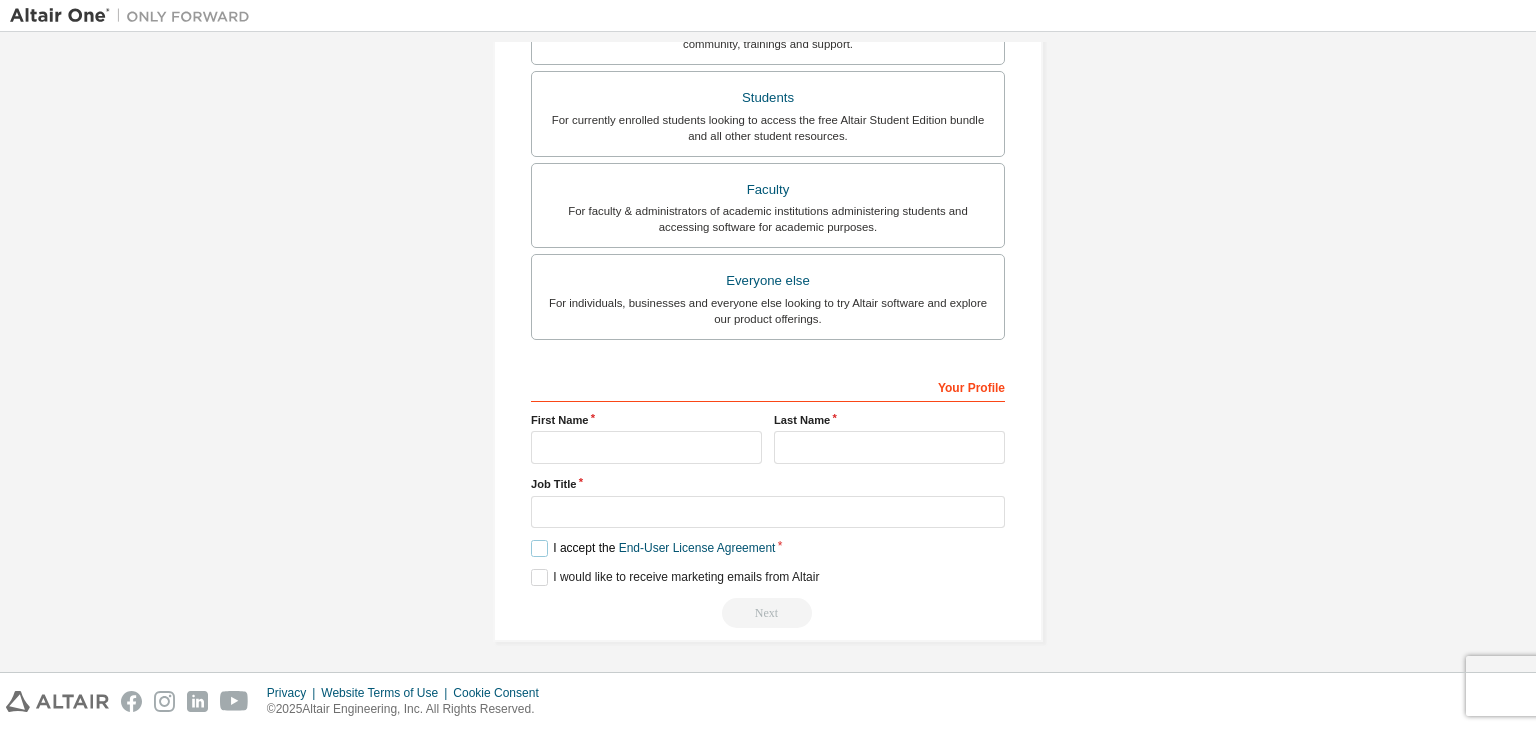 click on "I accept the    End-User License Agreement" at bounding box center [653, 548] 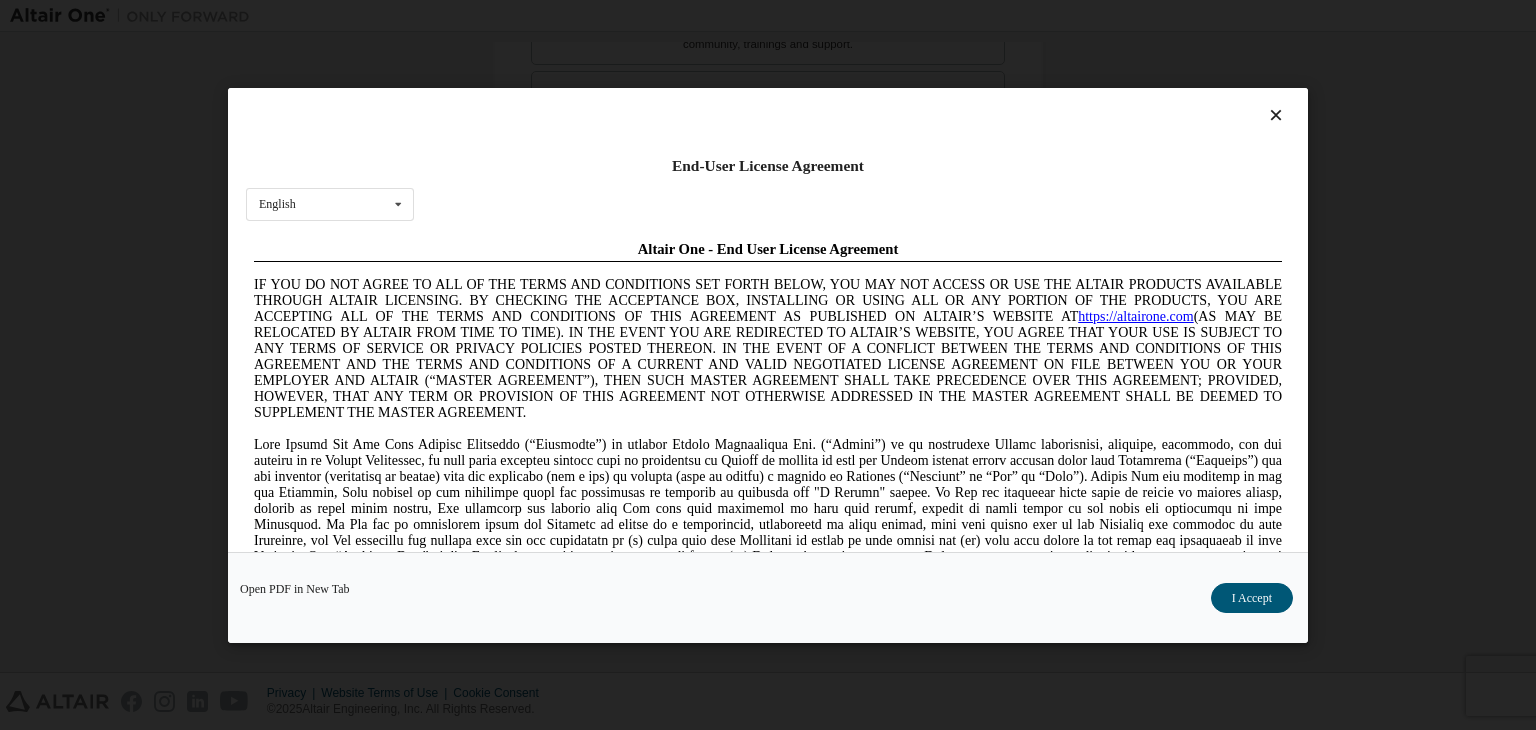 scroll, scrollTop: 0, scrollLeft: 0, axis: both 